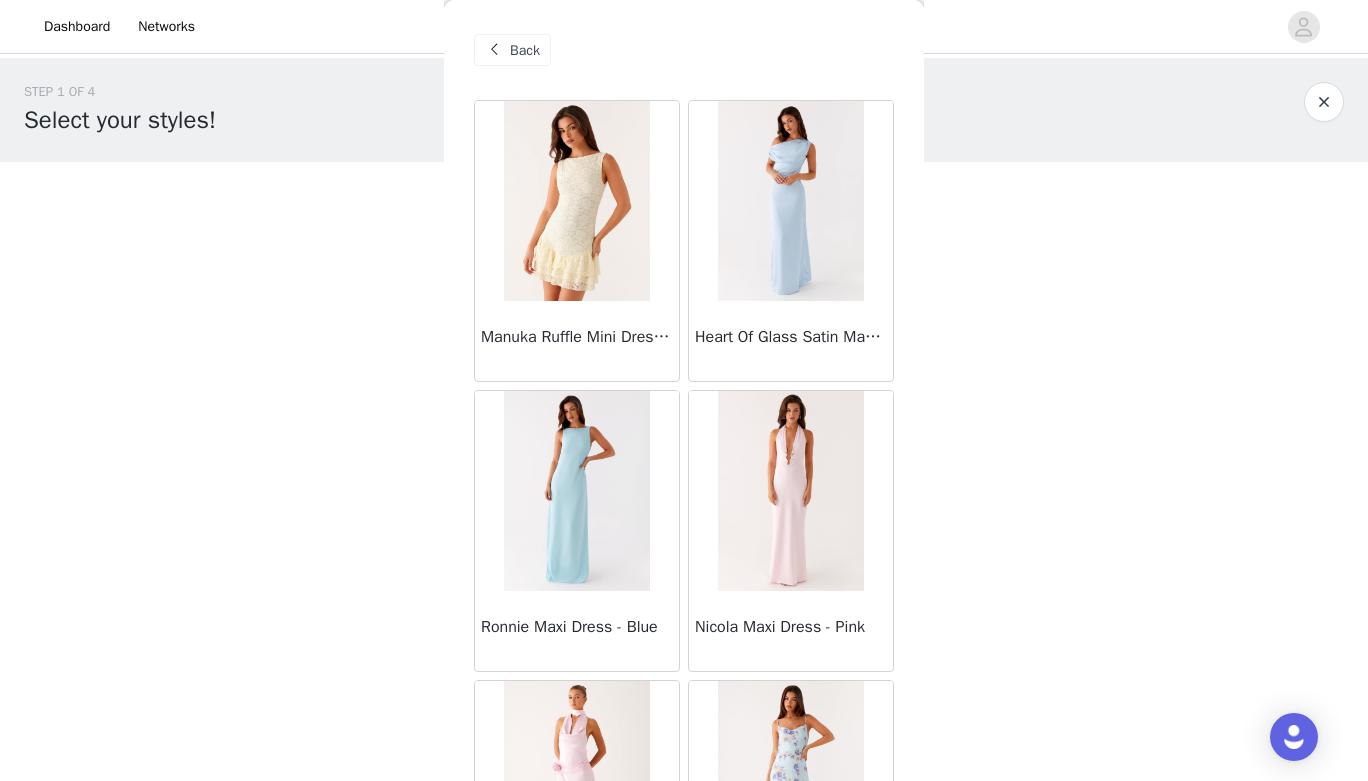 scroll, scrollTop: 0, scrollLeft: 0, axis: both 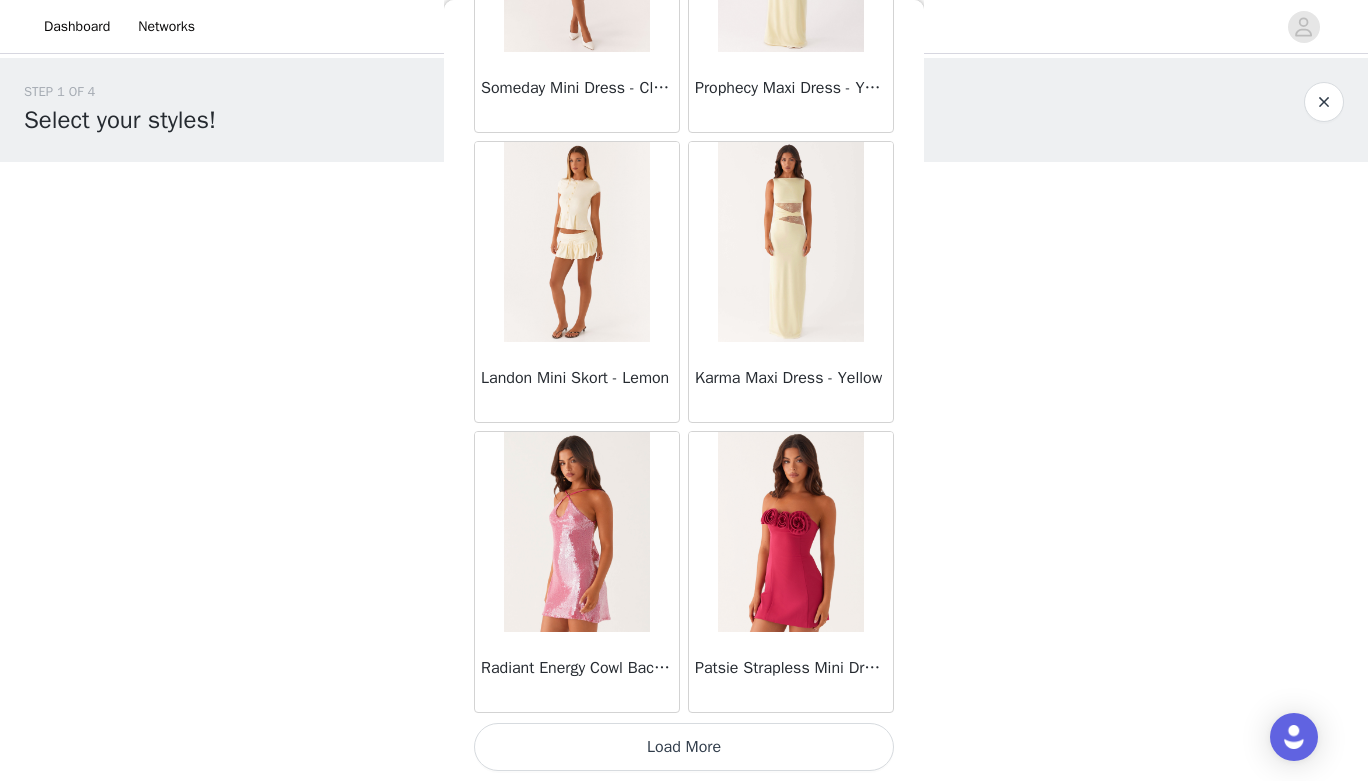 click on "Load More" at bounding box center [684, 747] 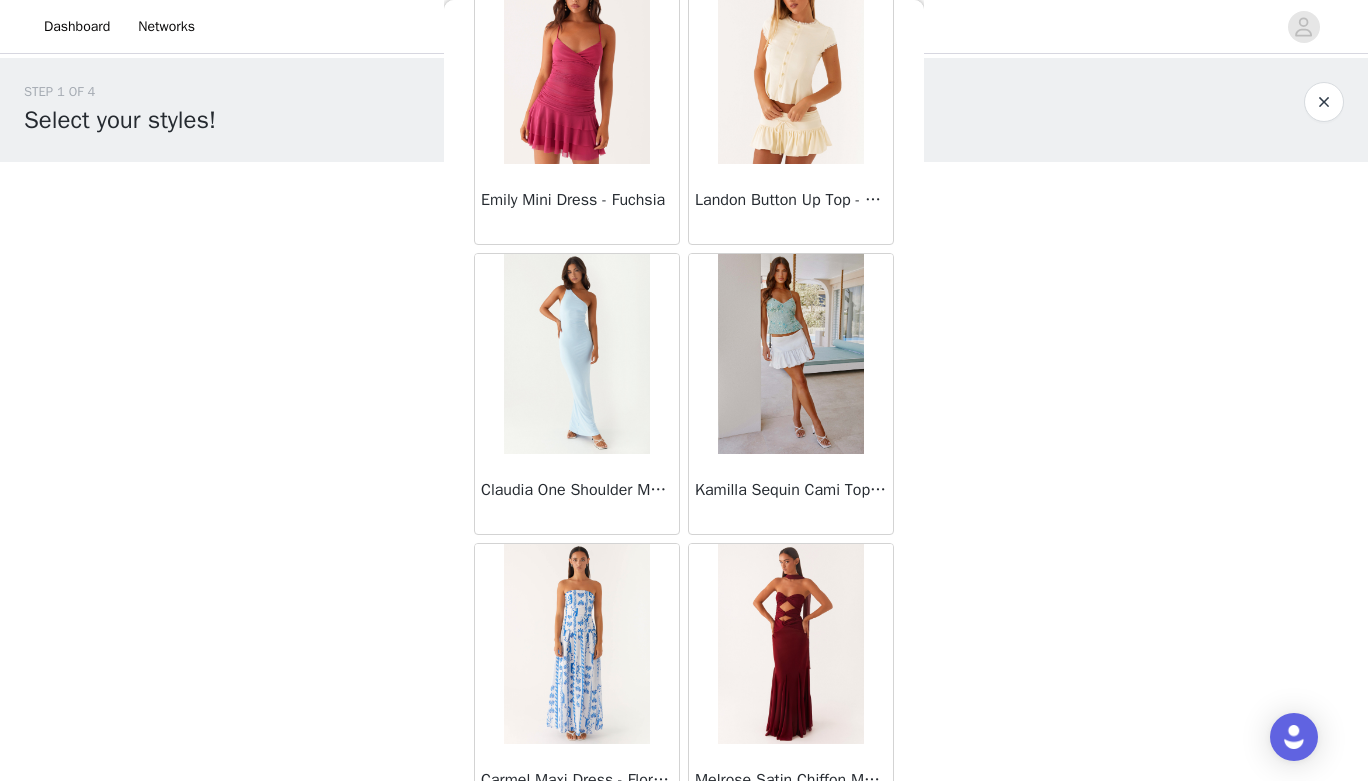 scroll, scrollTop: 37079, scrollLeft: 0, axis: vertical 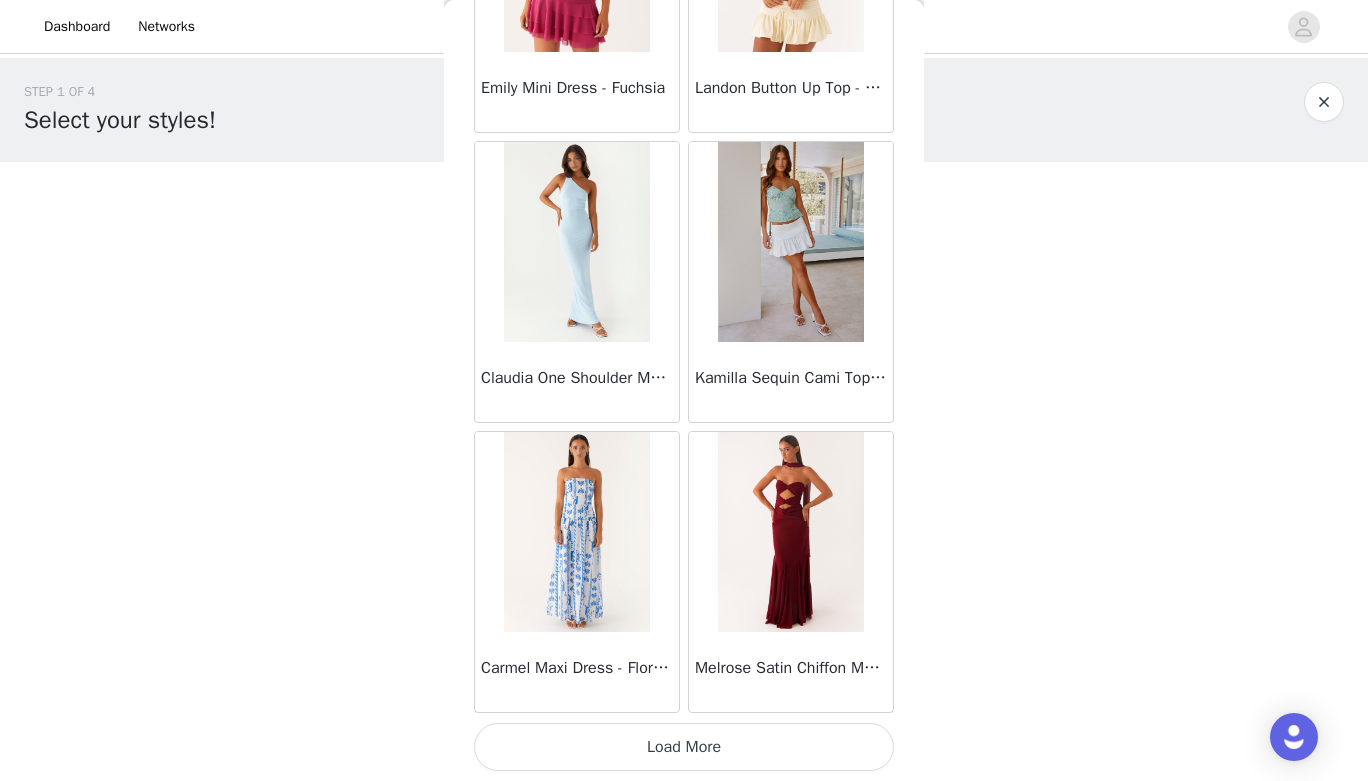 click on "Load More" at bounding box center [684, 747] 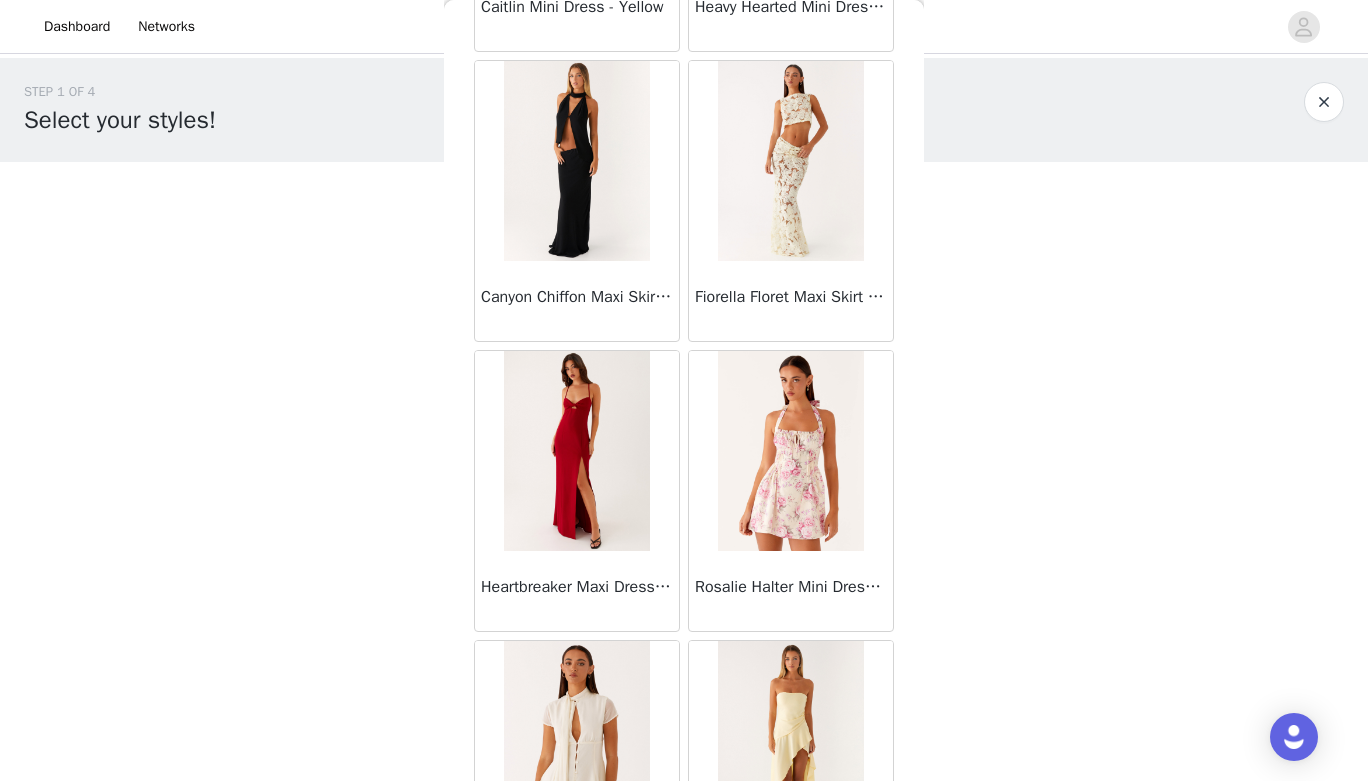 scroll, scrollTop: 39979, scrollLeft: 0, axis: vertical 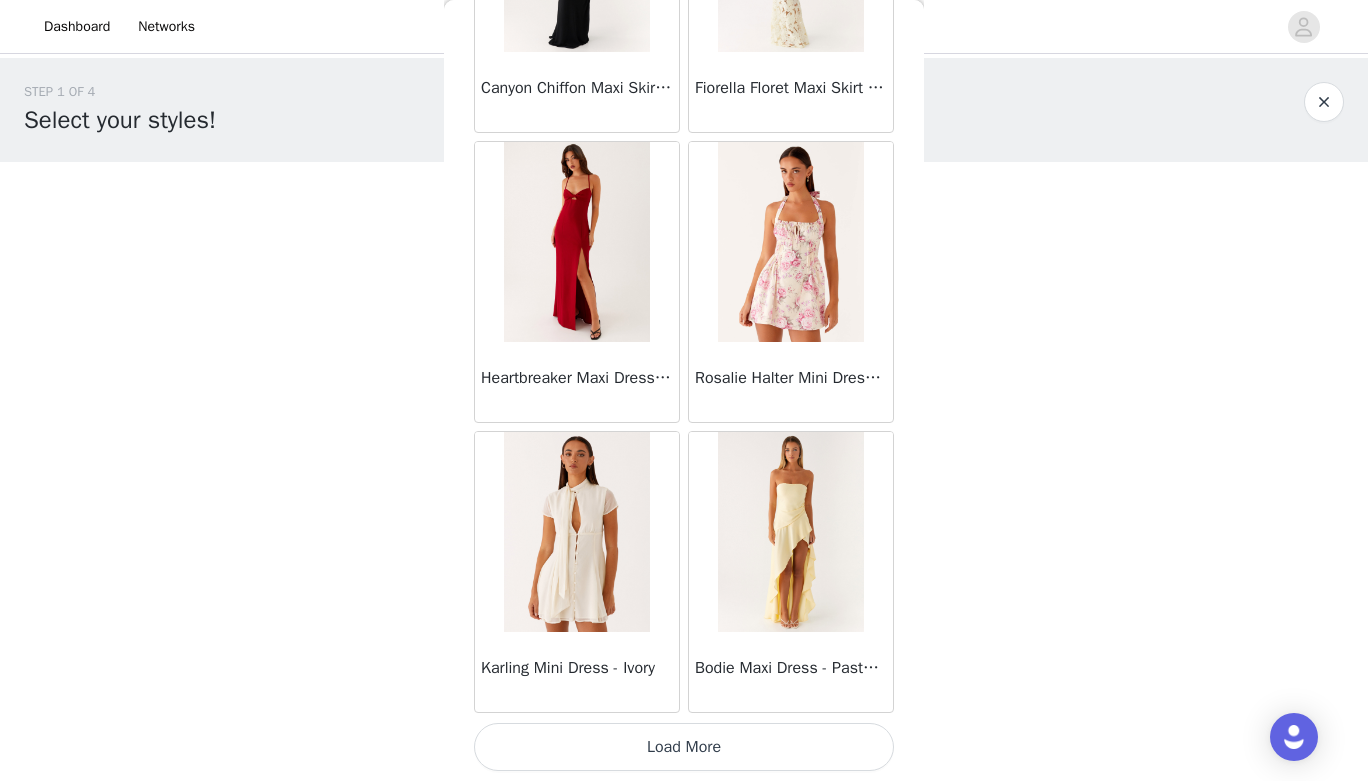 click on "Load More" at bounding box center [684, 747] 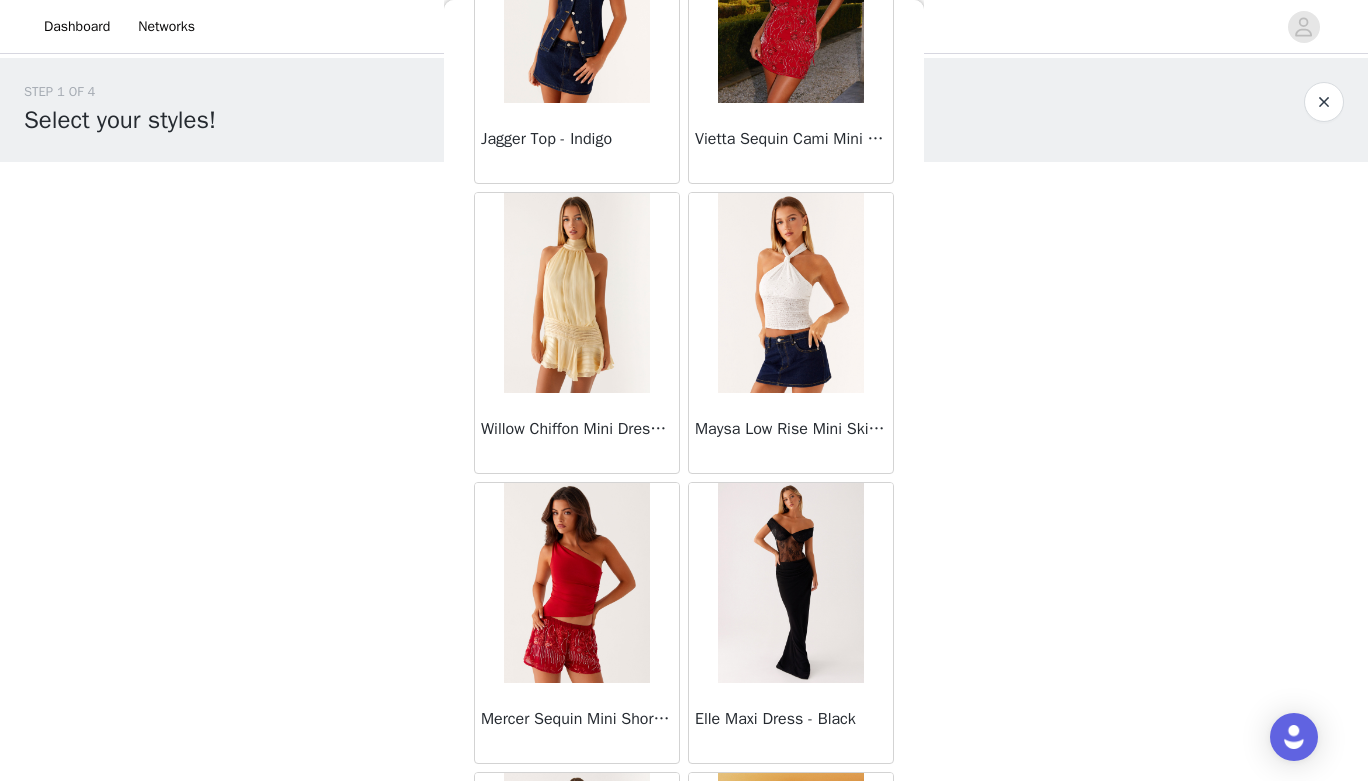 scroll, scrollTop: 42879, scrollLeft: 0, axis: vertical 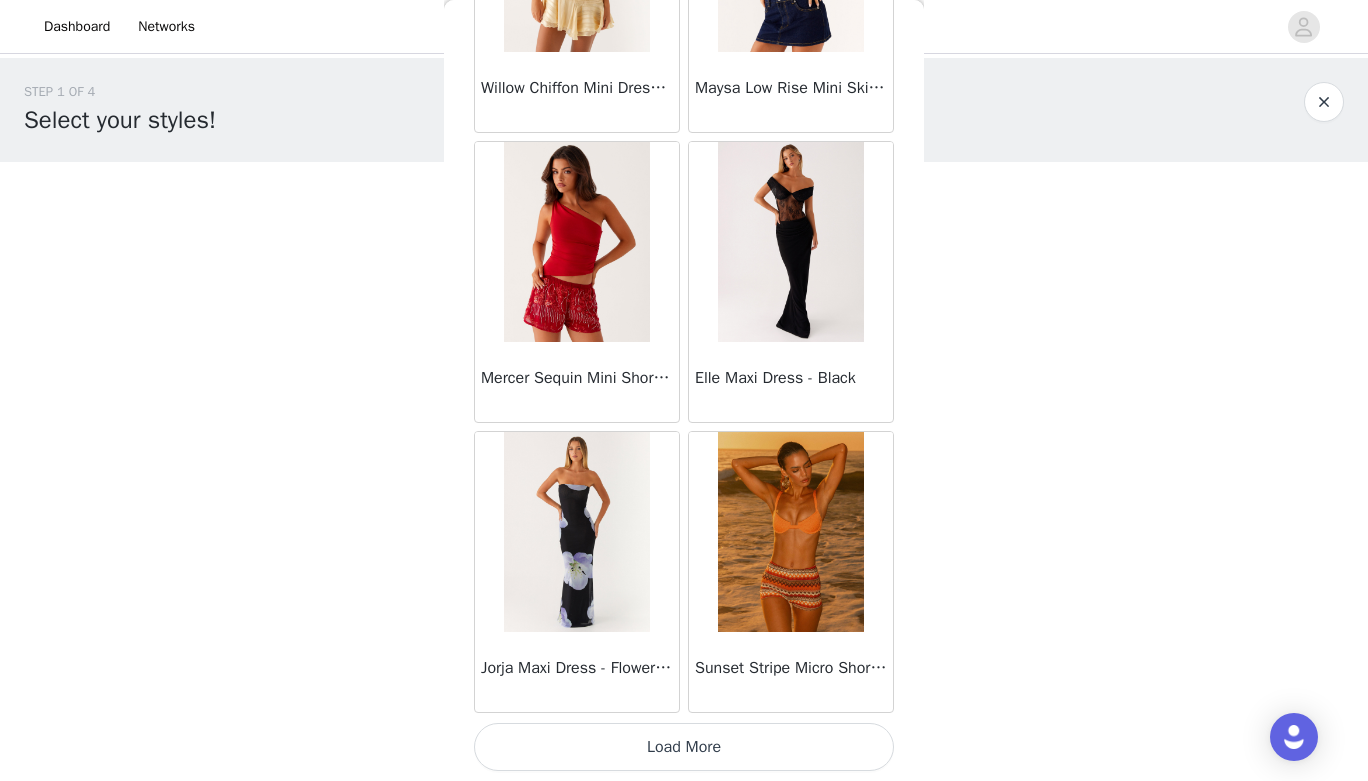 click on "Load More" at bounding box center (684, 747) 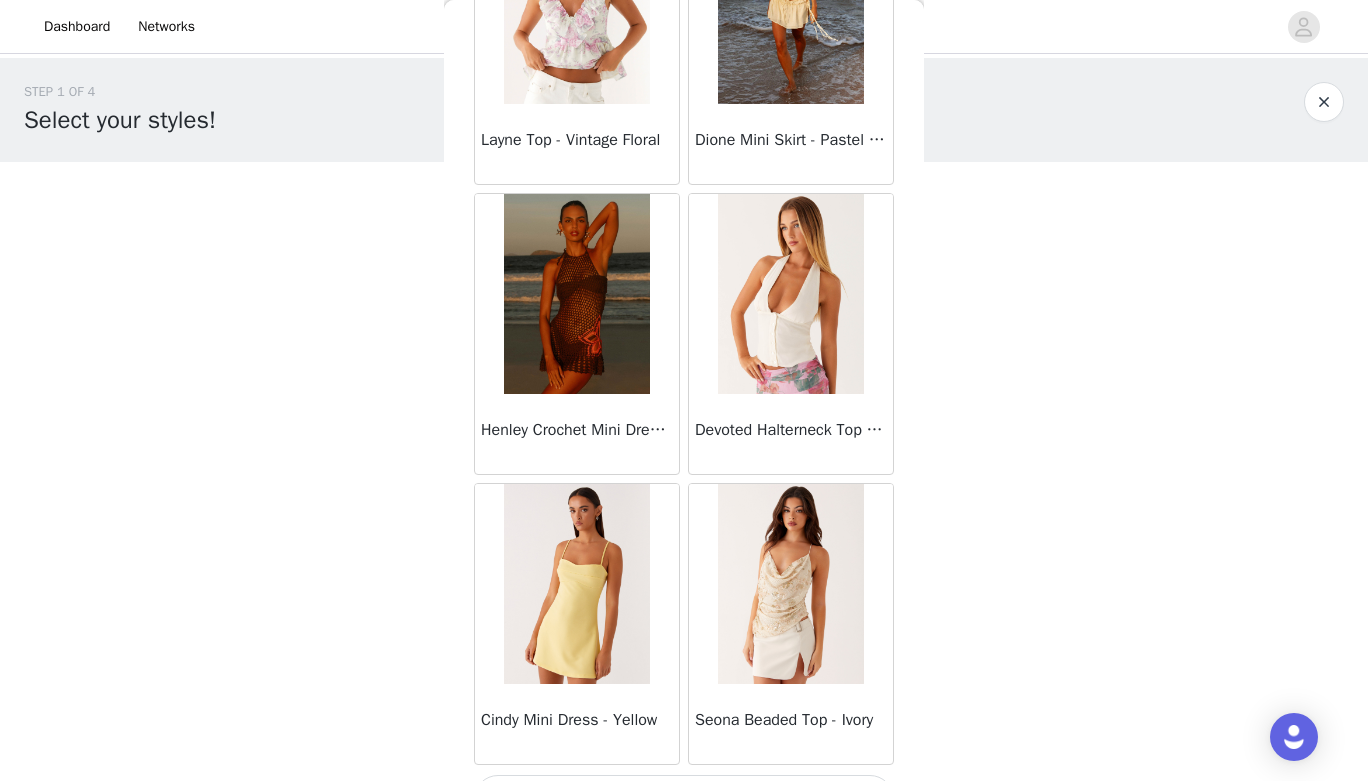 scroll, scrollTop: 45779, scrollLeft: 0, axis: vertical 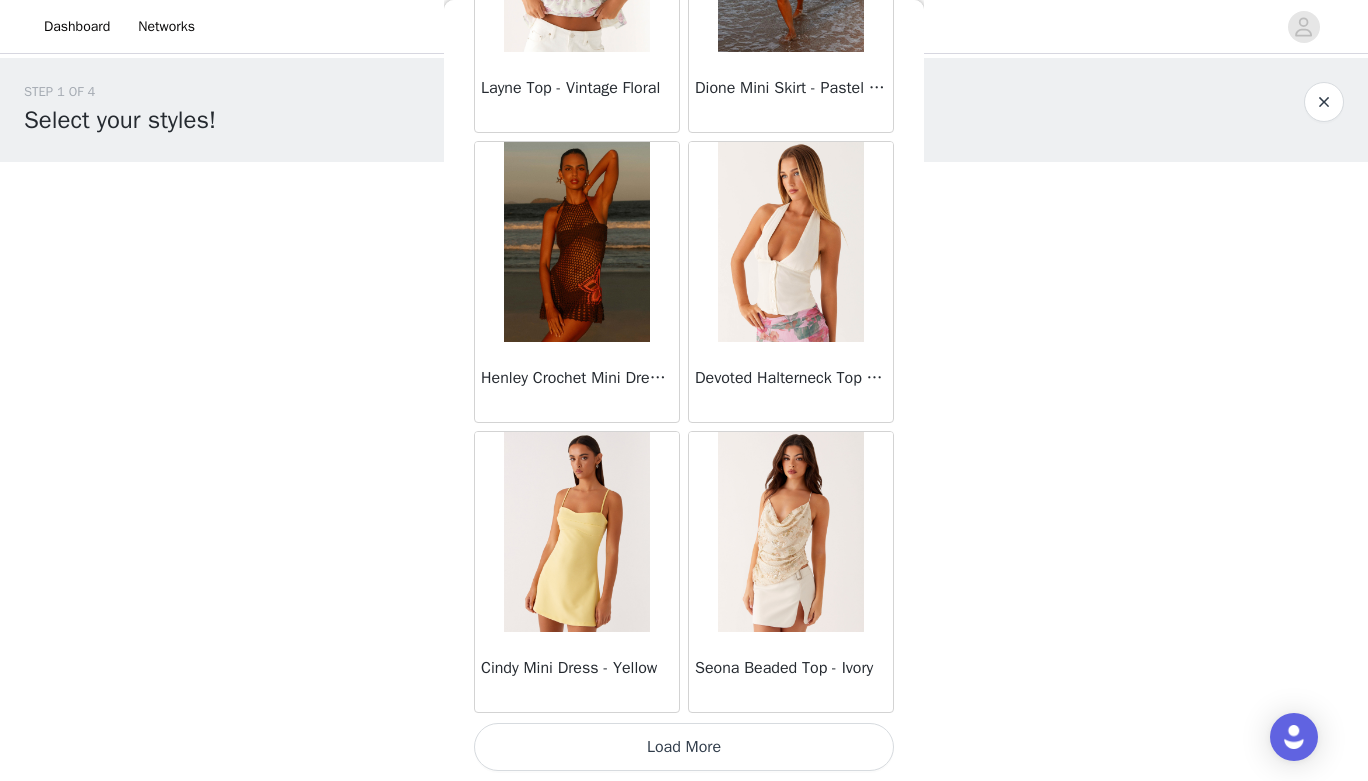 click on "Load More" at bounding box center [684, 747] 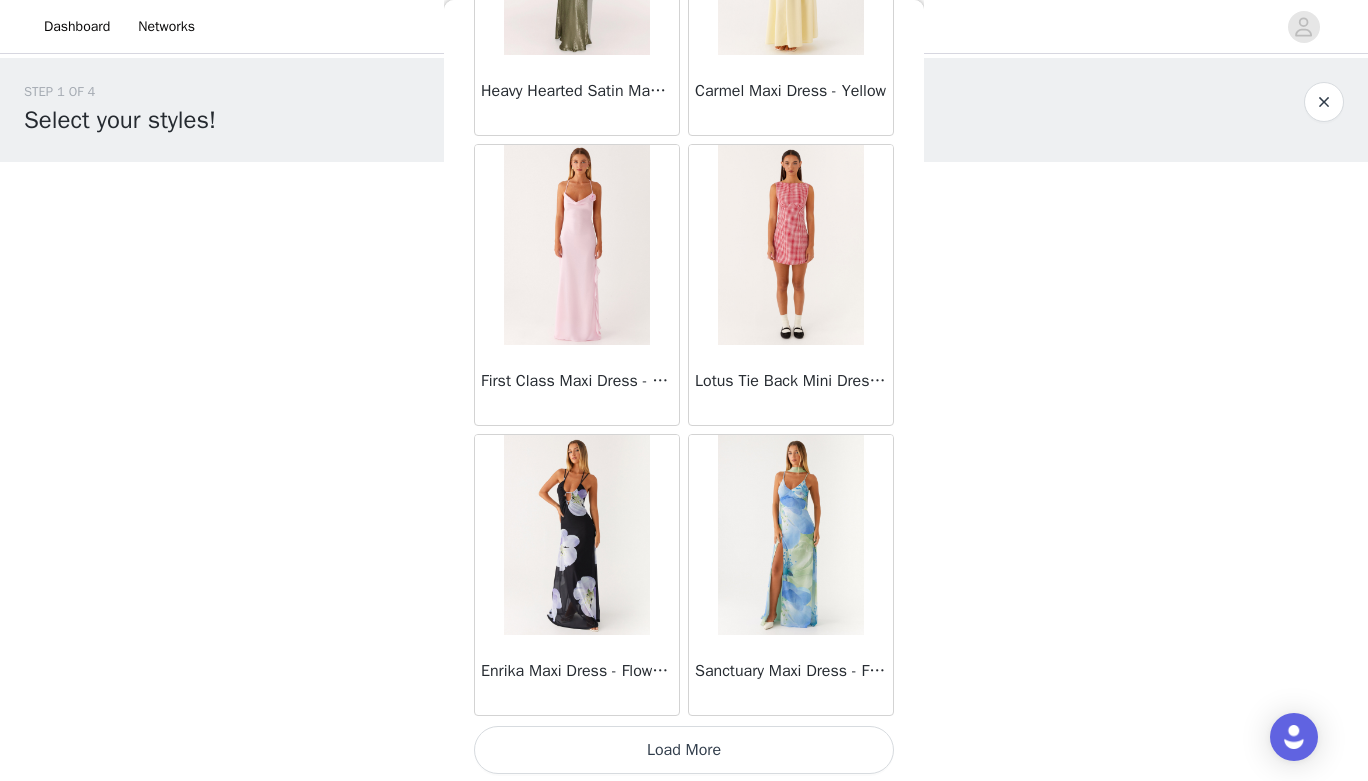 scroll, scrollTop: 48679, scrollLeft: 0, axis: vertical 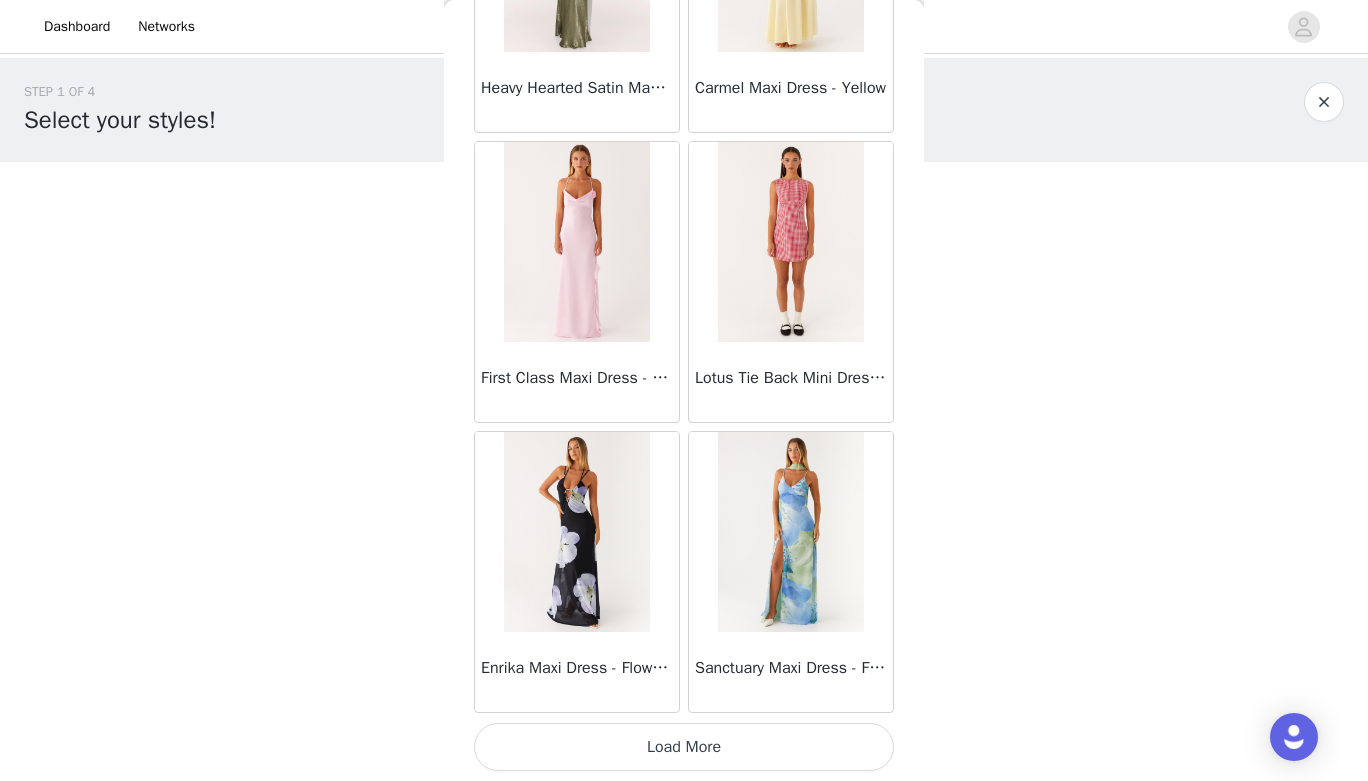 click on "Load More" at bounding box center (684, 747) 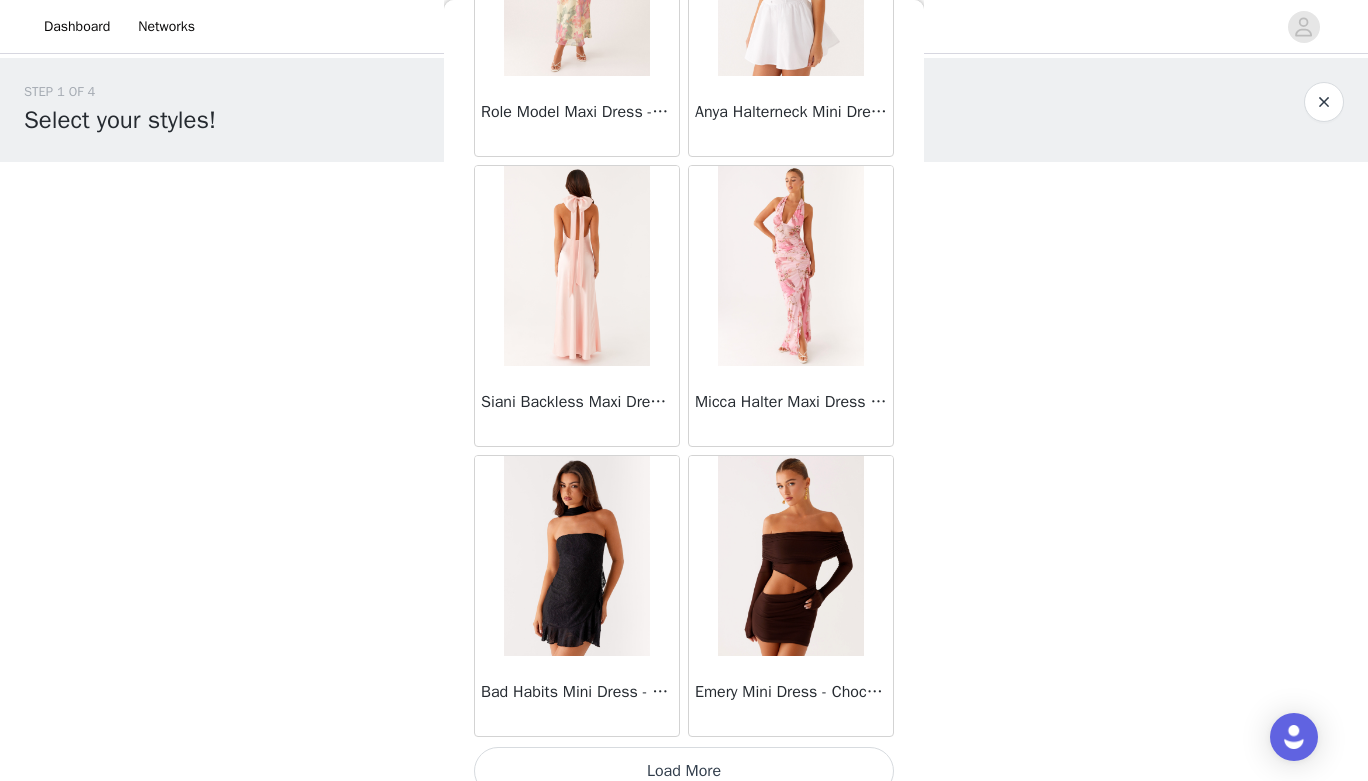 scroll, scrollTop: 51579, scrollLeft: 0, axis: vertical 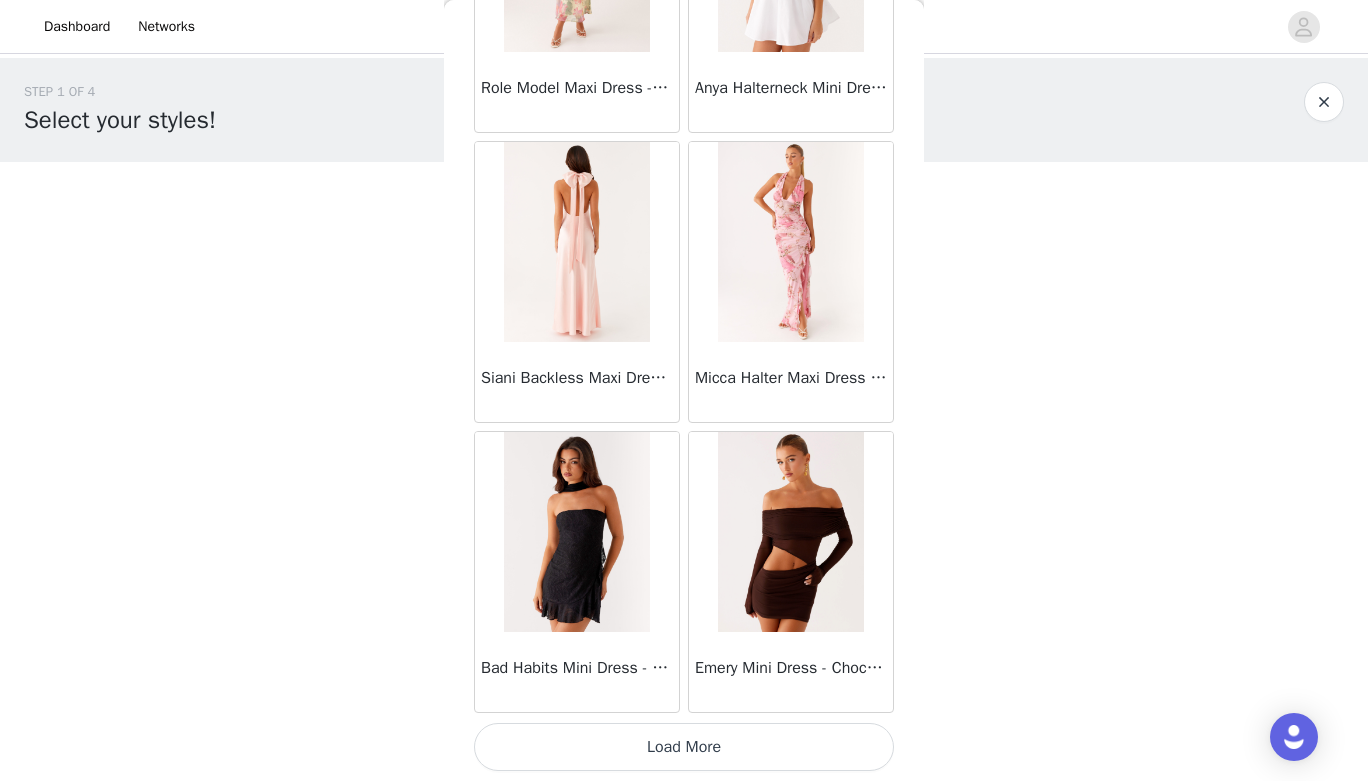 click on "Load More" at bounding box center [684, 747] 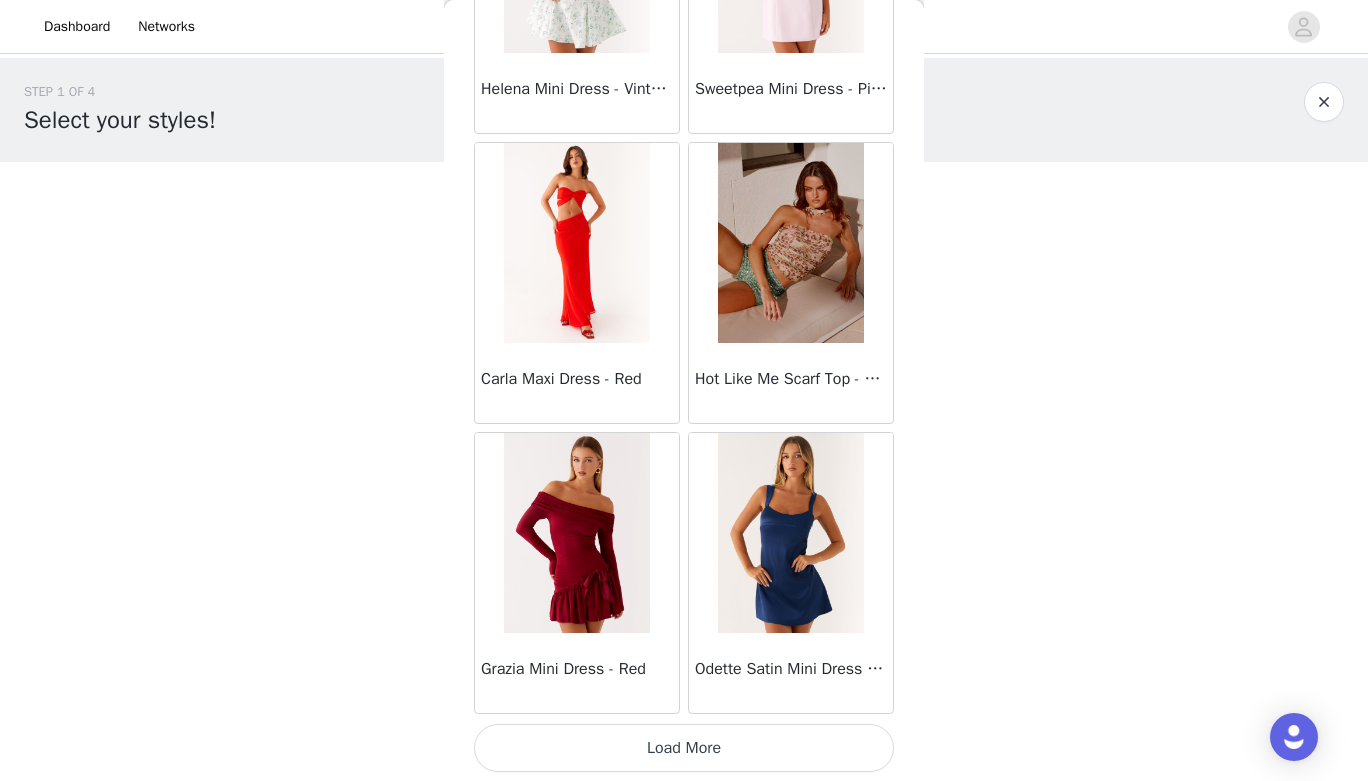 scroll, scrollTop: 54479, scrollLeft: 0, axis: vertical 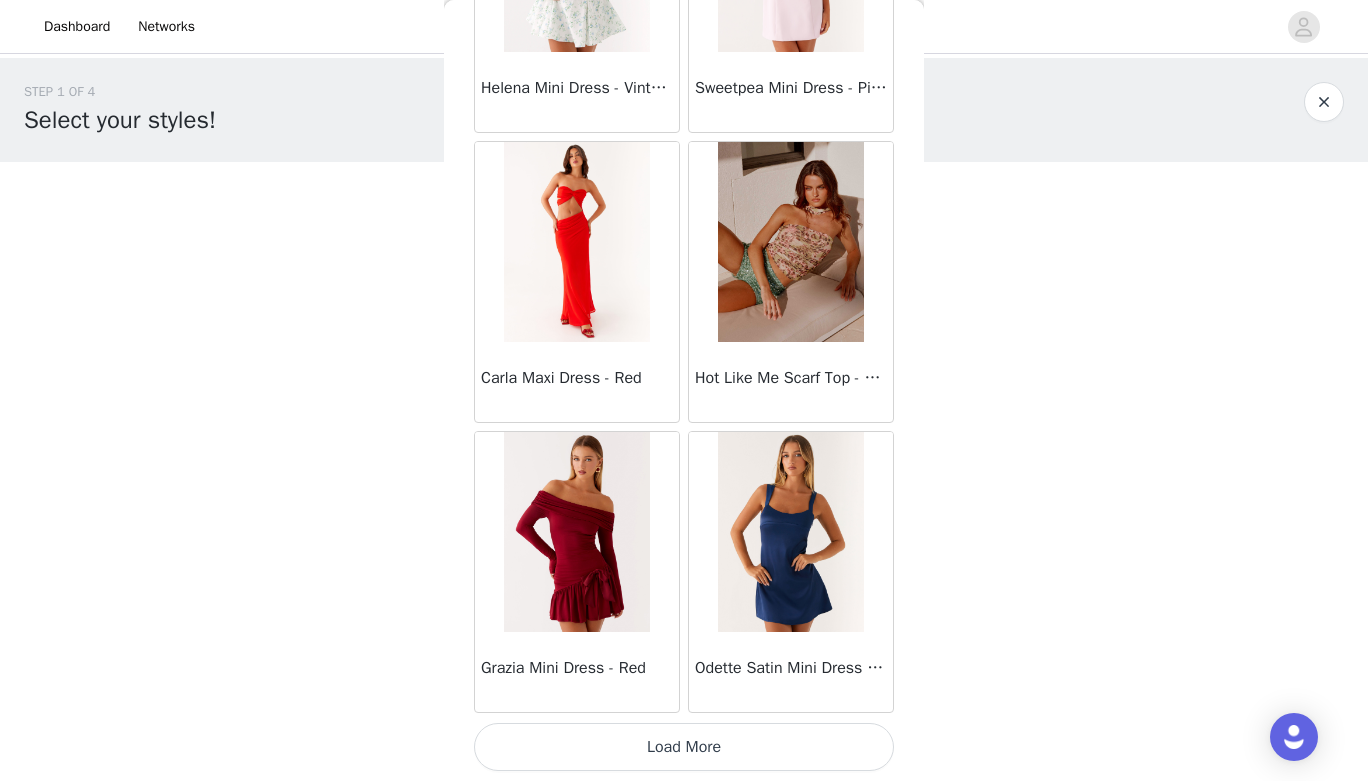 click on "Load More" at bounding box center (684, 747) 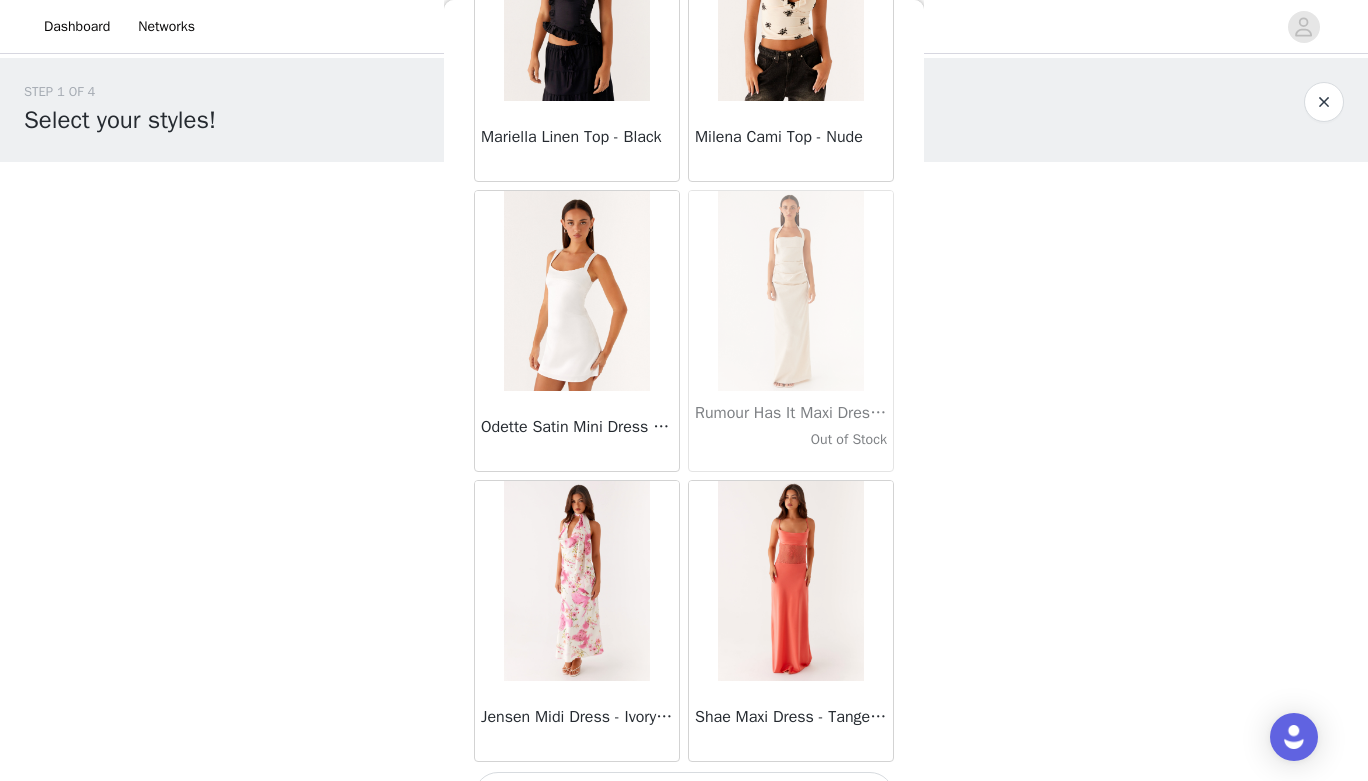 scroll, scrollTop: 57379, scrollLeft: 0, axis: vertical 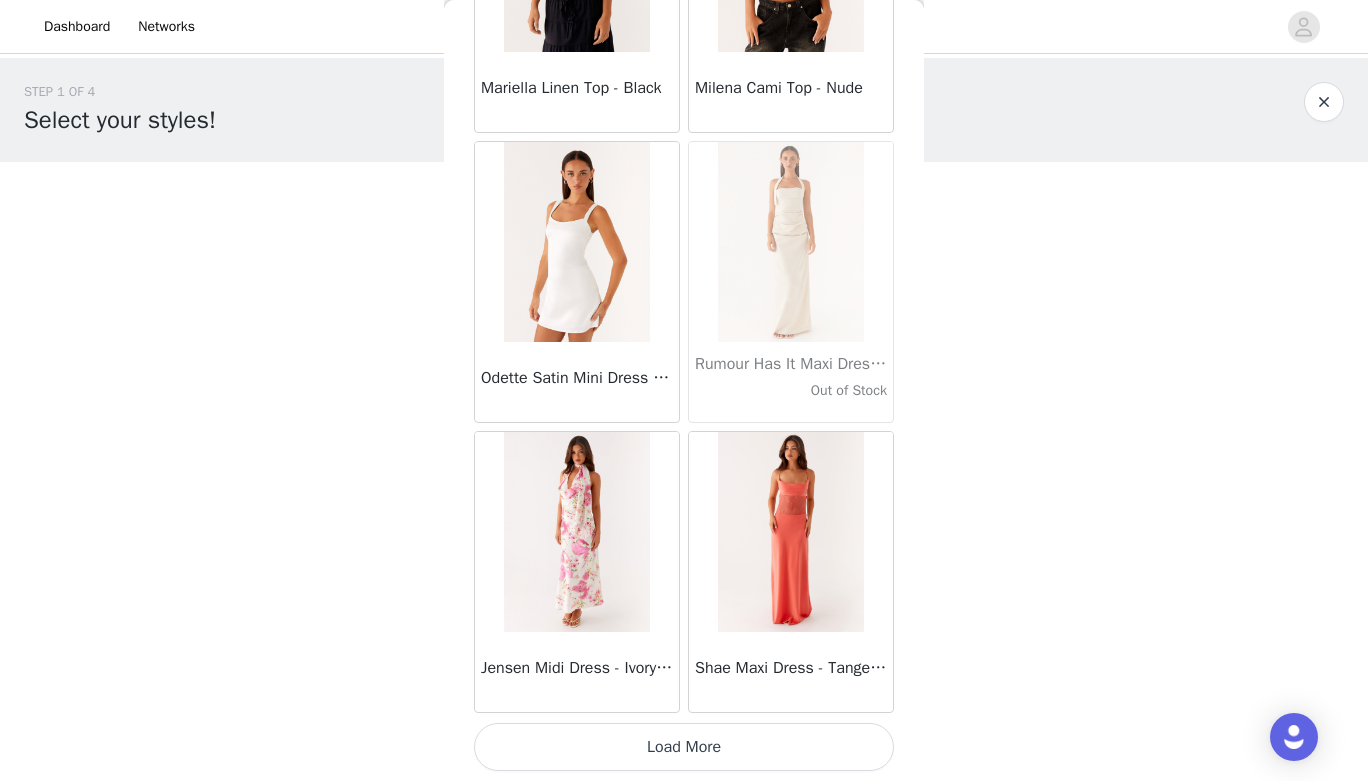click on "Load More" at bounding box center (684, 747) 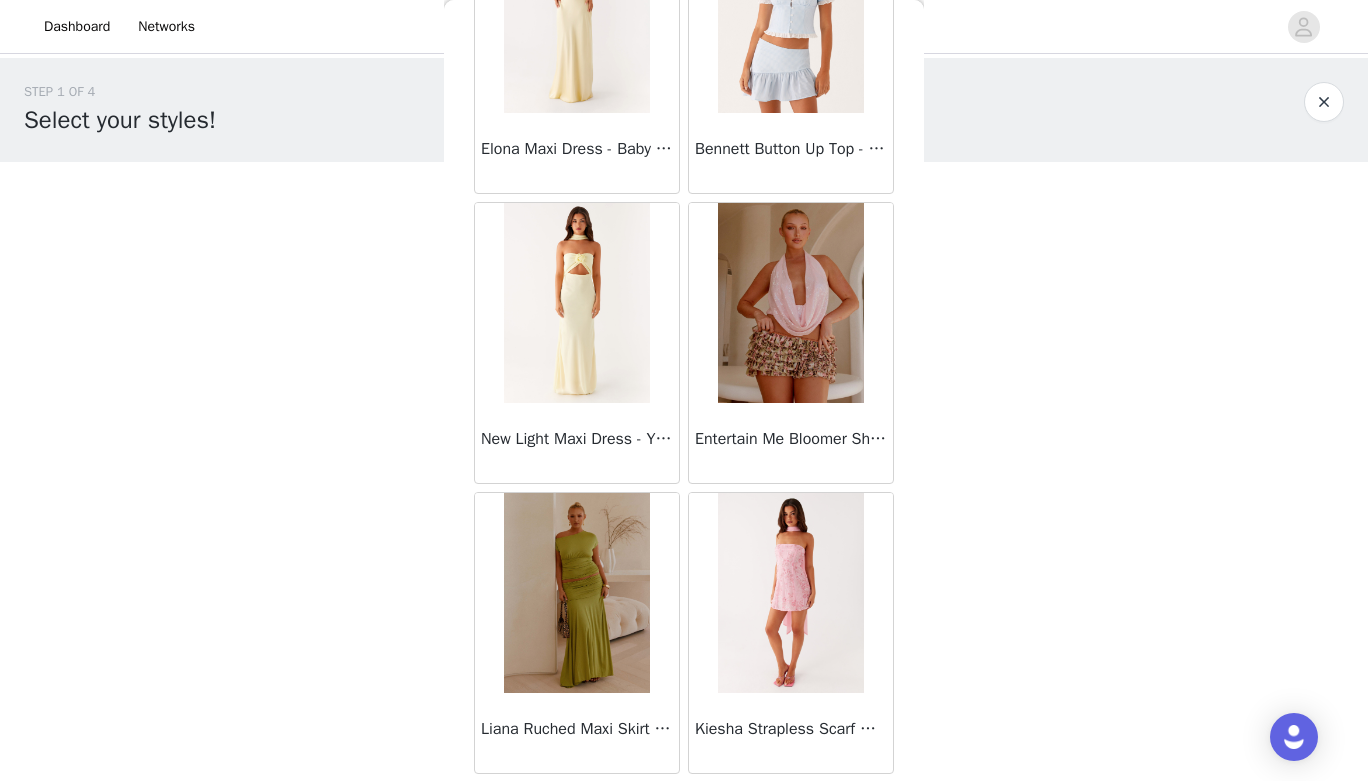 scroll, scrollTop: 60279, scrollLeft: 0, axis: vertical 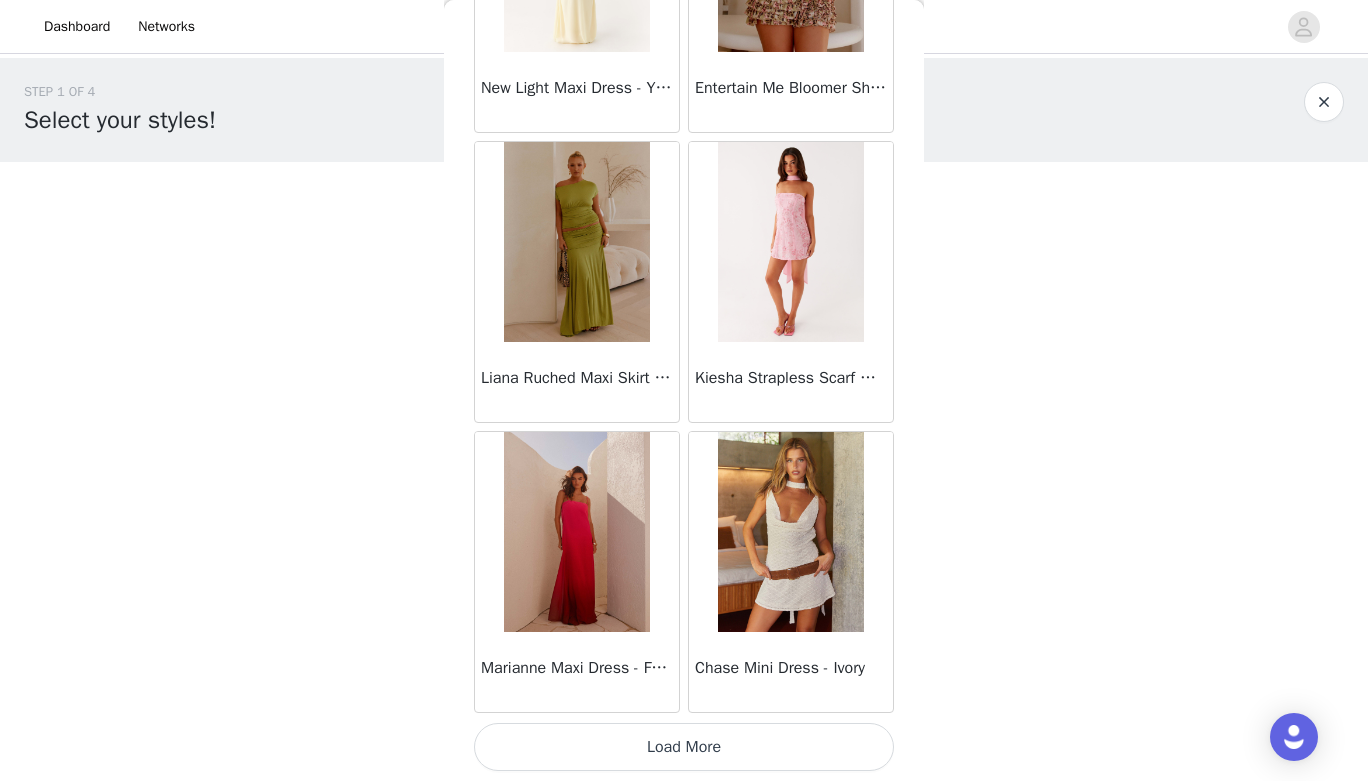 click on "Load More" at bounding box center [684, 747] 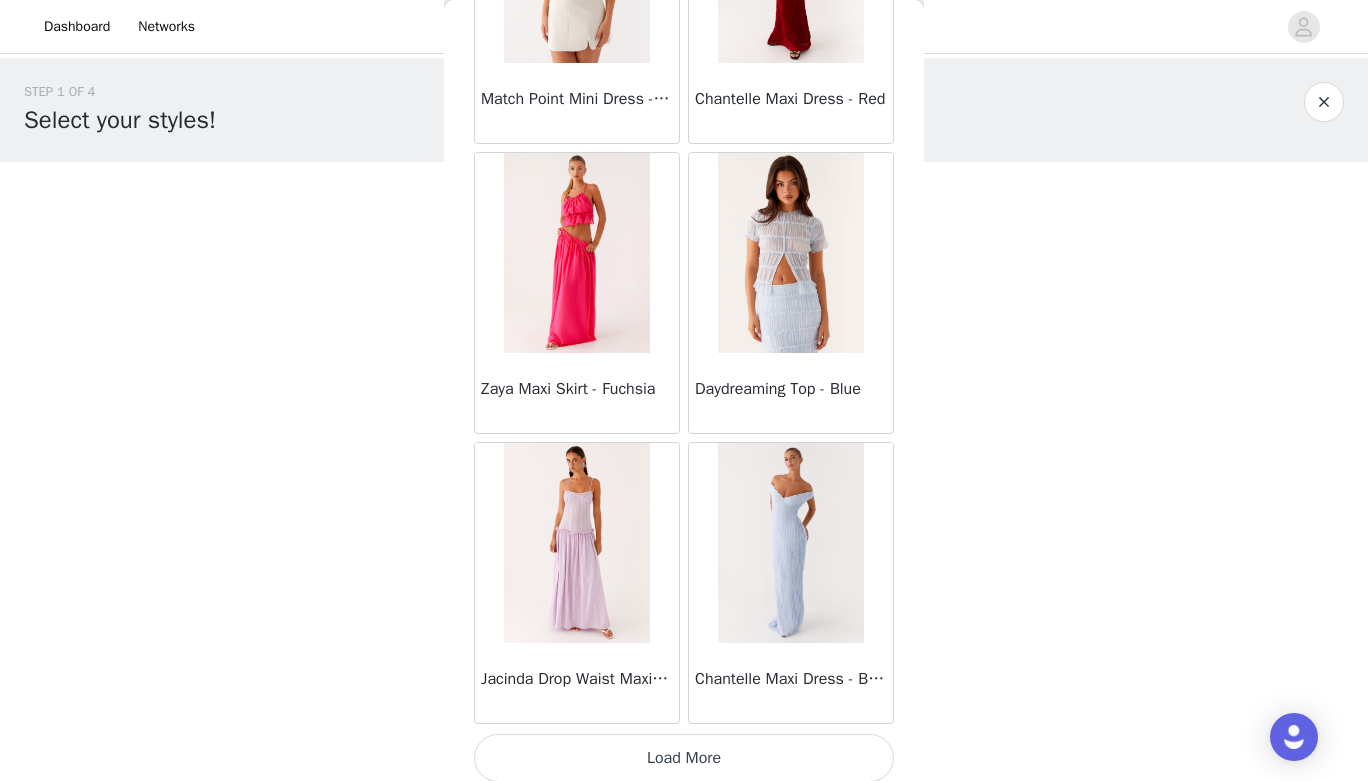 scroll, scrollTop: 63179, scrollLeft: 0, axis: vertical 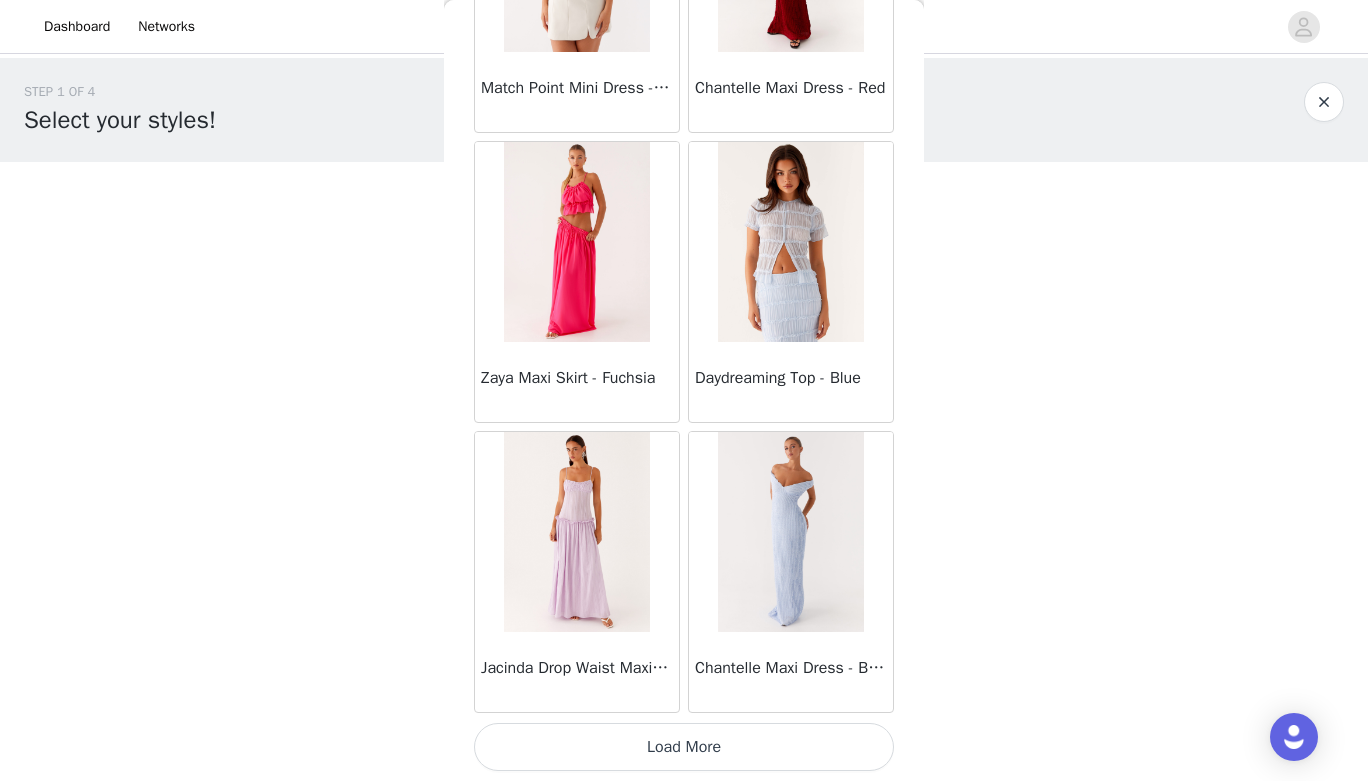 click on "Load More" at bounding box center [684, 747] 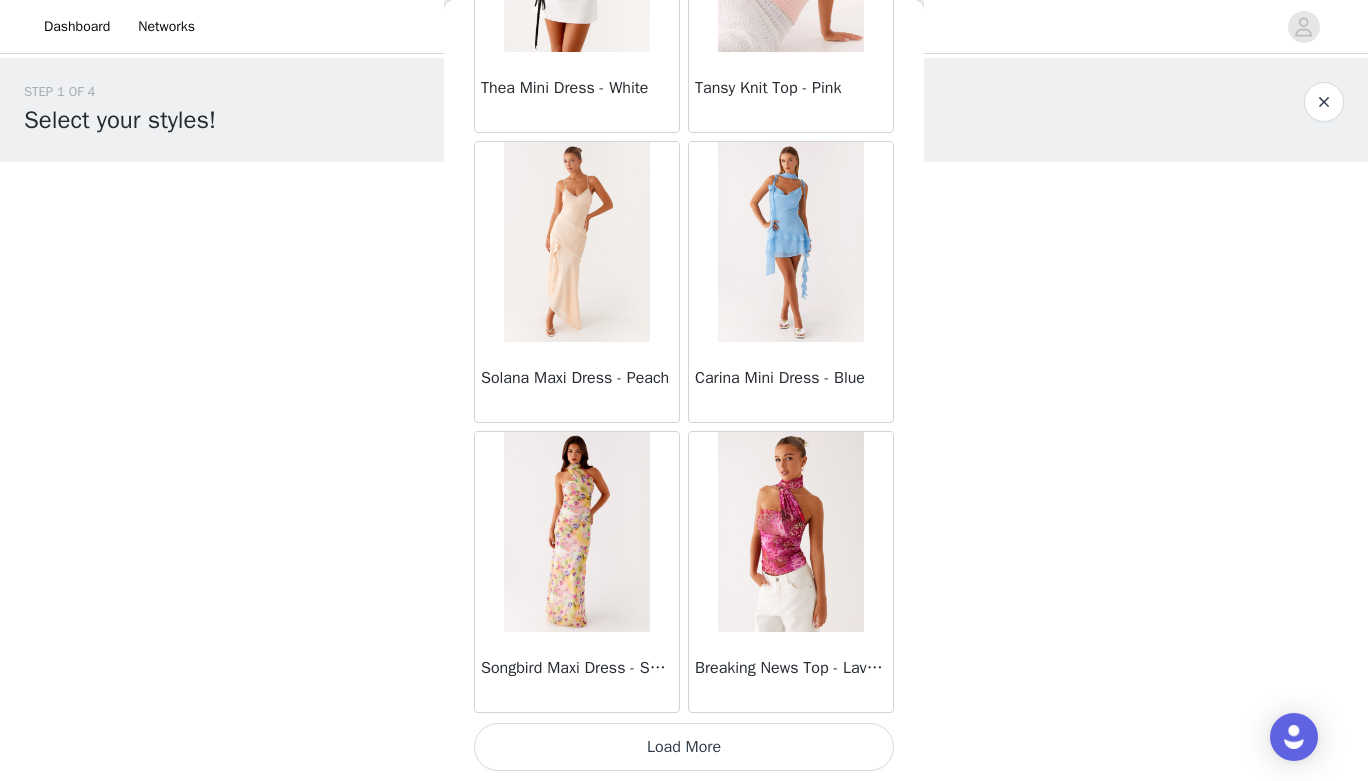 scroll, scrollTop: 66077, scrollLeft: 0, axis: vertical 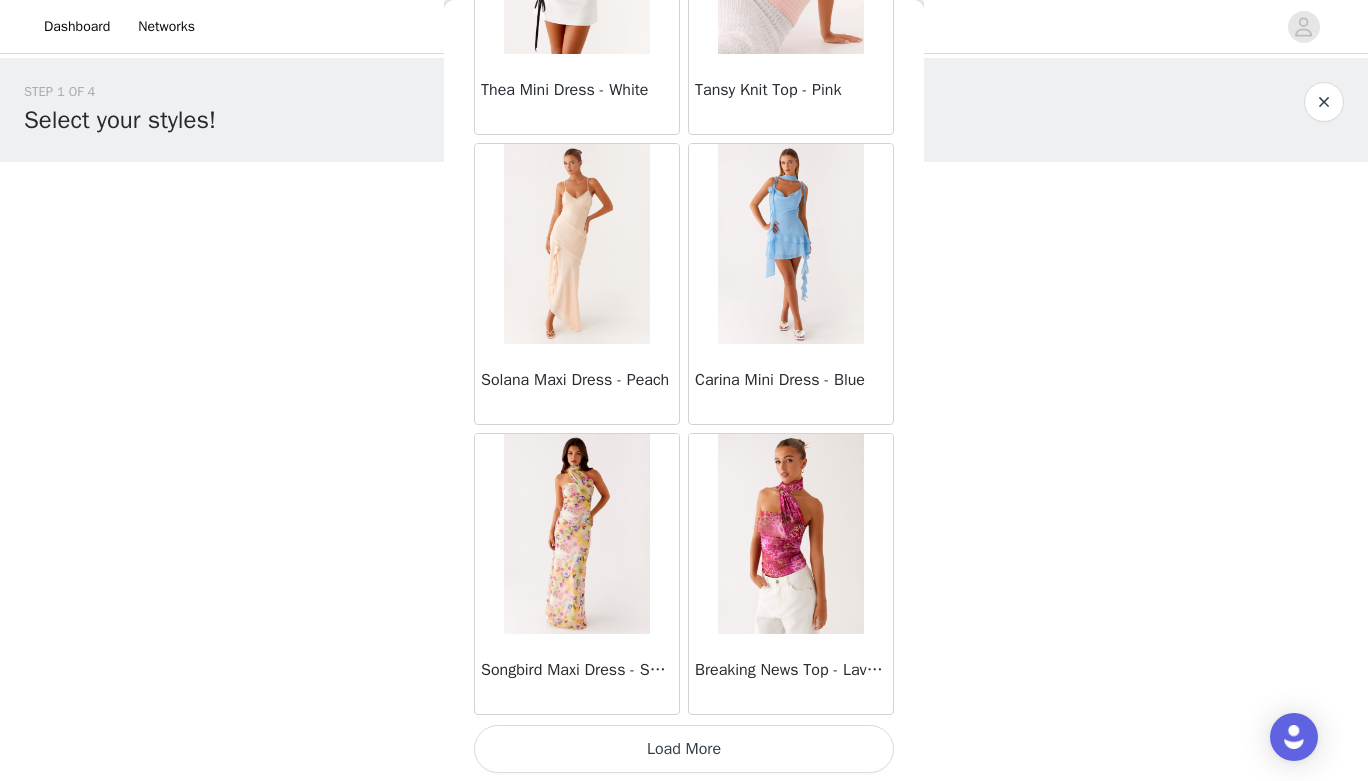 click on "Load More" at bounding box center [684, 749] 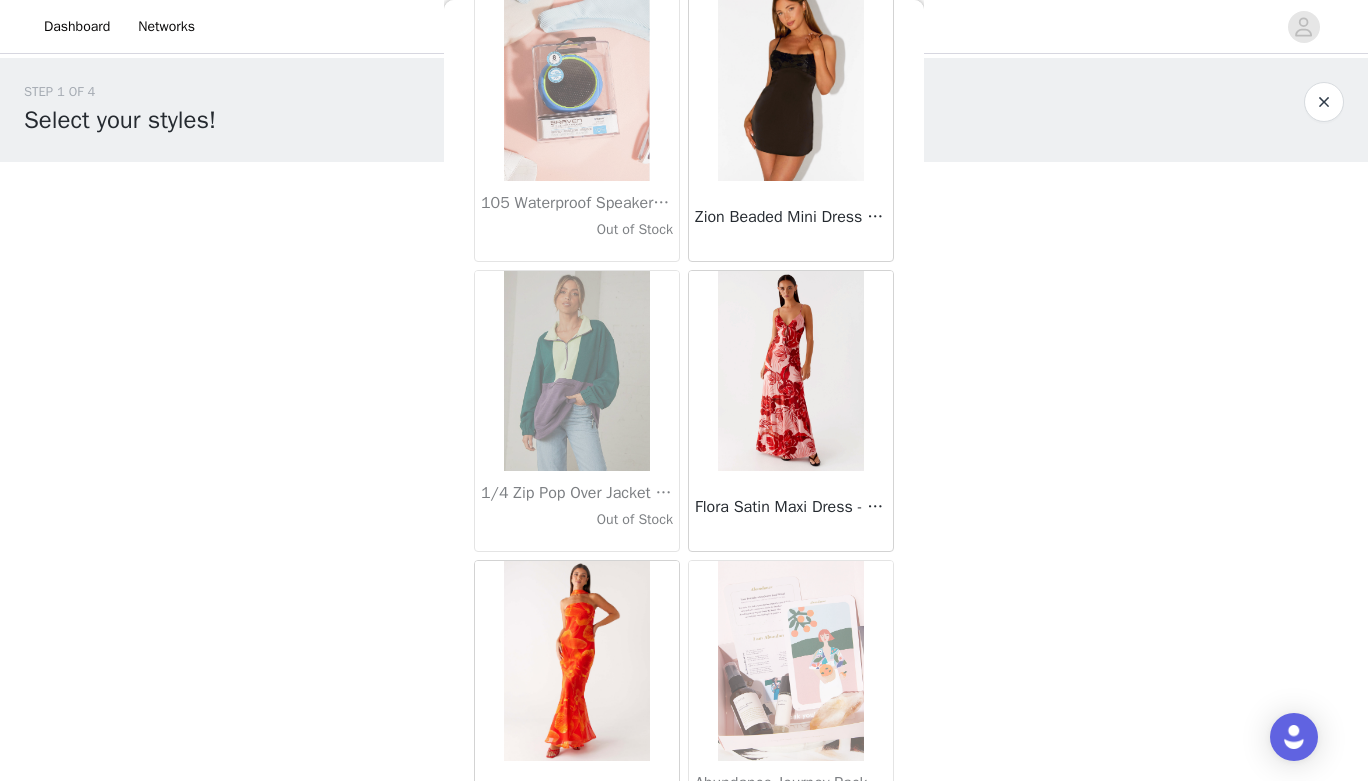 scroll, scrollTop: 68979, scrollLeft: 0, axis: vertical 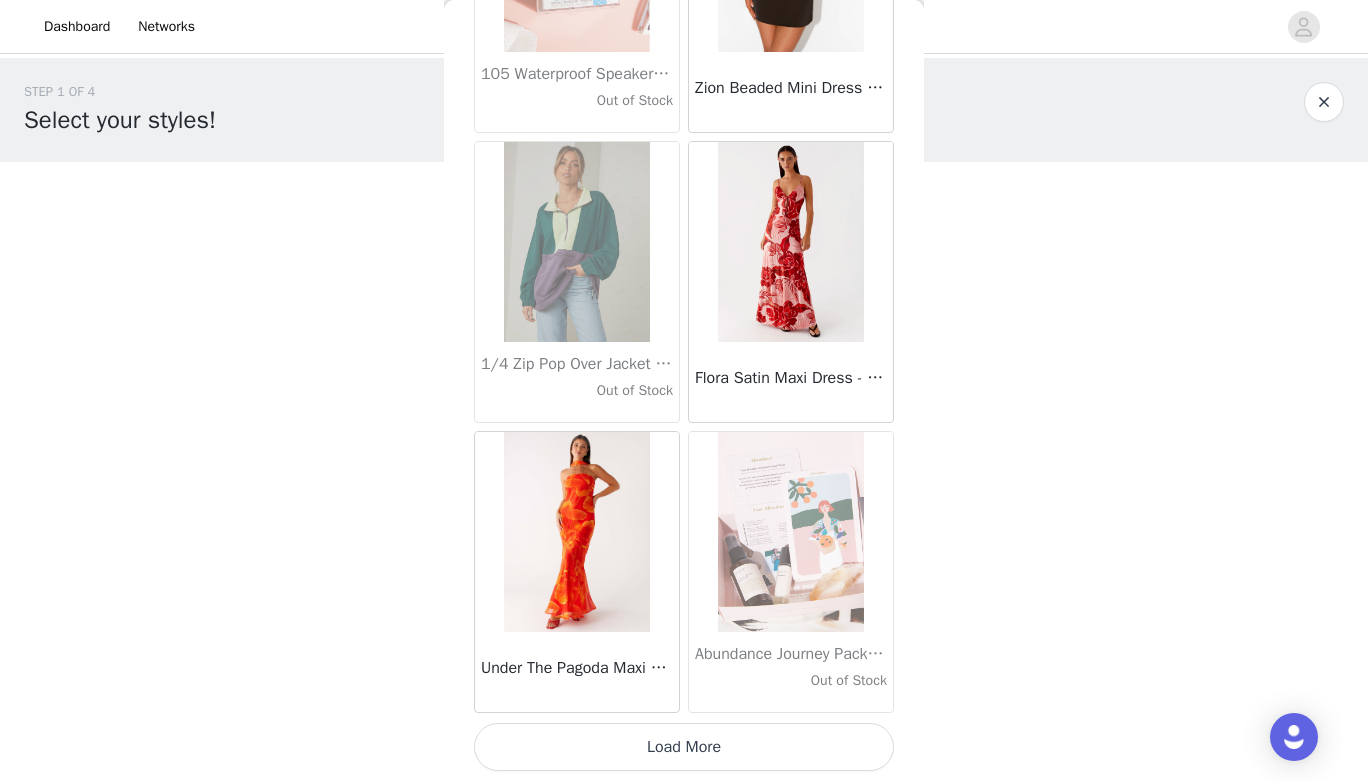 click on "Load More" at bounding box center [684, 747] 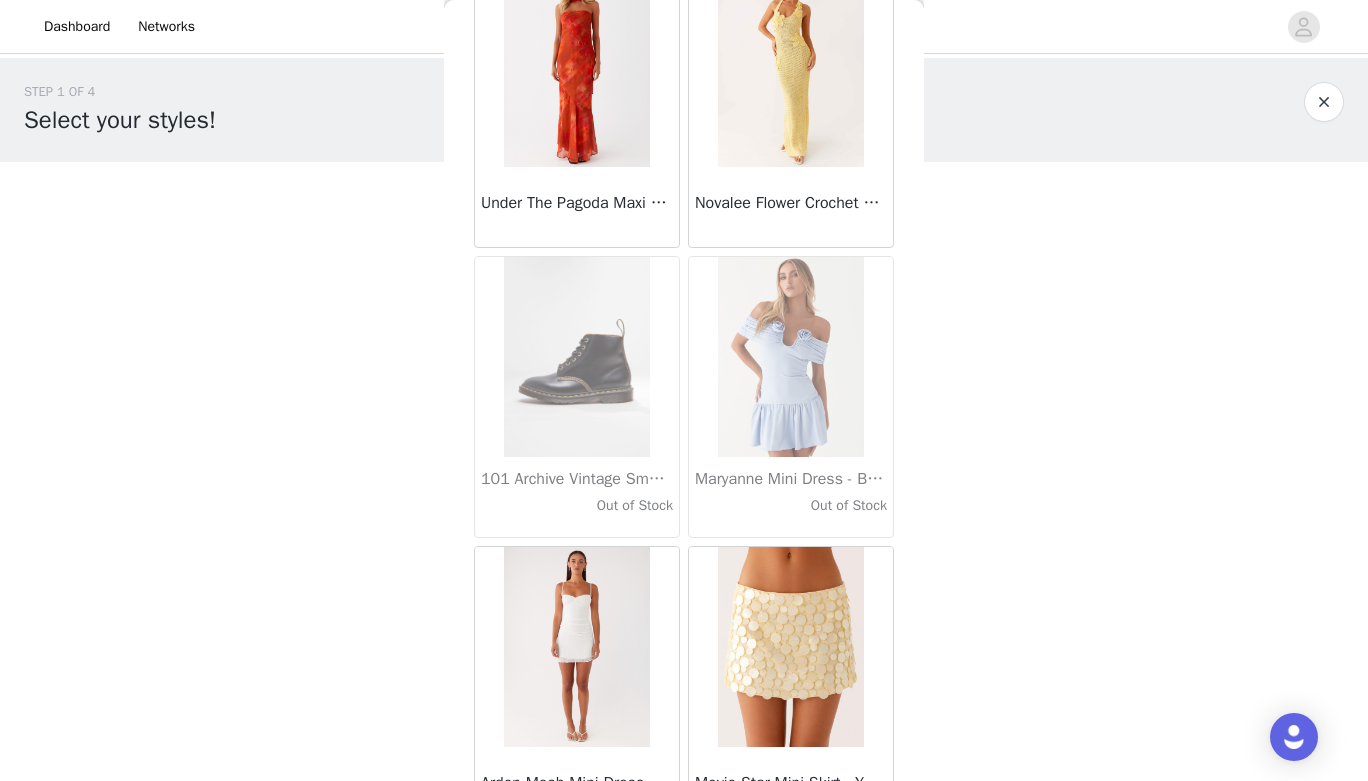 scroll, scrollTop: 71200, scrollLeft: 0, axis: vertical 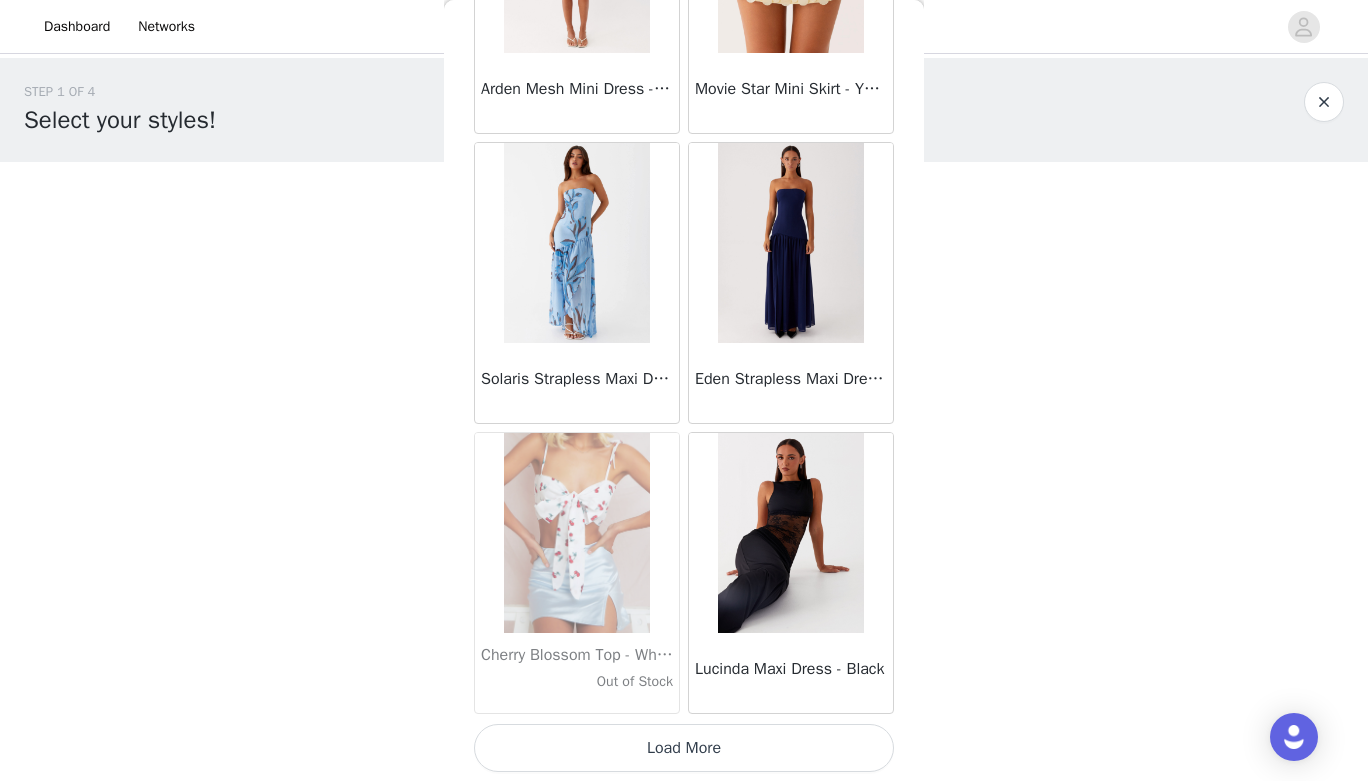 click on "Load More" at bounding box center (684, 748) 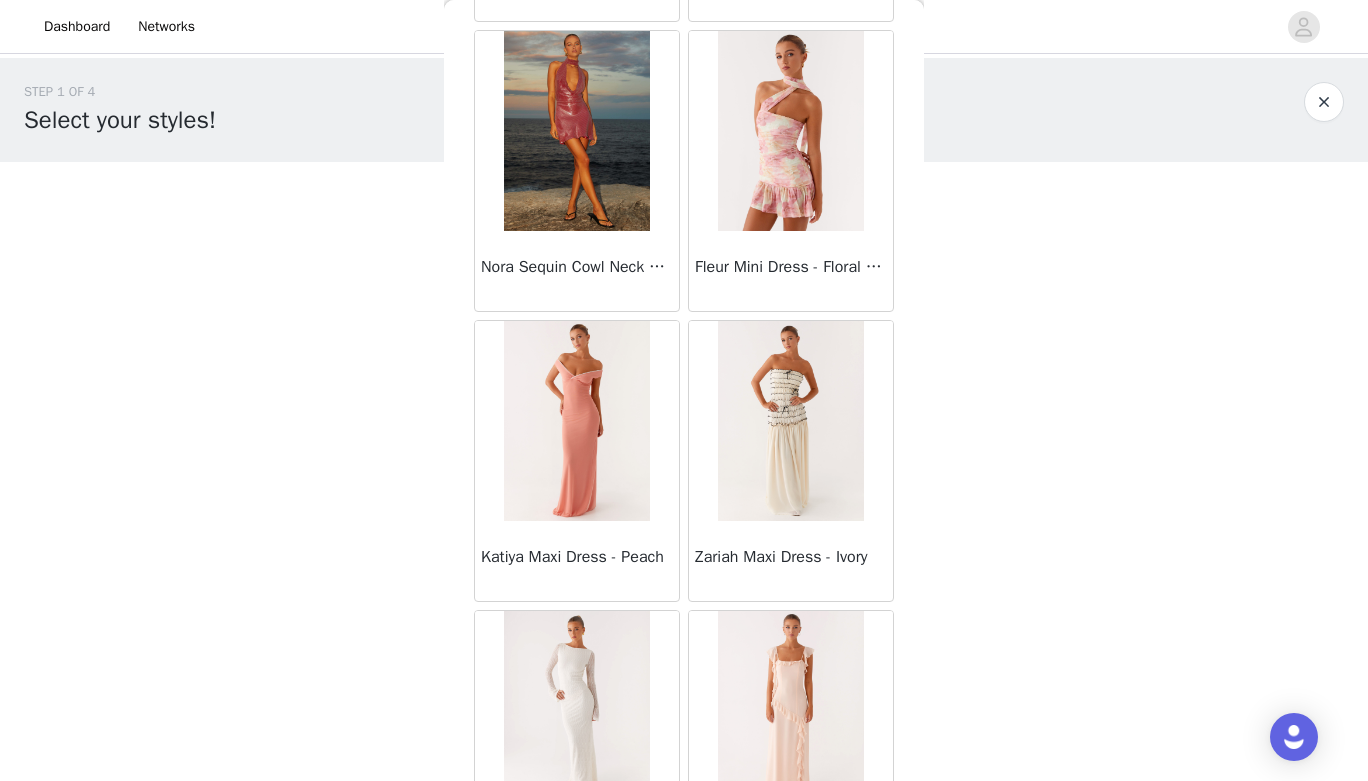 scroll, scrollTop: 74779, scrollLeft: 0, axis: vertical 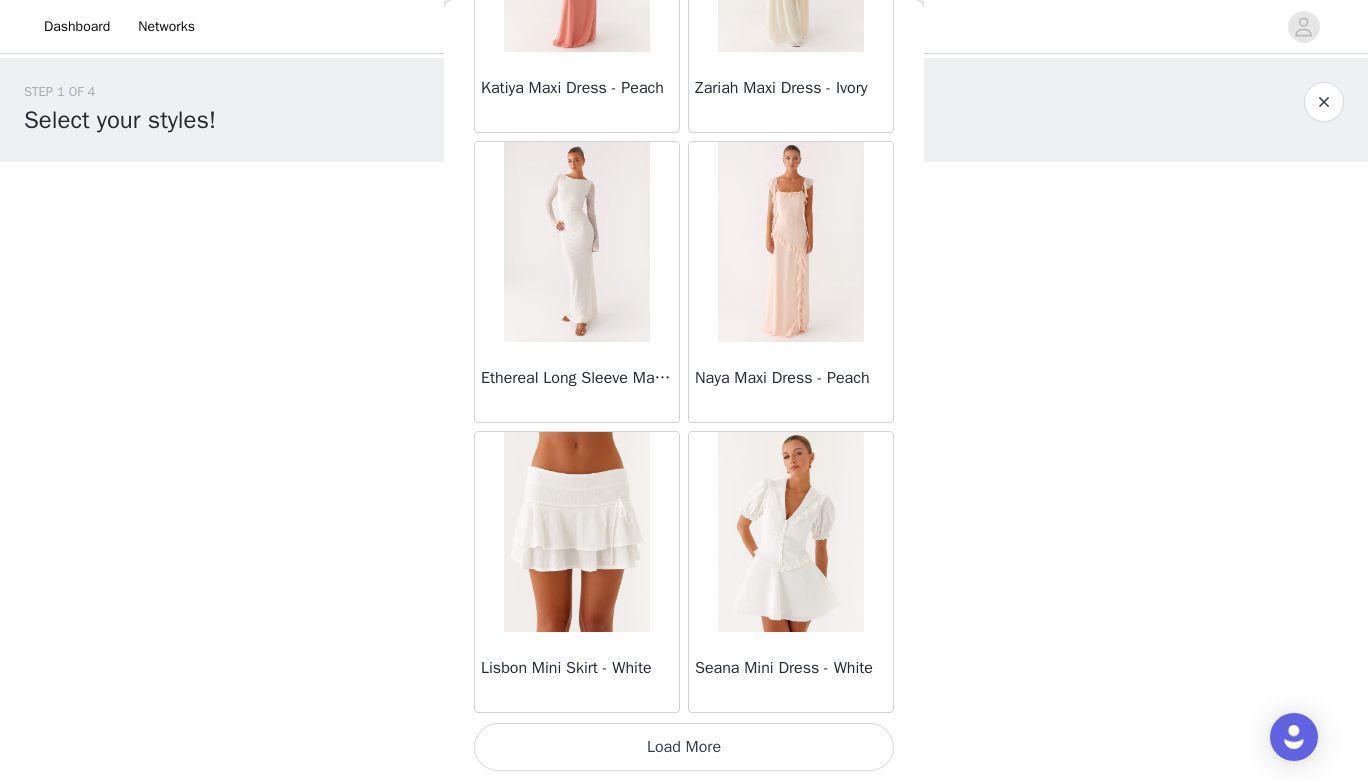 click on "Load More" at bounding box center [684, 747] 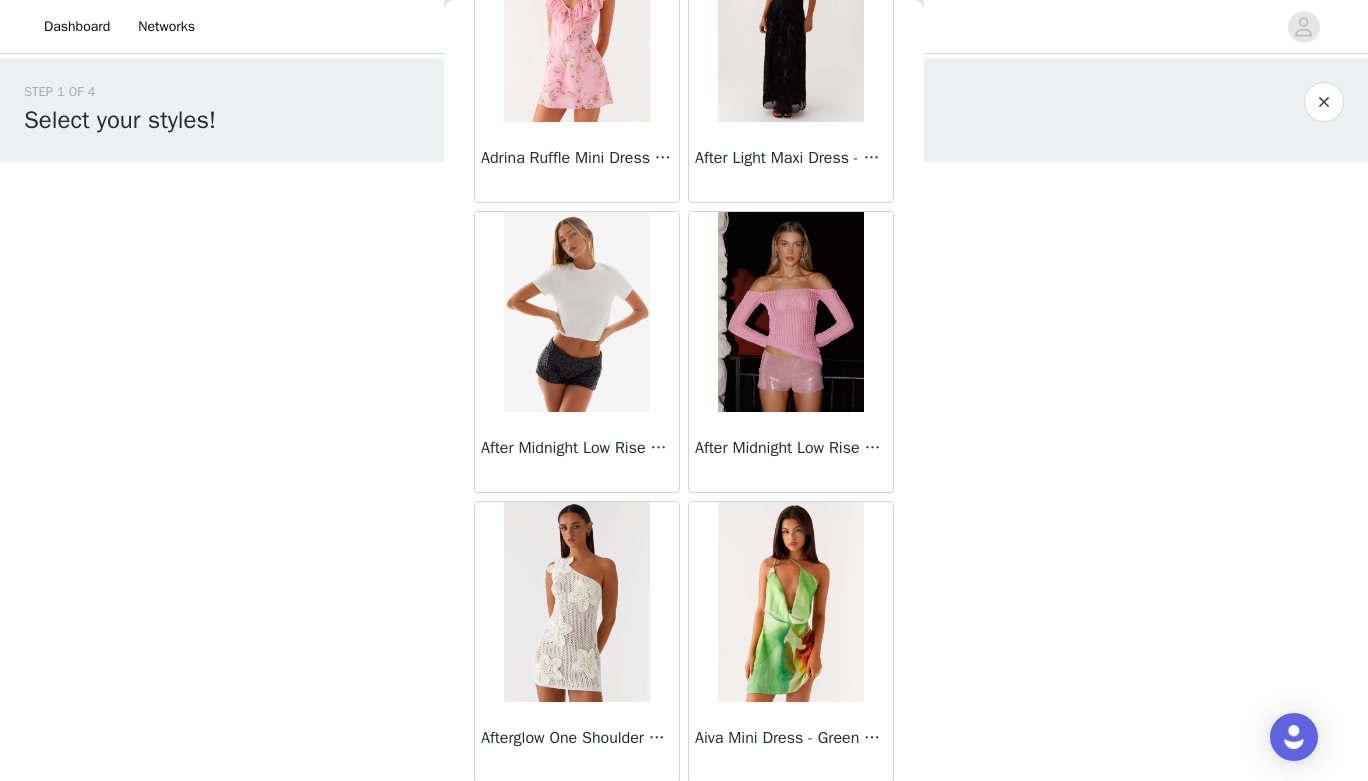 scroll, scrollTop: 77679, scrollLeft: 0, axis: vertical 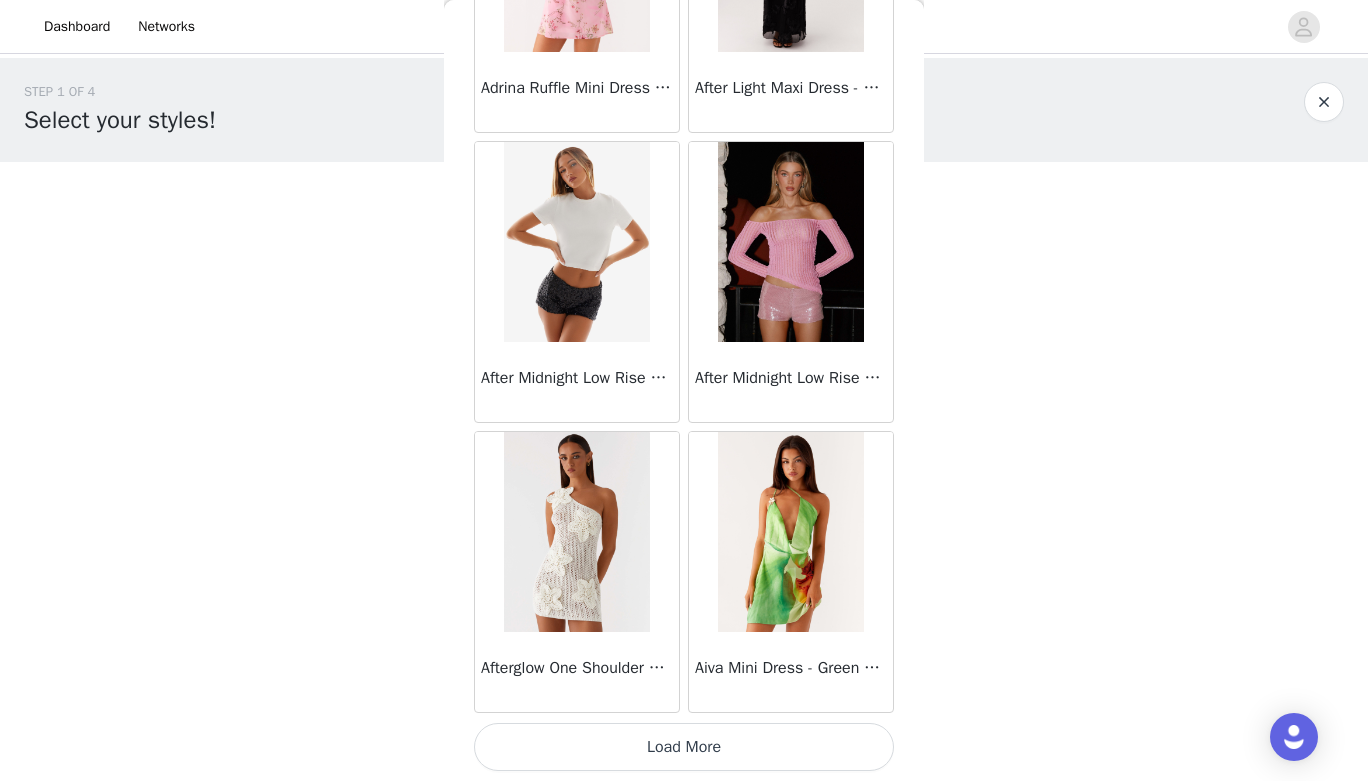 click on "Load More" at bounding box center [684, 747] 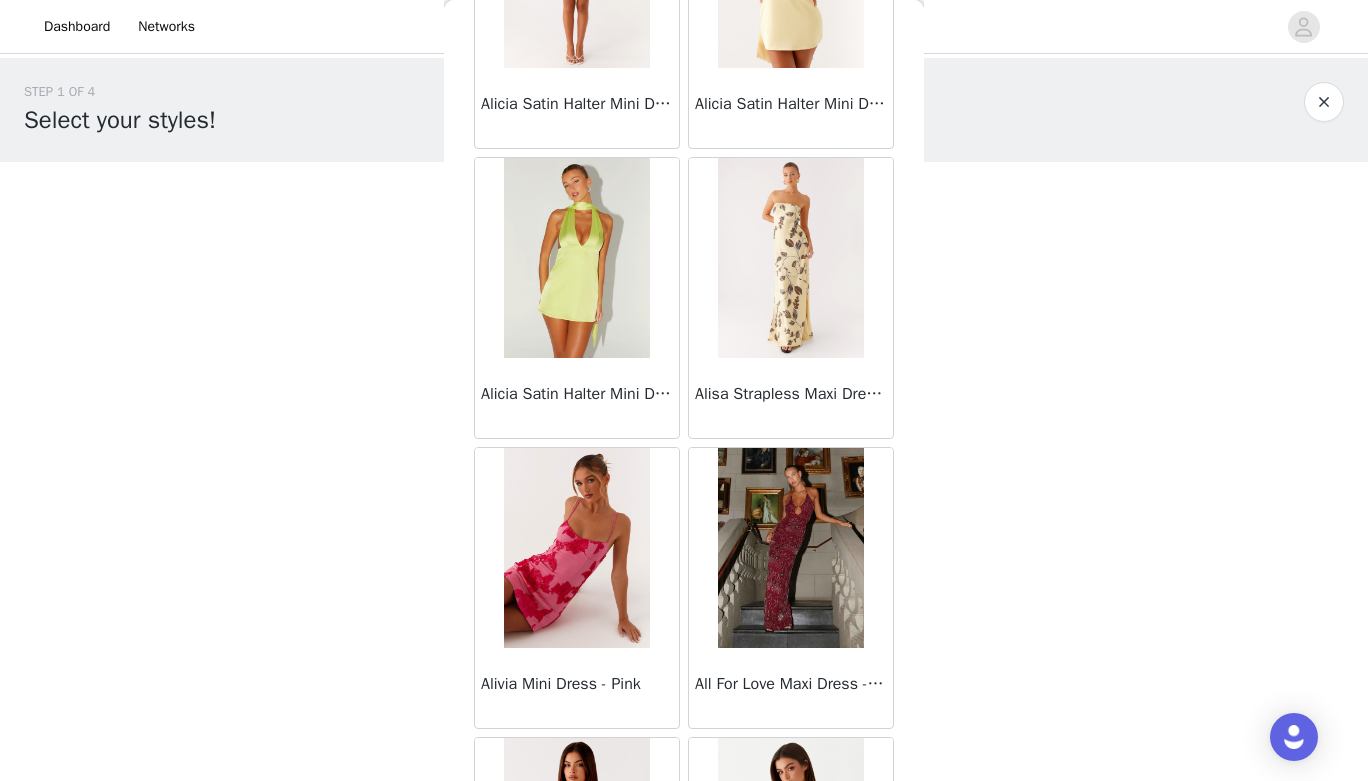 scroll, scrollTop: 80579, scrollLeft: 0, axis: vertical 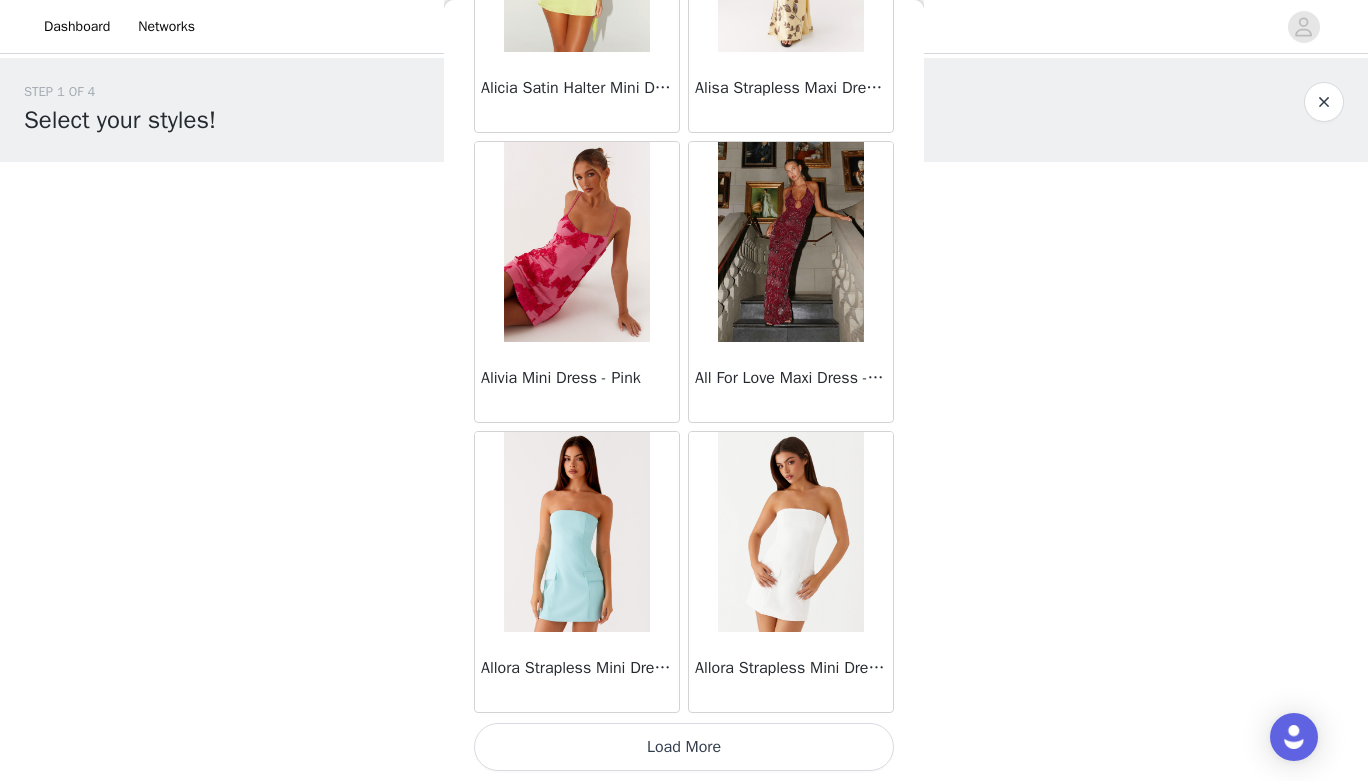 click on "Load More" at bounding box center [684, 747] 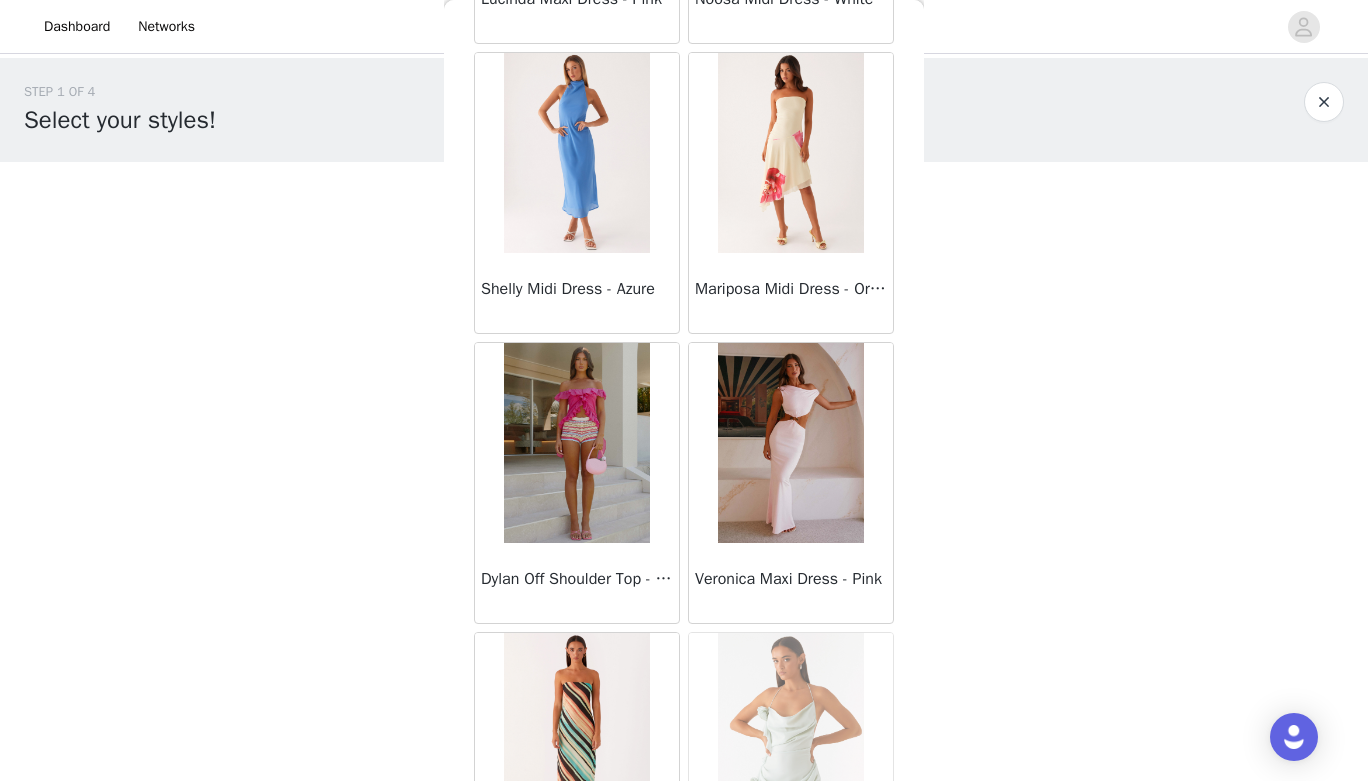 scroll, scrollTop: 28175, scrollLeft: 0, axis: vertical 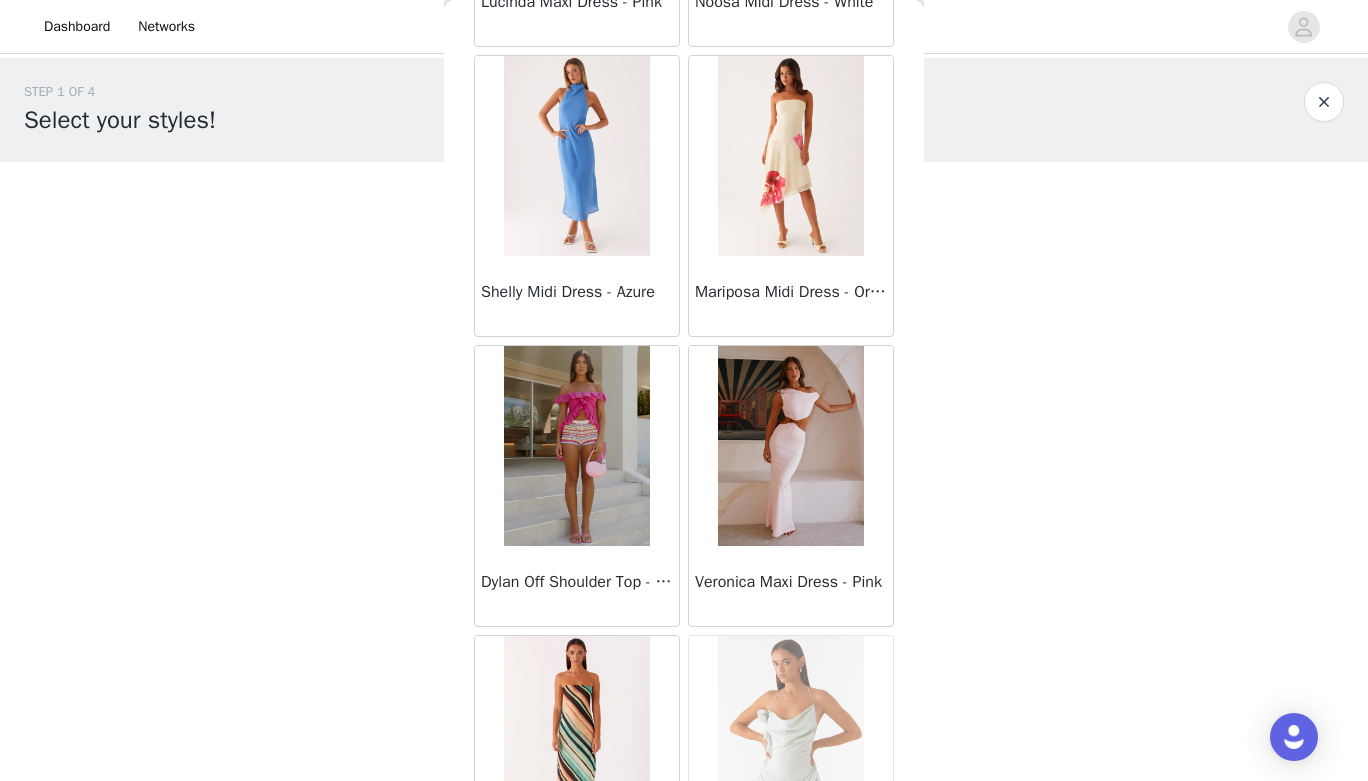 click at bounding box center [576, 156] 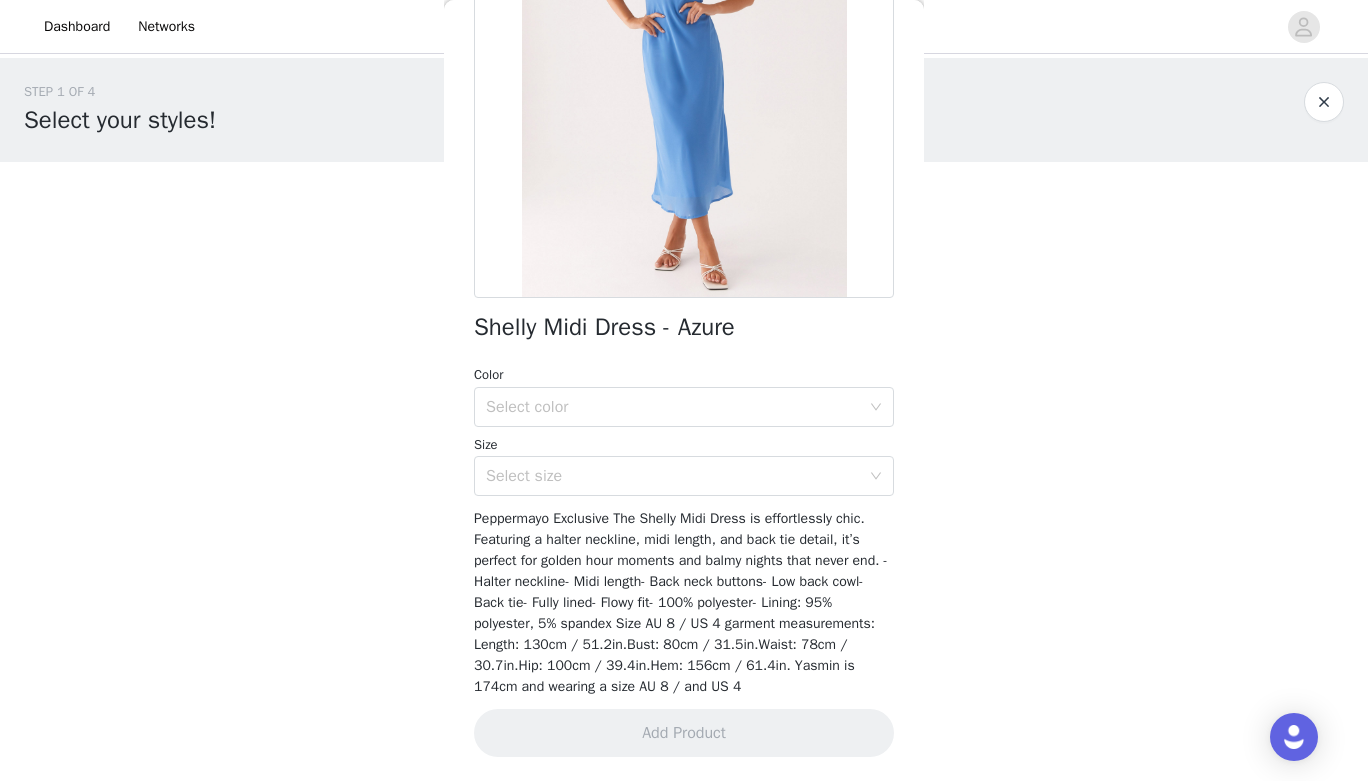 scroll, scrollTop: 0, scrollLeft: 0, axis: both 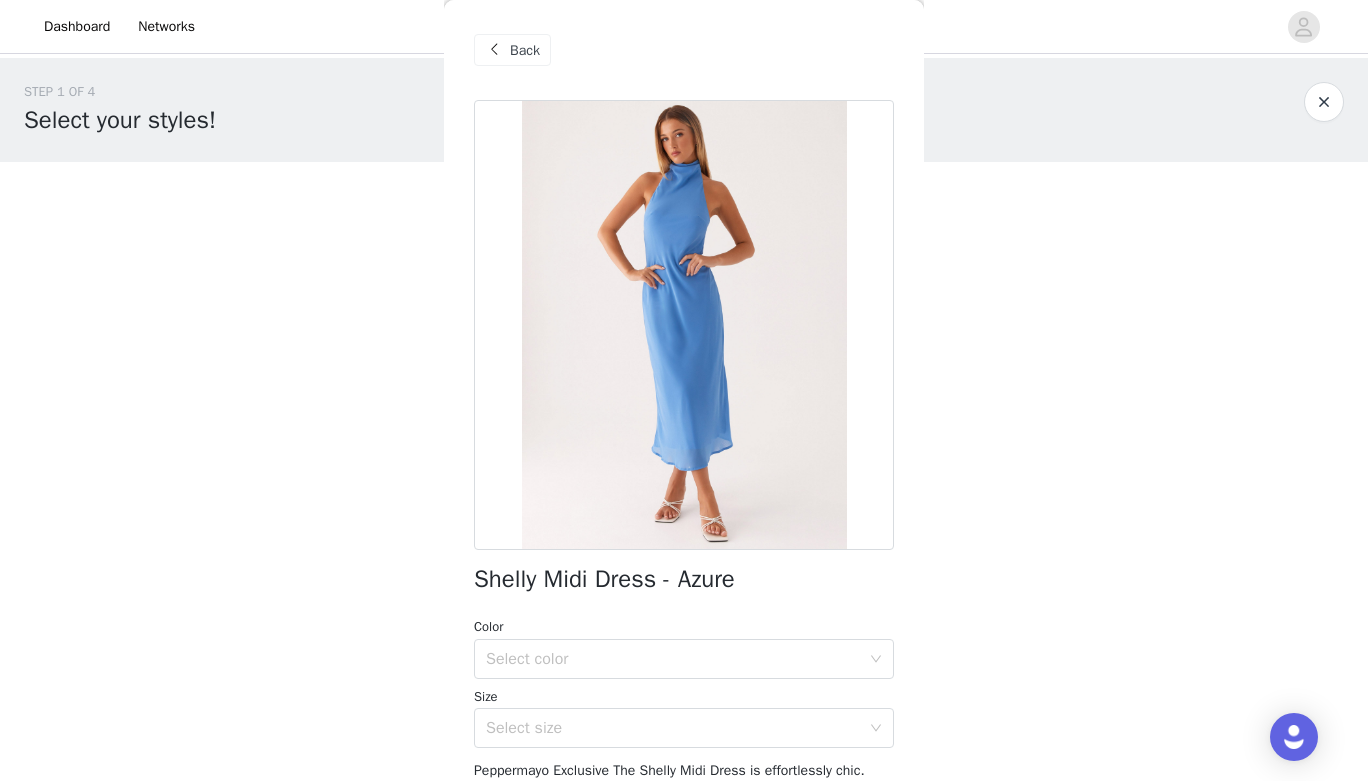 click on "Back" at bounding box center [525, 50] 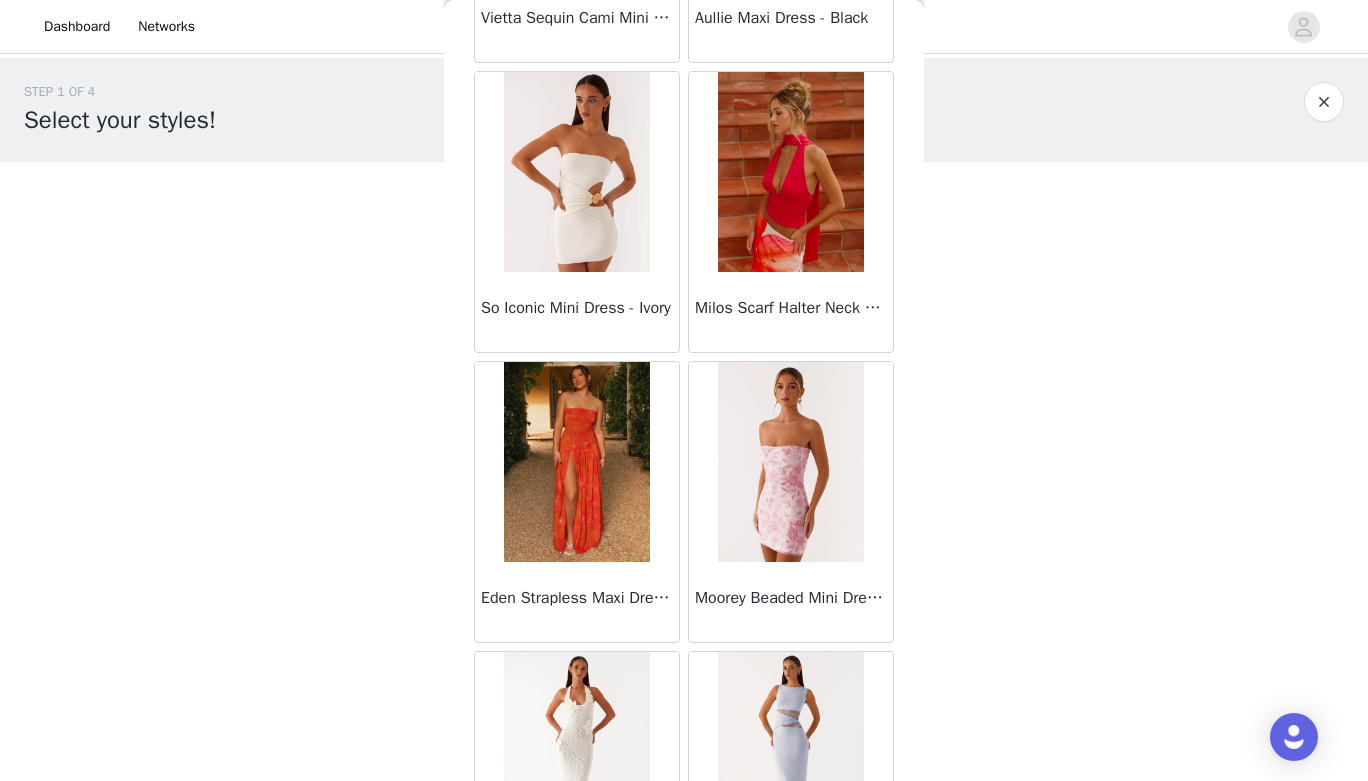 scroll, scrollTop: 23236, scrollLeft: 0, axis: vertical 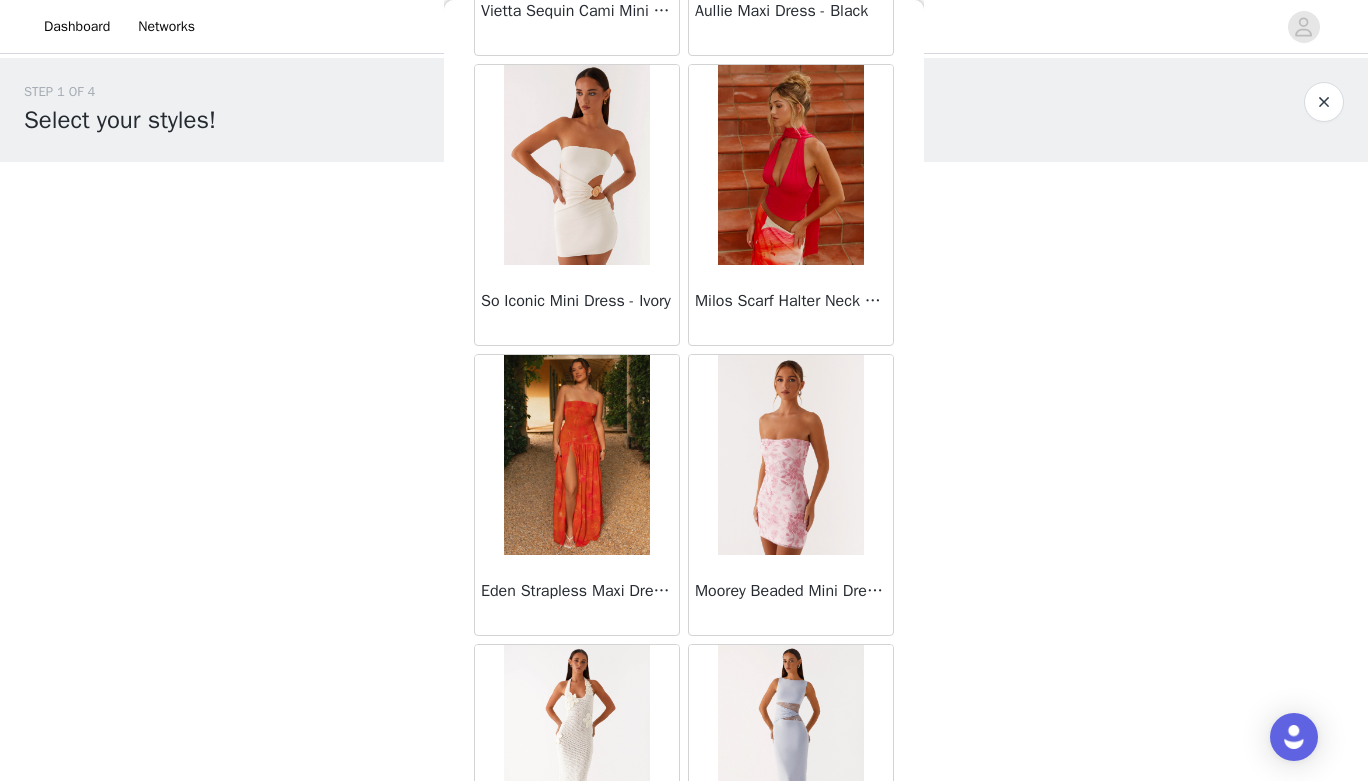 click at bounding box center [790, 165] 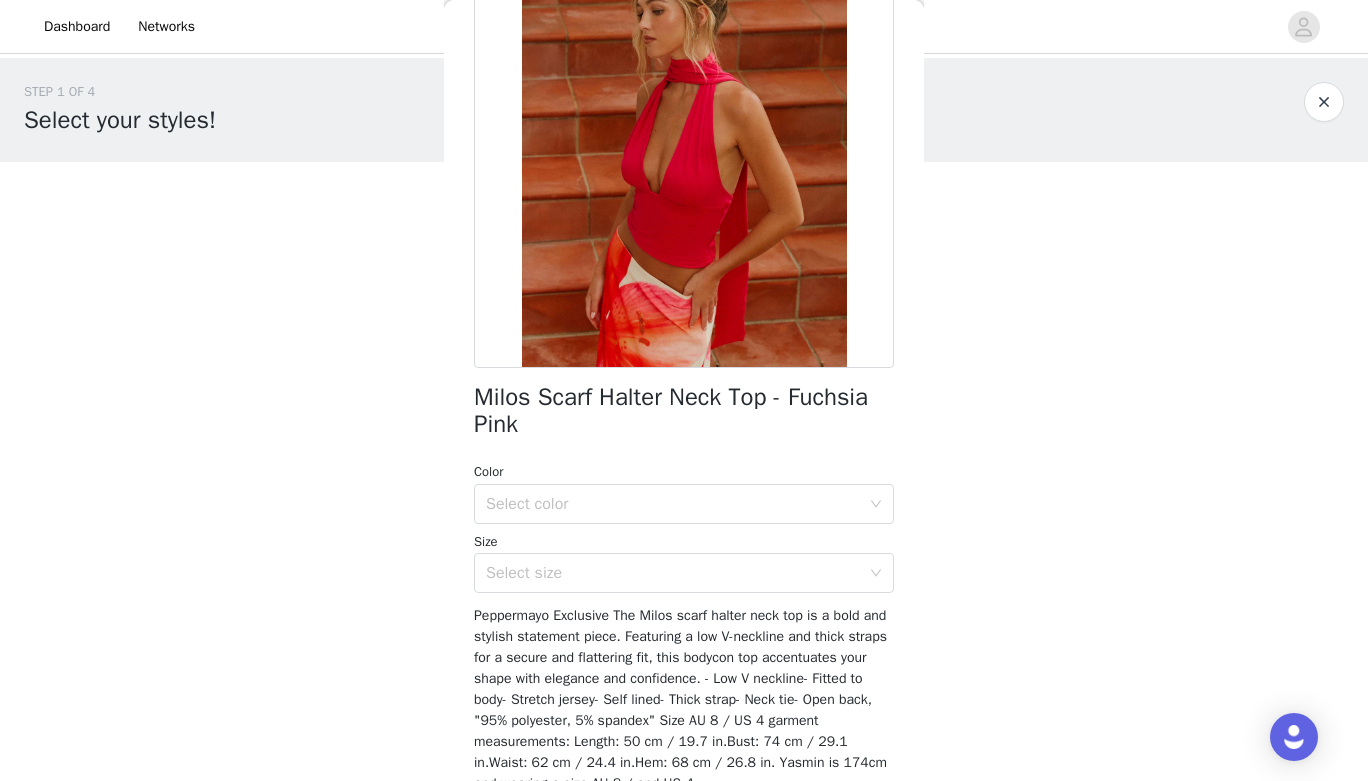 scroll, scrollTop: 230, scrollLeft: 0, axis: vertical 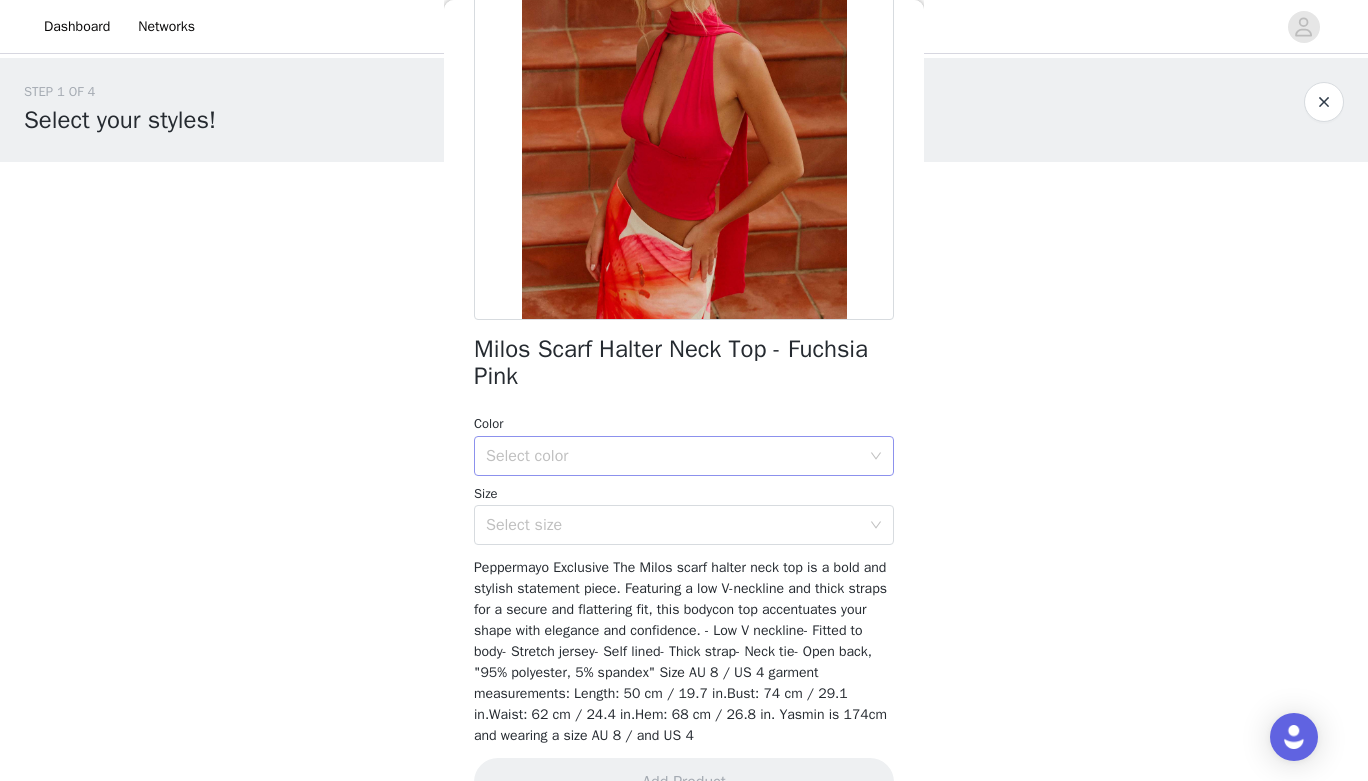click on "Select color" at bounding box center (673, 456) 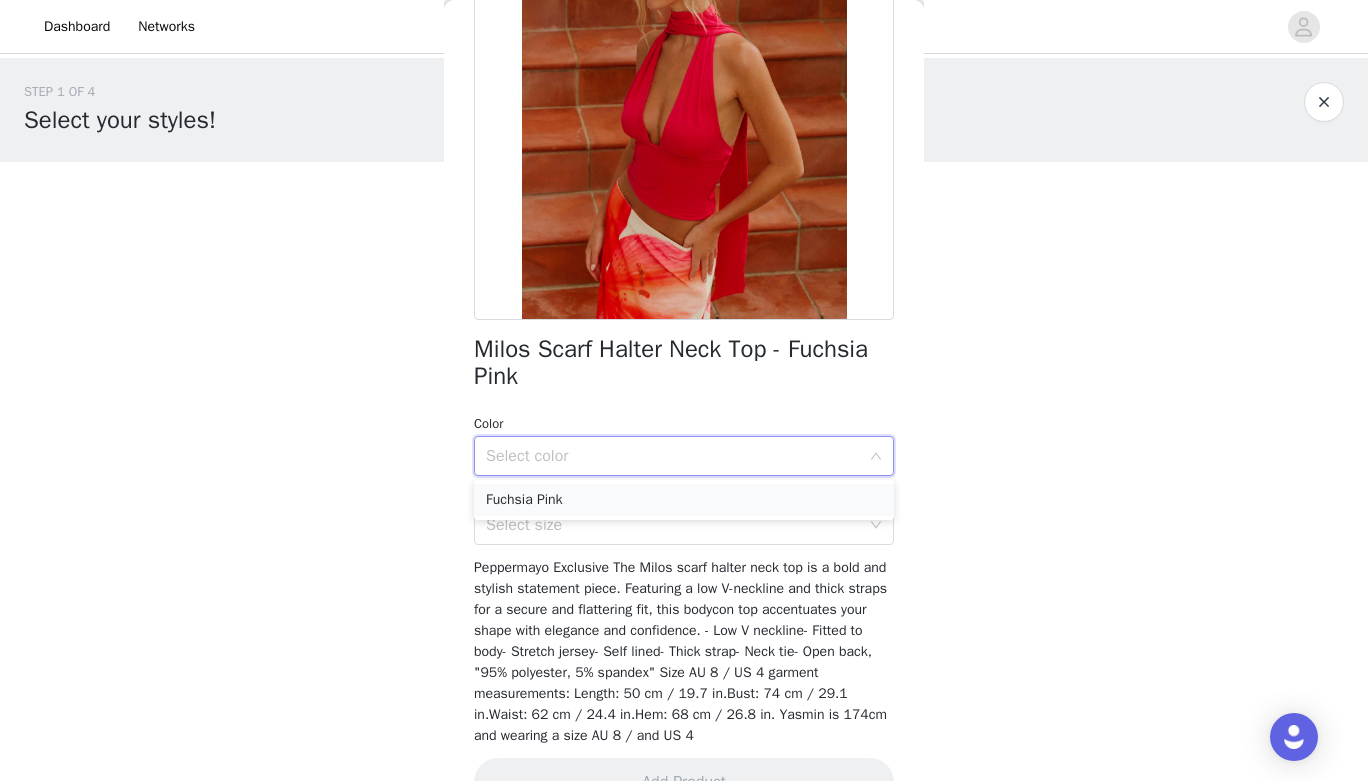 click on "Fuchsia Pink" at bounding box center [684, 500] 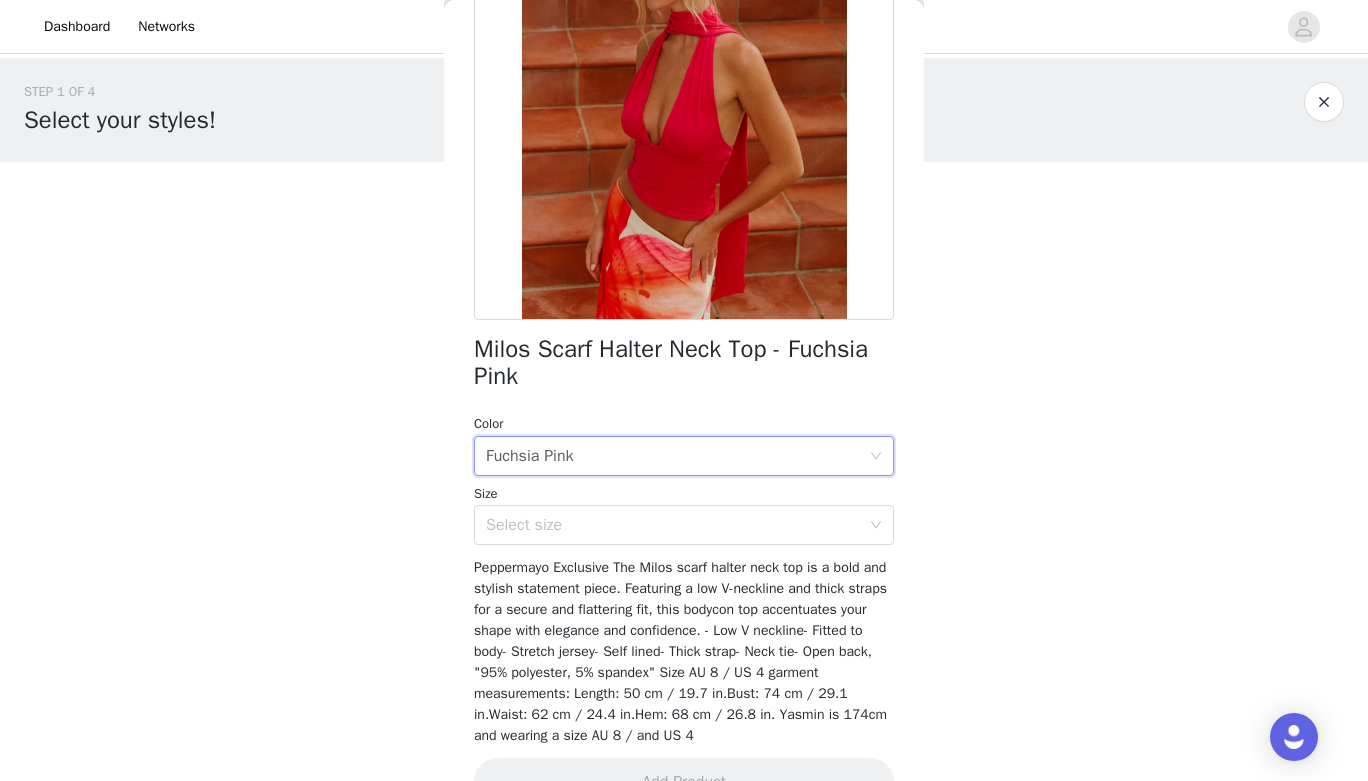 click on "Milos Scarf Halter Neck Top - Fuchsia Pink Color Select color Fuchsia Pink Size Select size Peppermayo Exclusive The Milos scarf halter neck top is a bold and stylish statement piece. Featuring a low V-neckline and thick straps for a secure and flattering fit, this bodycon top accentuates your shape with elegance and confidence. - Low V neckline- Fitted to body- Stretch jersey- Self lined- Thick strap- Neck tie- Open back, "95% polyester, 5% spandex" Size AU 8 / US 4 garment measurements: Length: 50 cm / 19.7 in.Bust: 74 cm / 29.1 in.Waist: 62 cm / 24.4 in.Hem: 68 cm / 26.8 in. Yasmin is 174cm and wearing a size AU 8 / and US 4 Add Product" at bounding box center (684, 350) 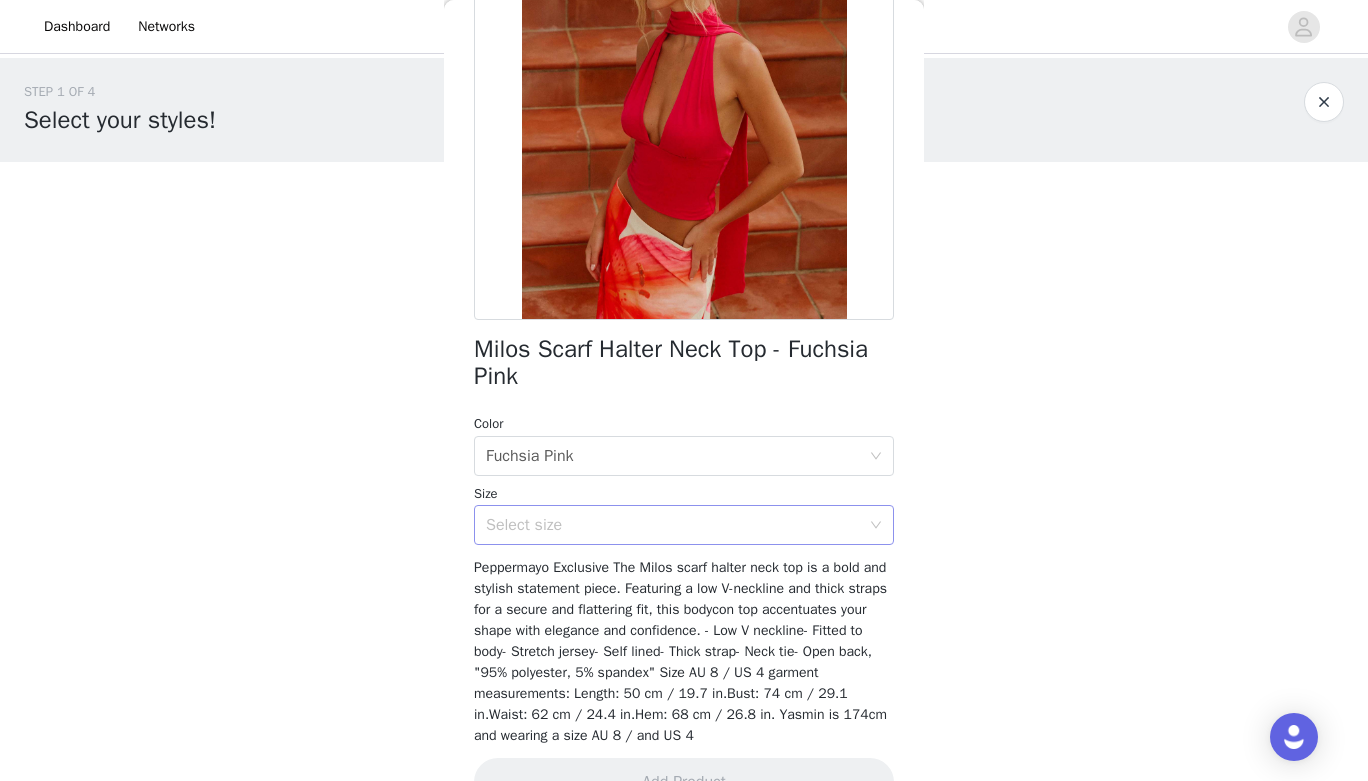 click on "Select size" at bounding box center [673, 525] 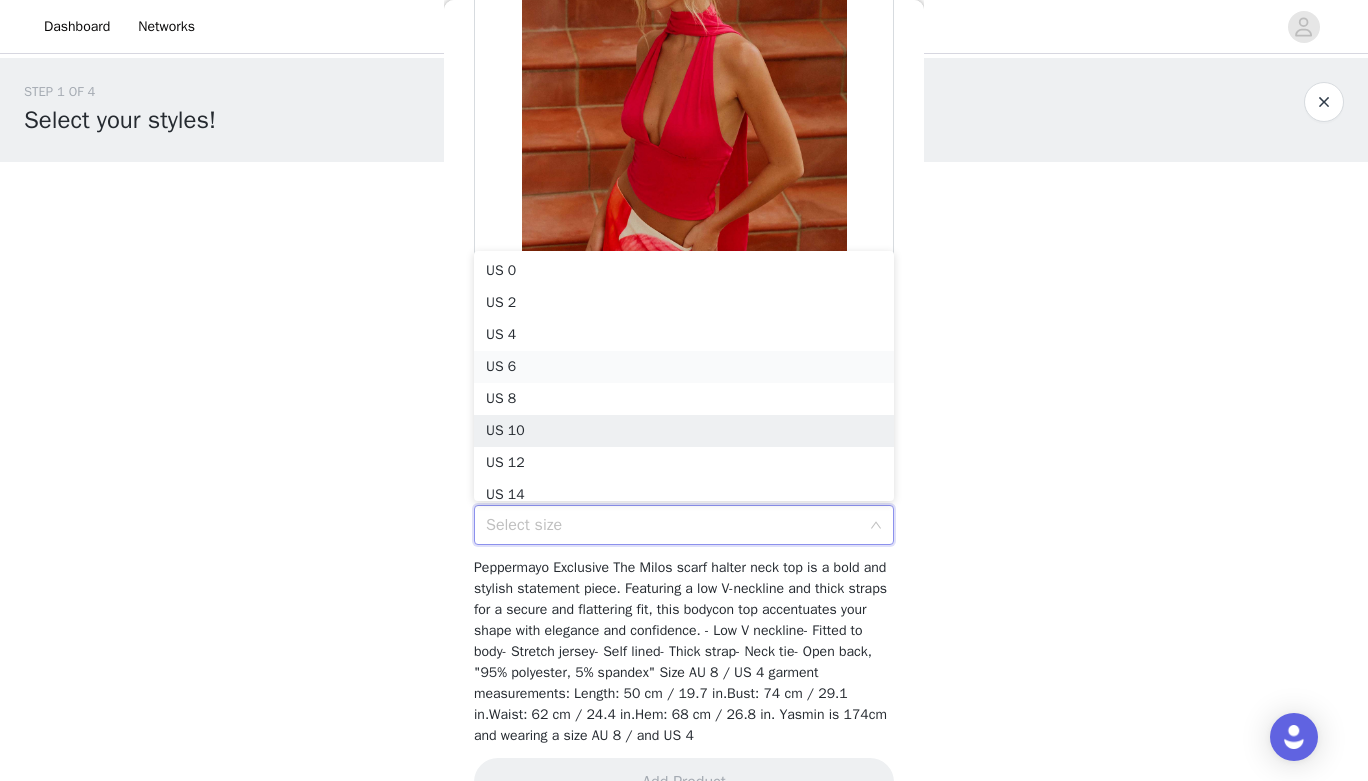 scroll, scrollTop: 10, scrollLeft: 0, axis: vertical 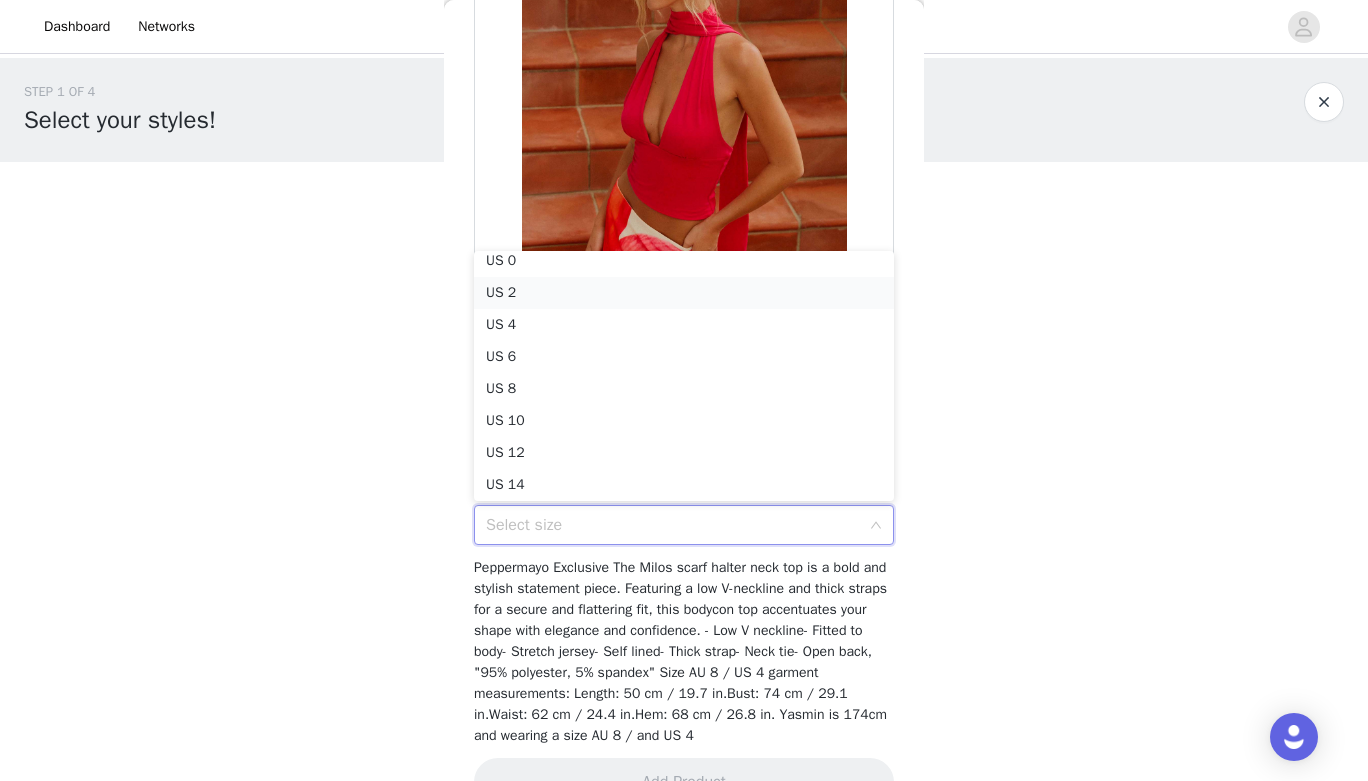 click on "US 2" at bounding box center (684, 293) 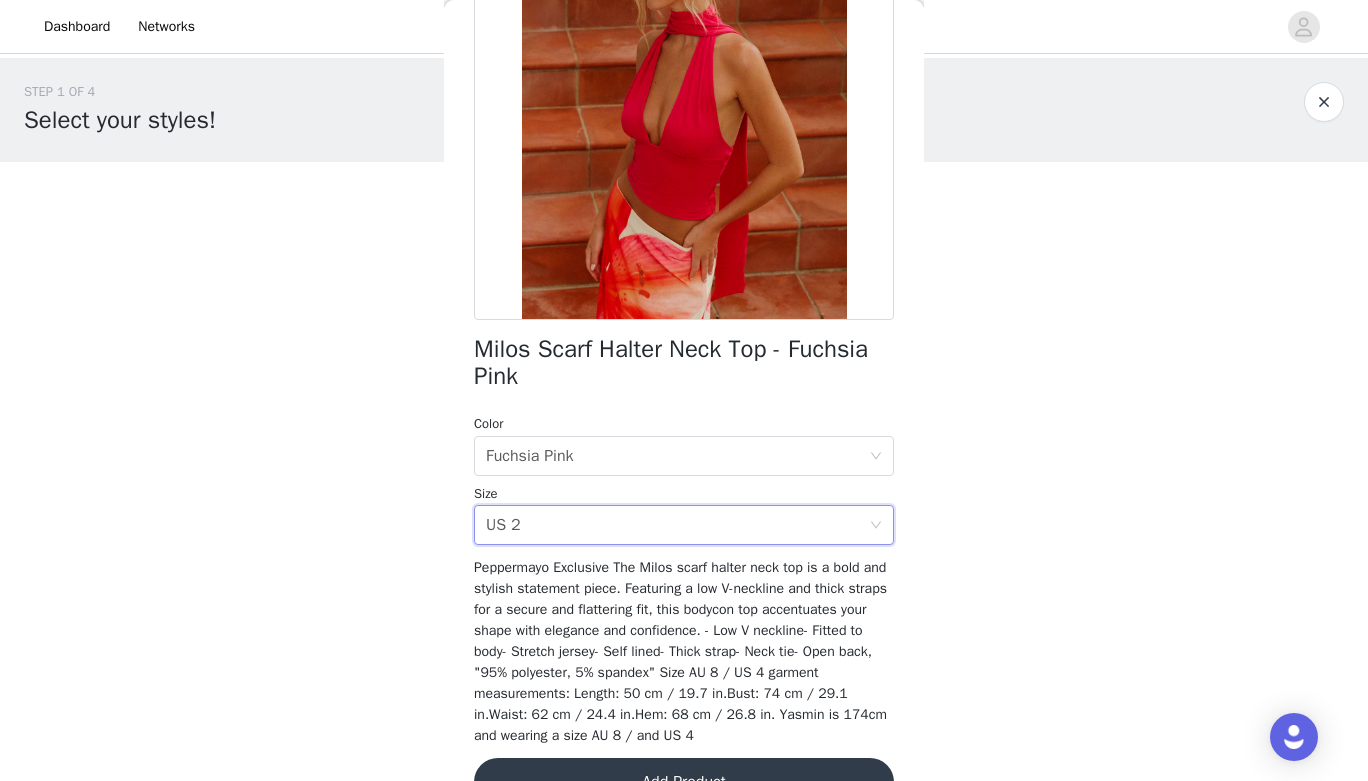scroll, scrollTop: 279, scrollLeft: 0, axis: vertical 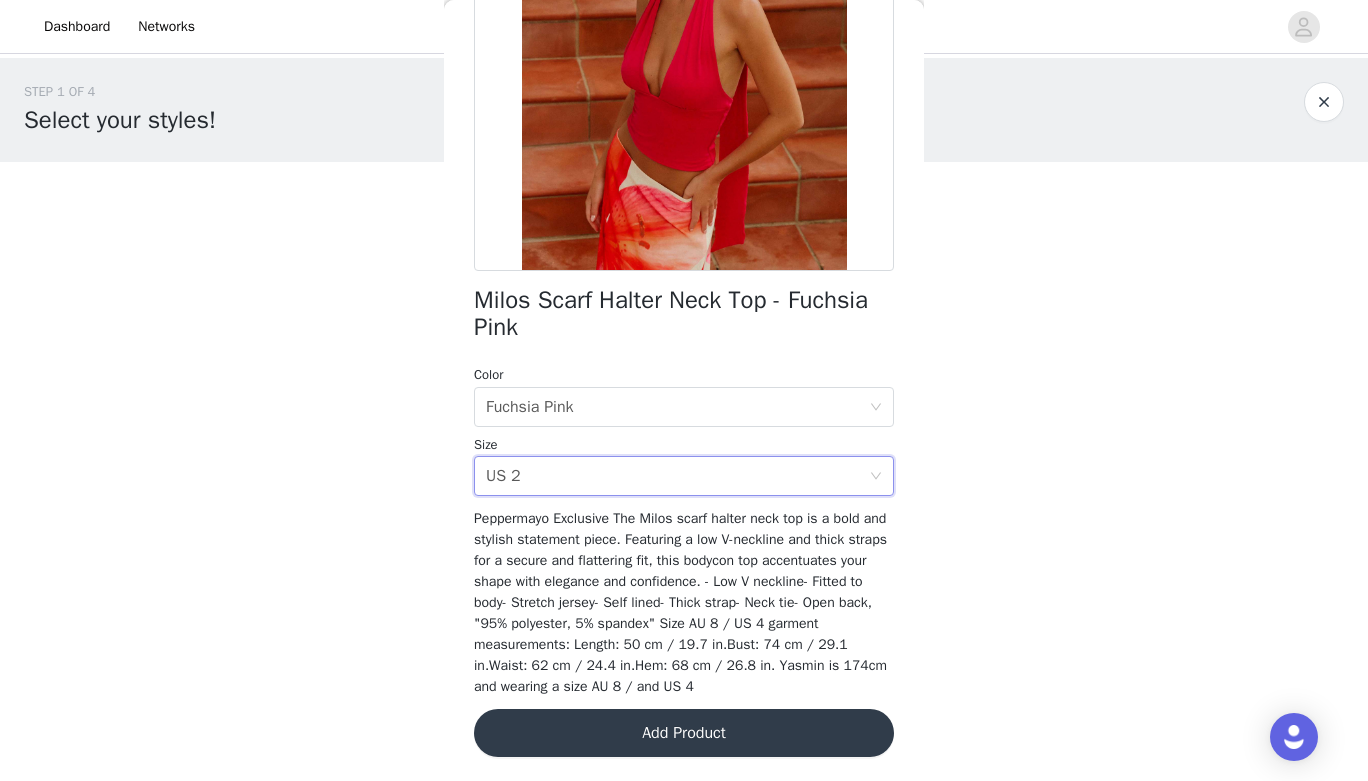 click on "Add Product" at bounding box center [684, 733] 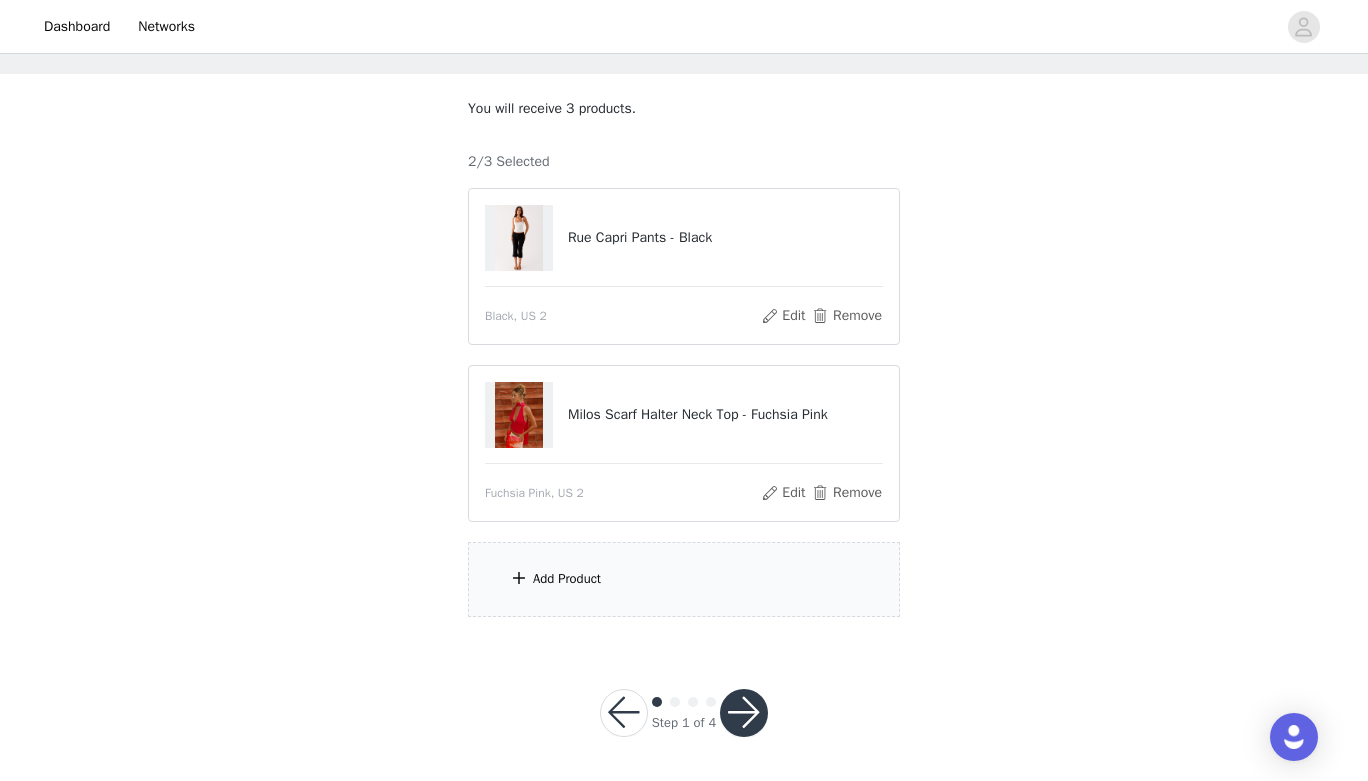 scroll, scrollTop: 91, scrollLeft: 0, axis: vertical 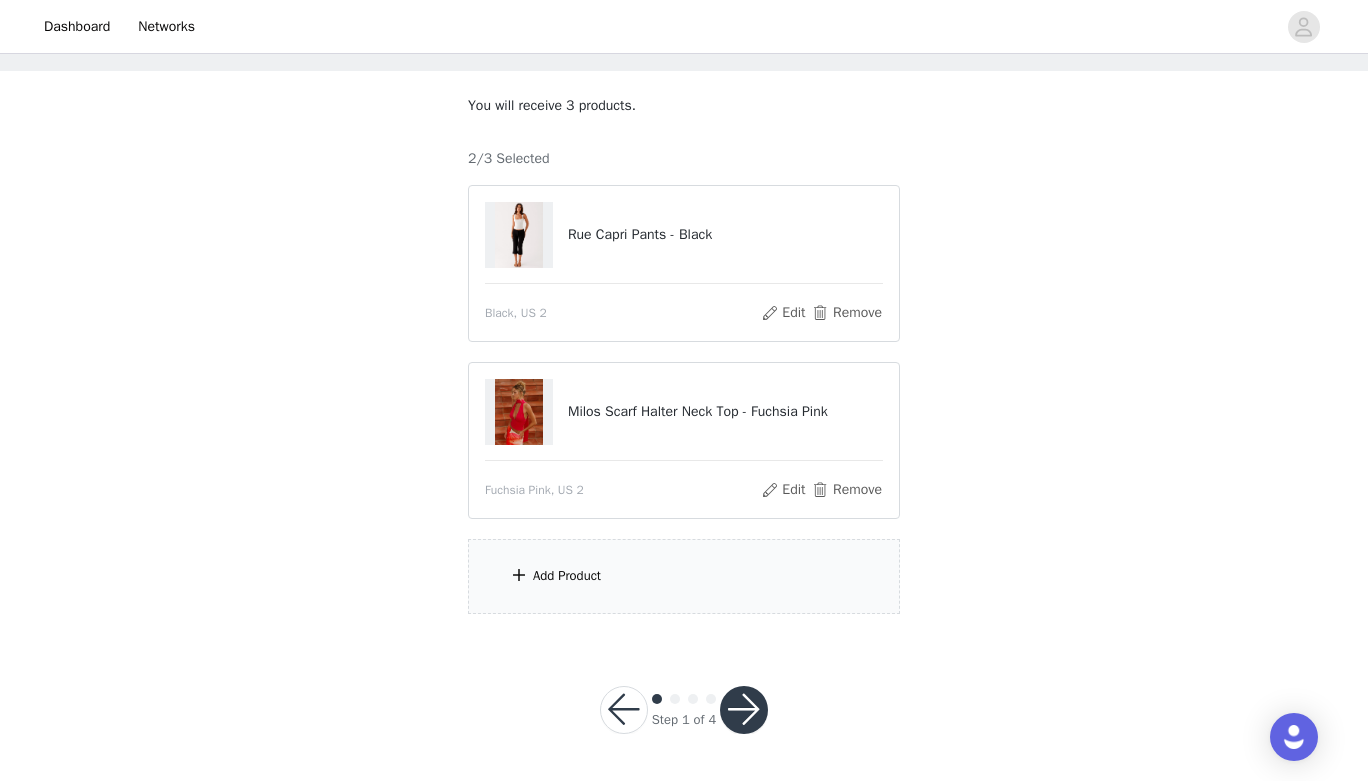 click on "Add Product" at bounding box center [684, 576] 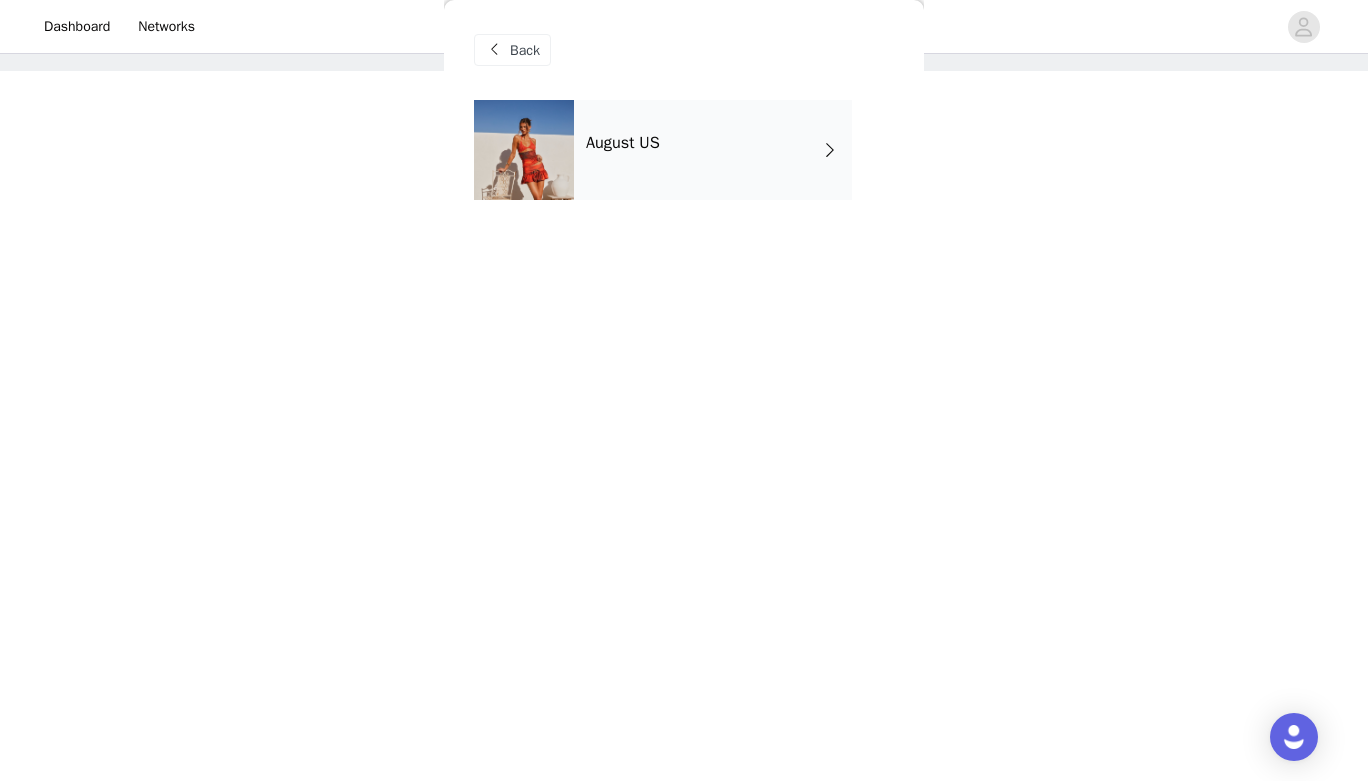 click on "August US" at bounding box center (713, 150) 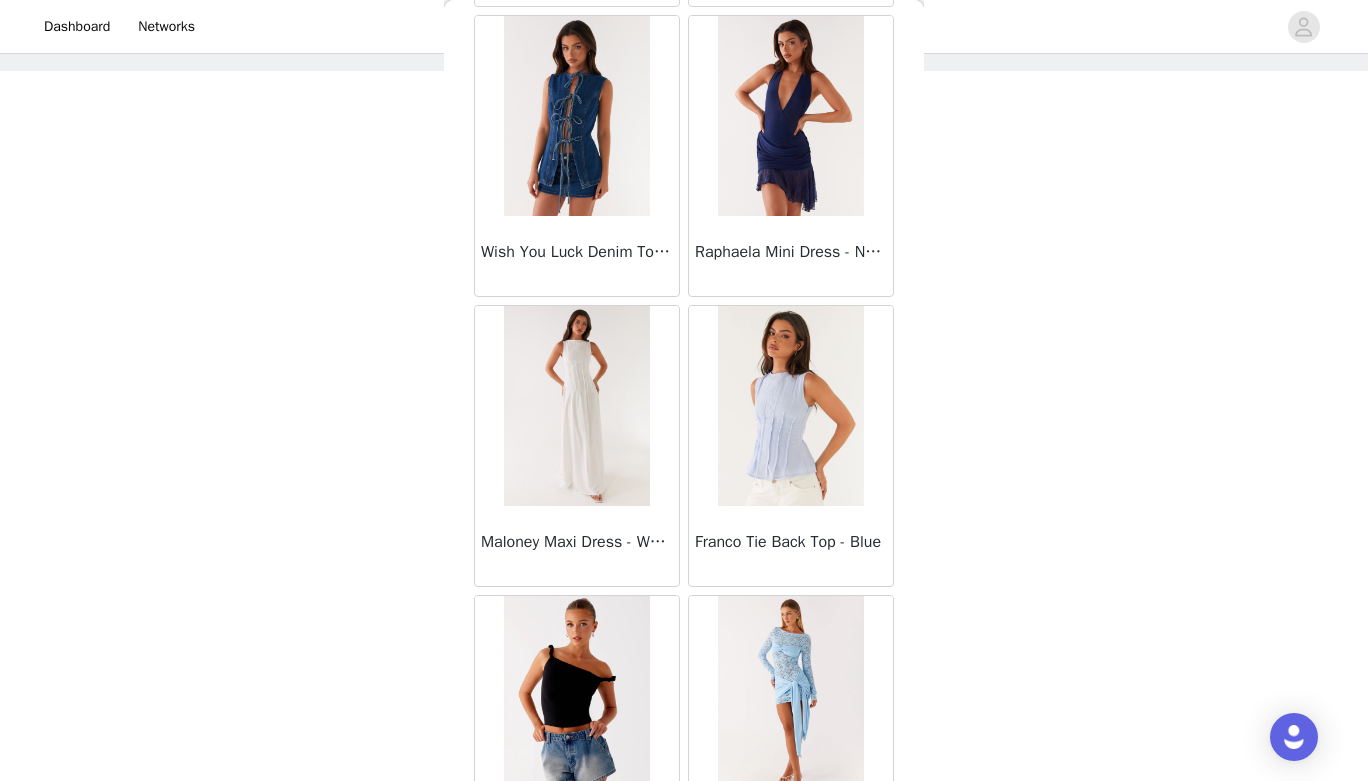 scroll, scrollTop: 2279, scrollLeft: 0, axis: vertical 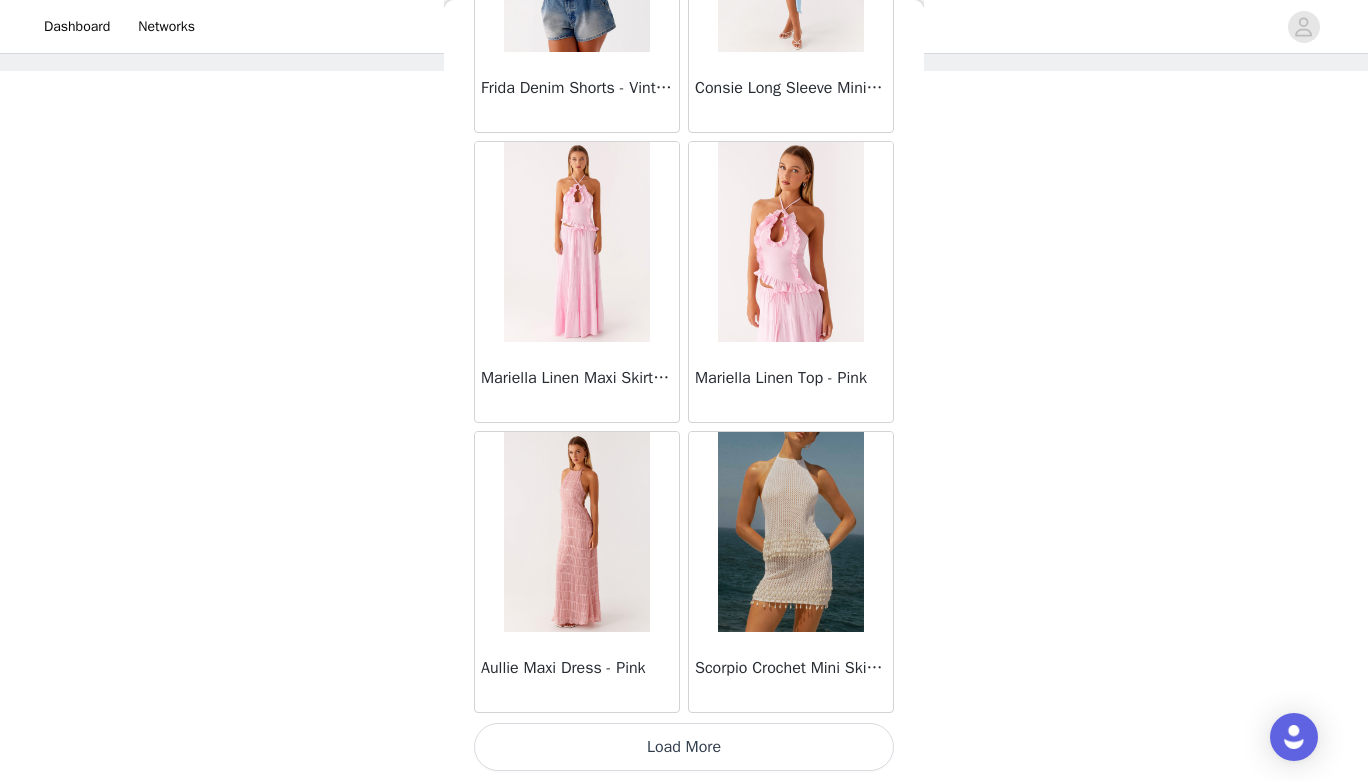 click on "Manuka Ruffle Mini Dress - Yellow       Heart Of Glass Satin Maxi Dress - Blue       Ronnie Maxi Dress - Blue       Nicola Maxi Dress - Pink       Imani Maxi Dress - Pink       Liana Cowl Maxi Dress - Print       Cherry Skies Midi Dress - White       Crystal Clear Lace Midi Skirt - Ivory       Crystal Clear Lace Top - Ivory       Clayton Top - Black Gingham       Wish You Luck Denim Top - Dark Blue       Raphaela Mini Dress - Navy       Maloney Maxi Dress - White       Franco Tie Back Top - Blue       Frida Denim Shorts - Vintage Wash Blue       Consie Long Sleeve Mini Dress - Pale Blue       Mariella Linen Maxi Skirt - Pink       Mariella Linen Top - Pink       Aullie Maxi Dress - Pink       Scorpio Crochet Mini Skirt - Ivory     Load More" at bounding box center [684, -701] 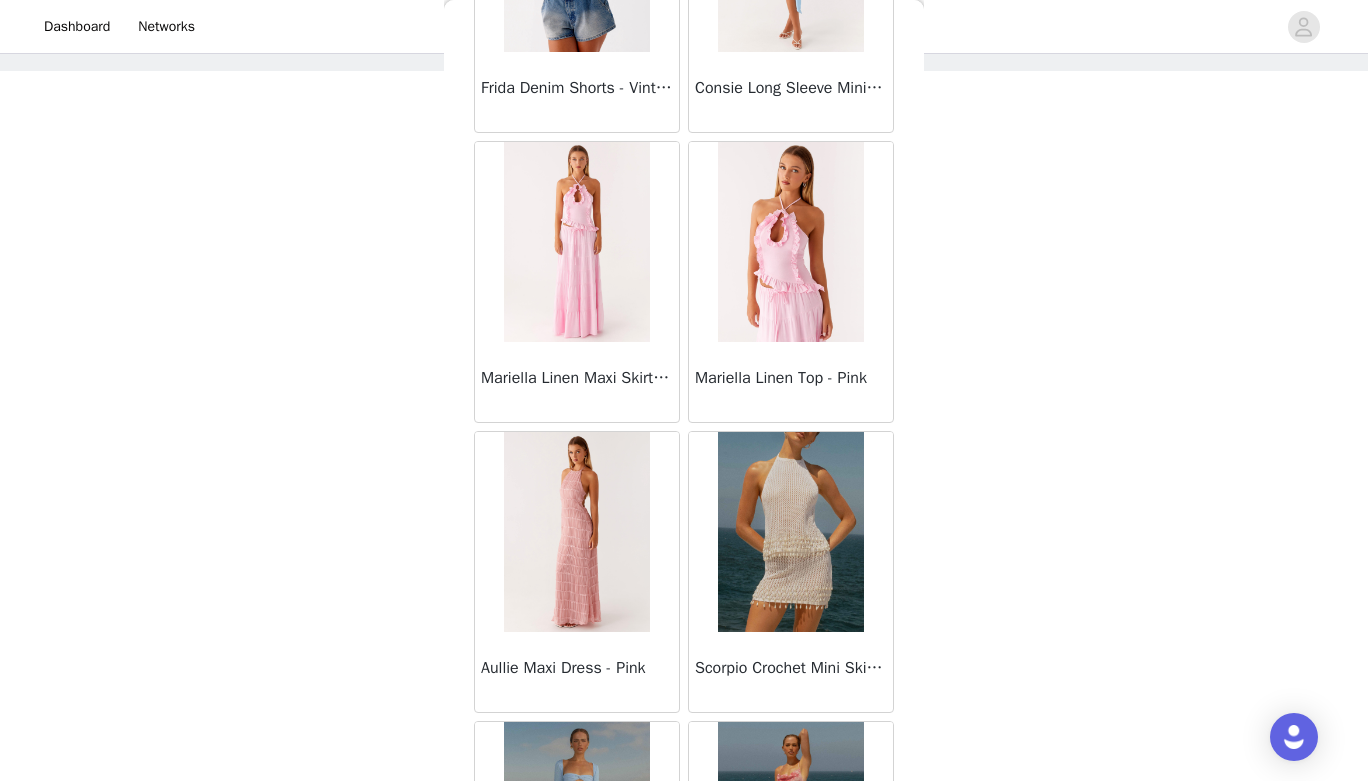 scroll, scrollTop: 5179, scrollLeft: 0, axis: vertical 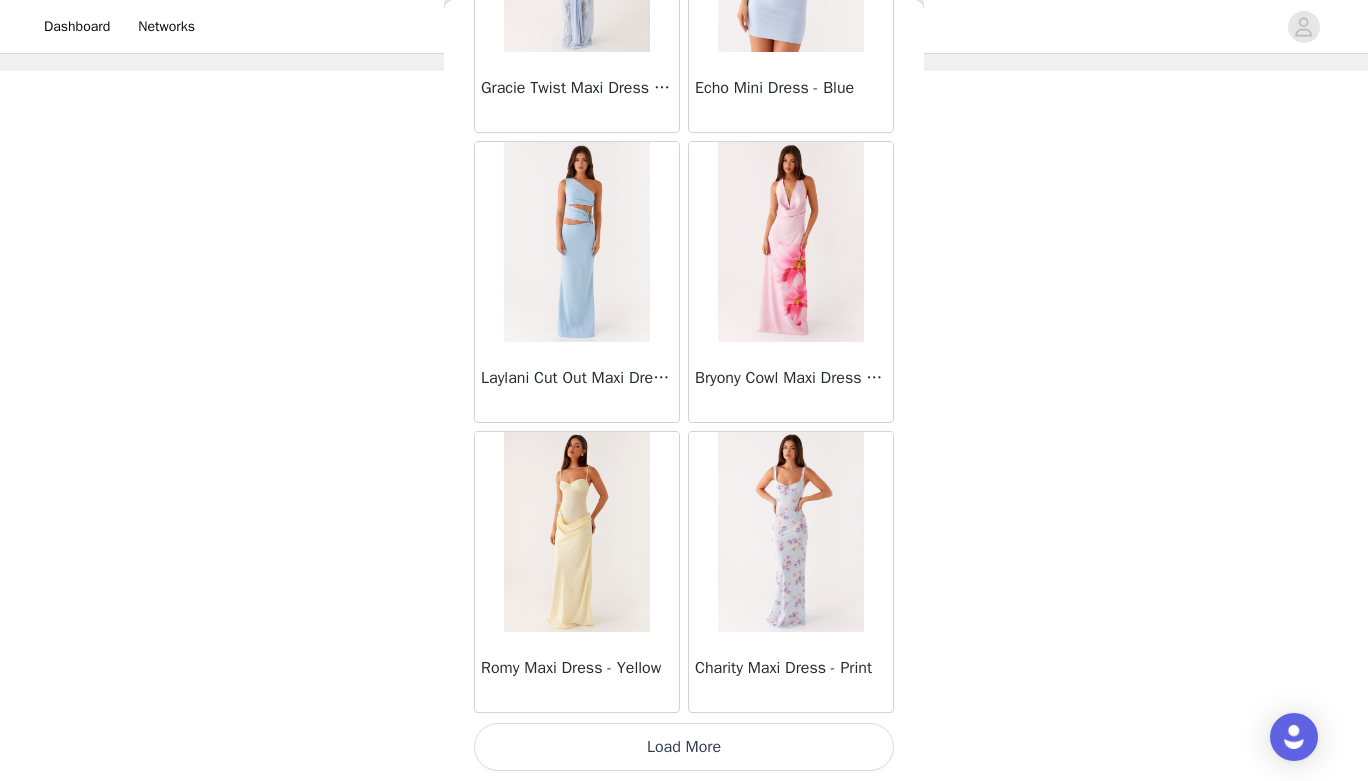 click on "Load More" at bounding box center [684, 747] 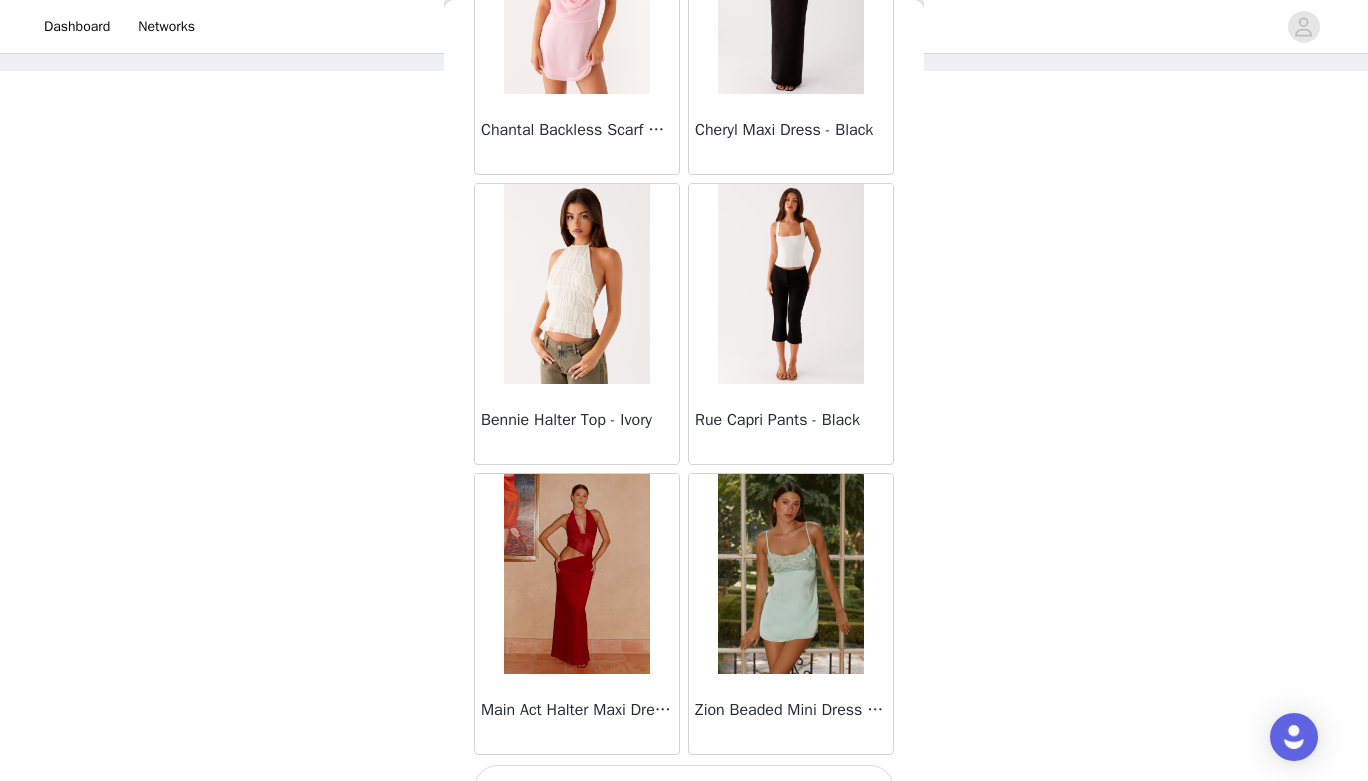 scroll, scrollTop: 8079, scrollLeft: 0, axis: vertical 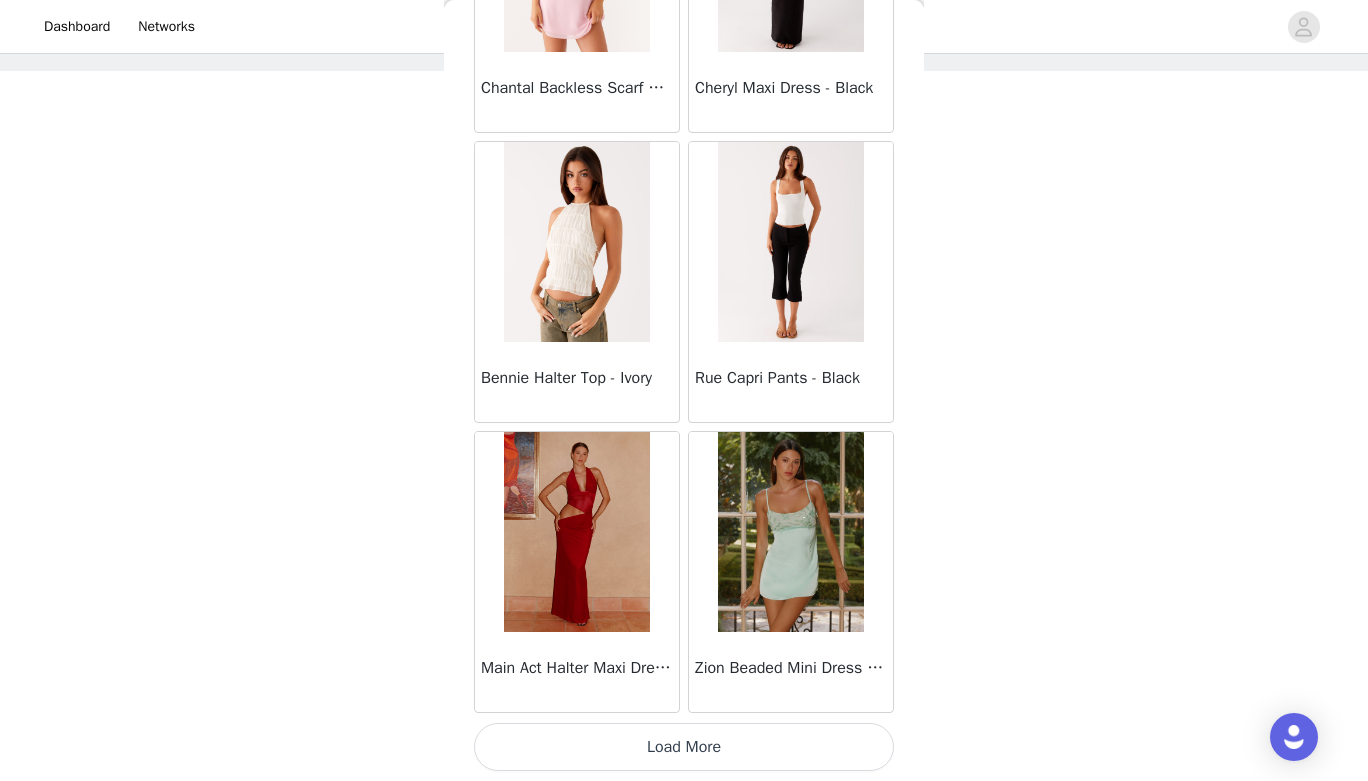 click on "Load More" at bounding box center [684, 747] 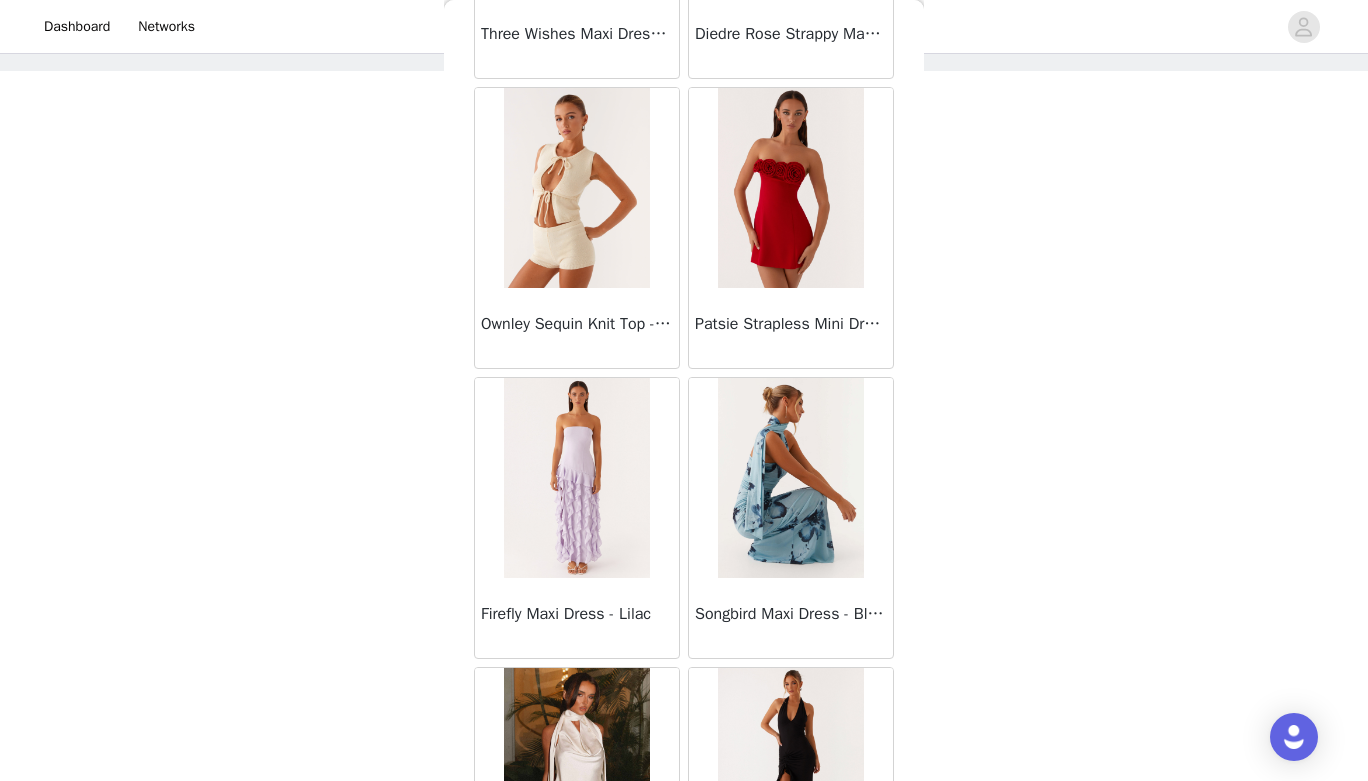 scroll, scrollTop: 10979, scrollLeft: 0, axis: vertical 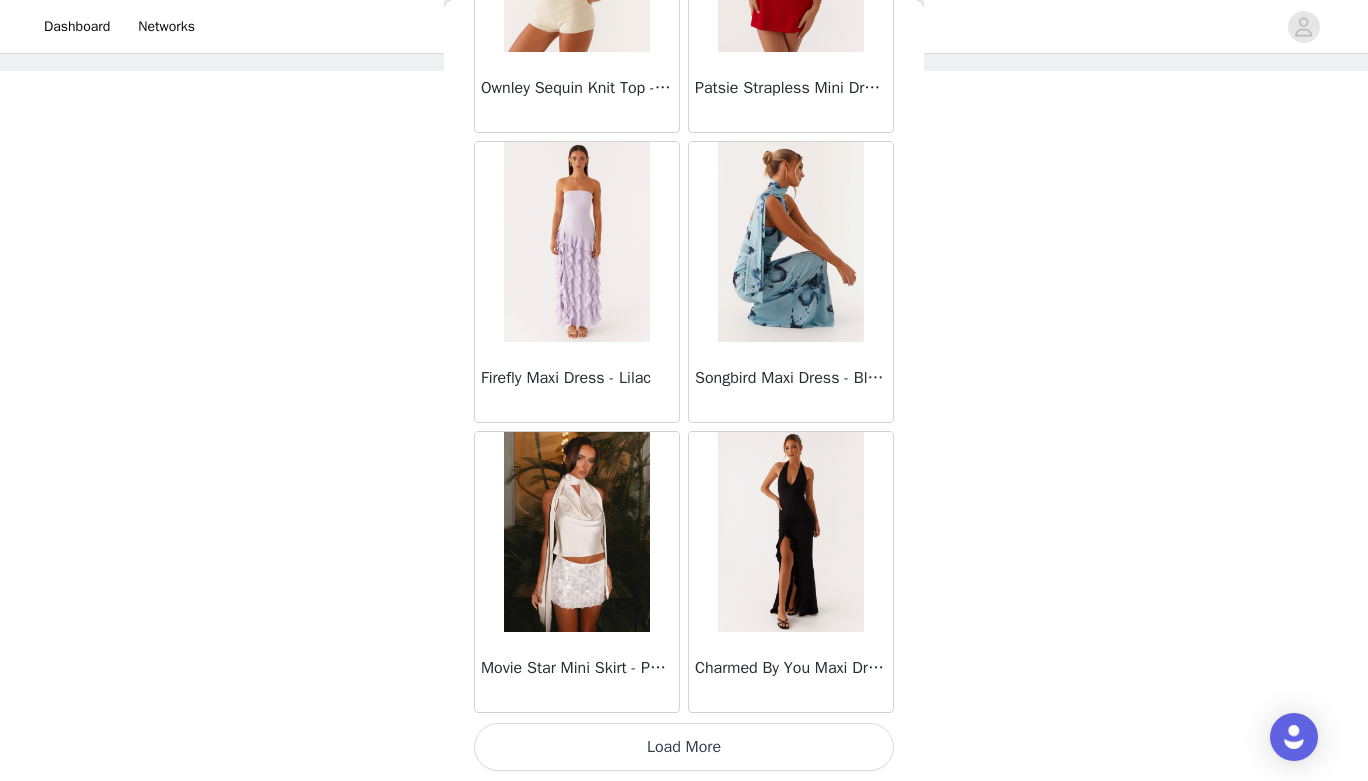 click on "Load More" at bounding box center (684, 747) 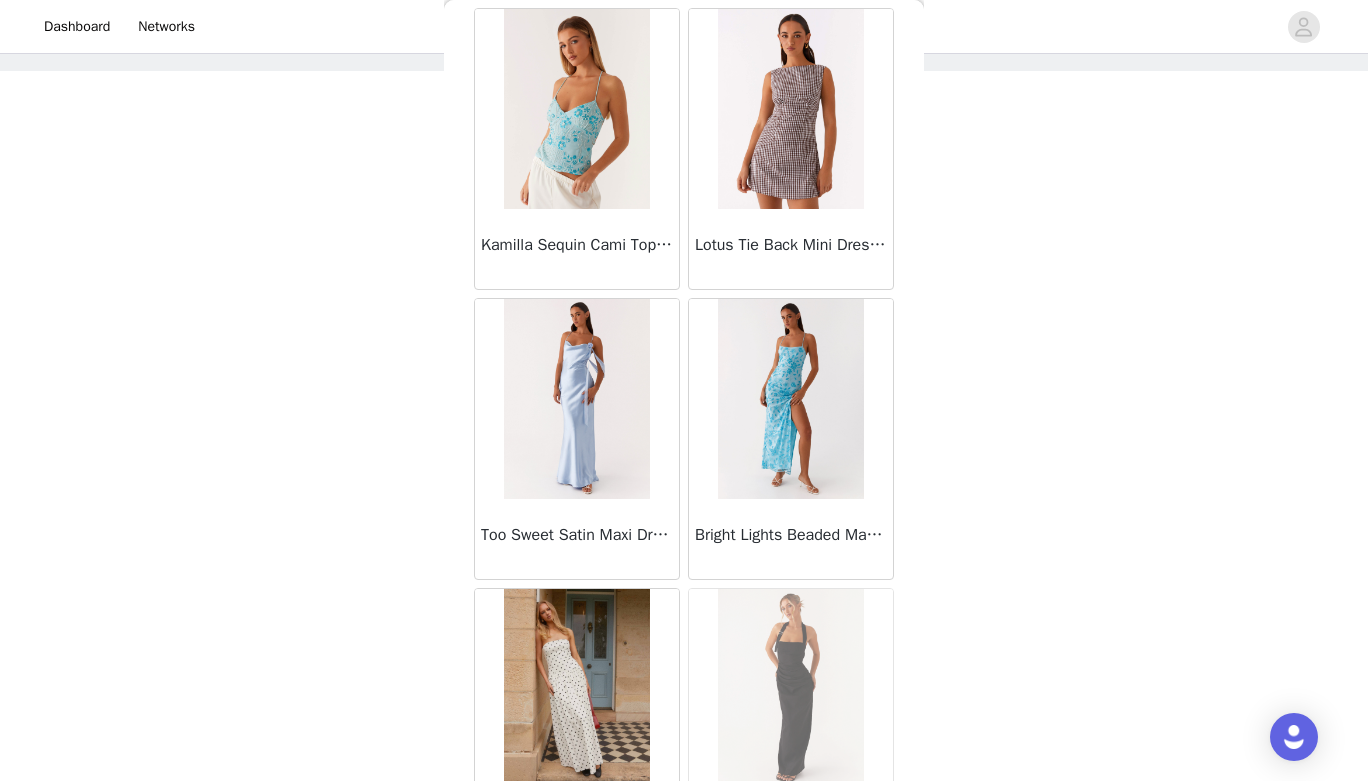 scroll, scrollTop: 13879, scrollLeft: 0, axis: vertical 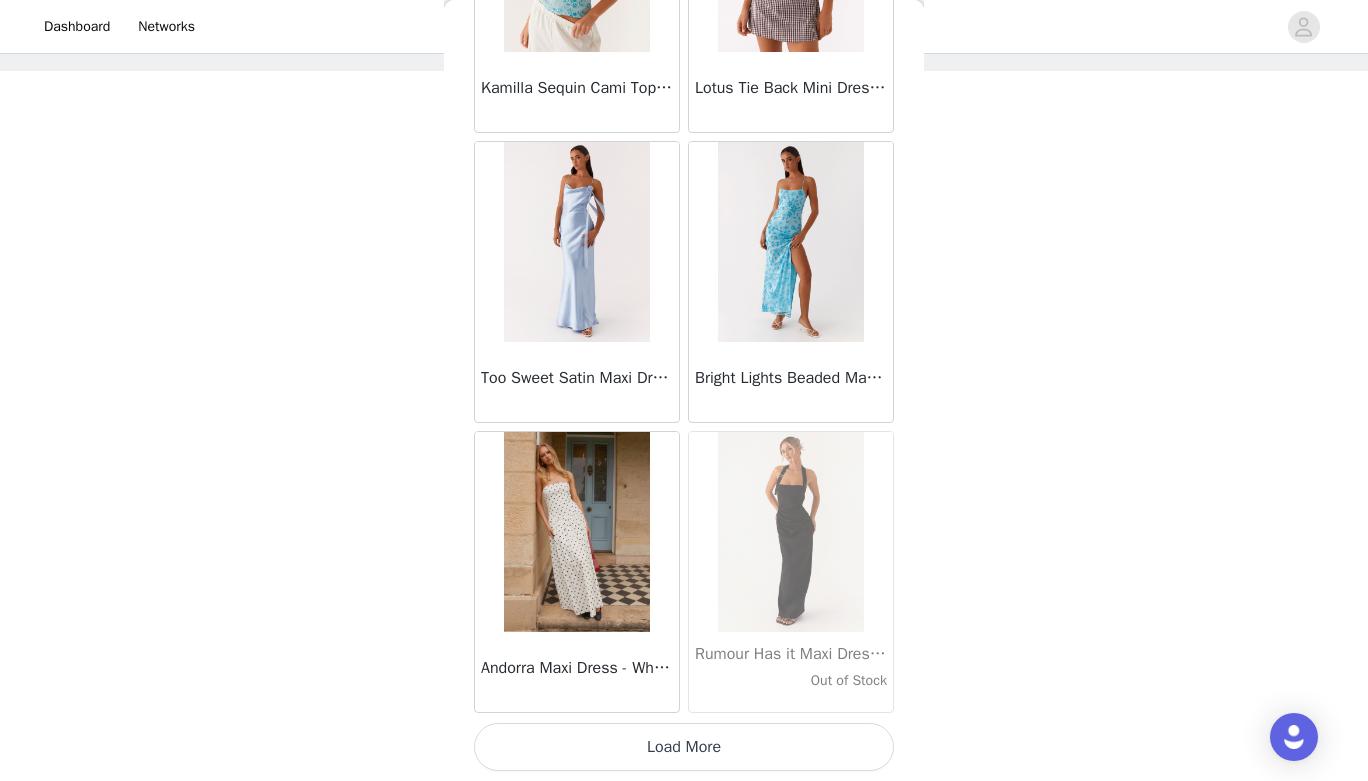click on "Load More" at bounding box center (684, 747) 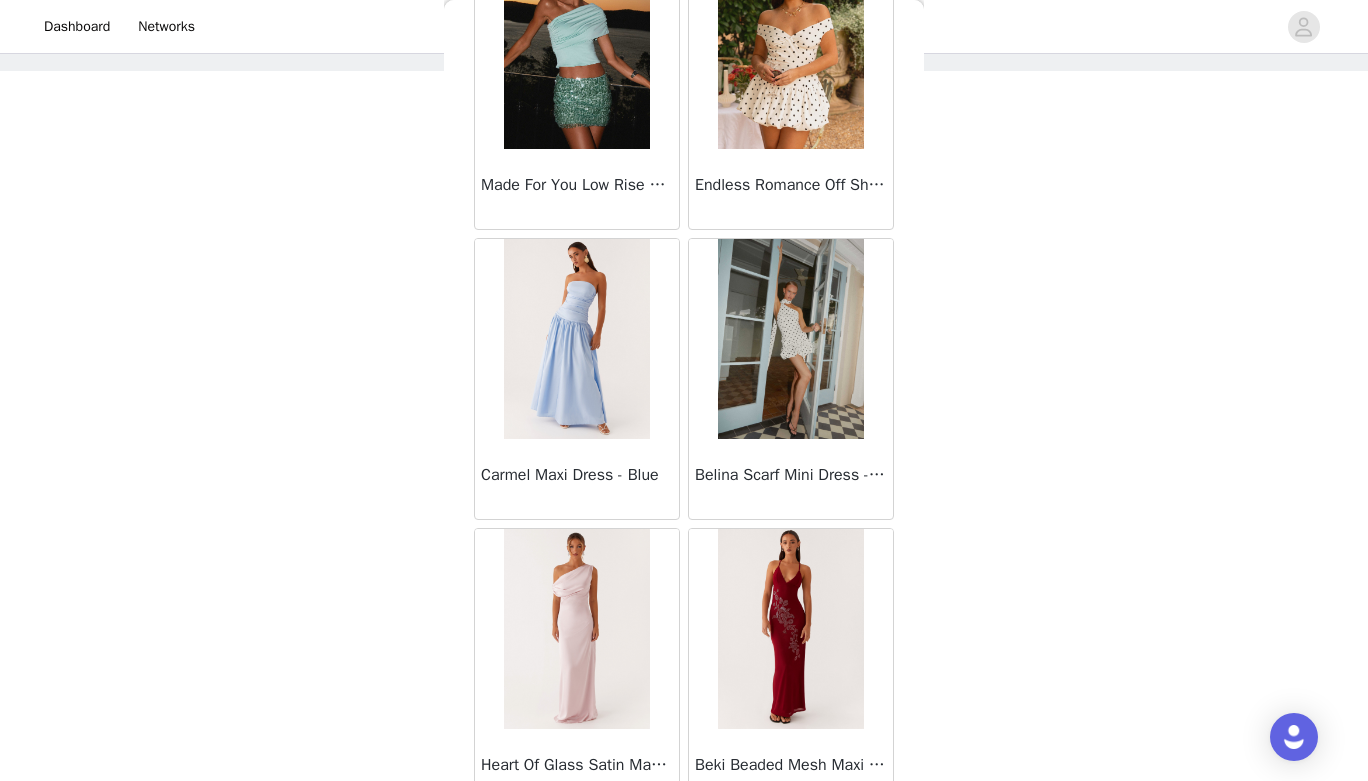 scroll, scrollTop: 16779, scrollLeft: 0, axis: vertical 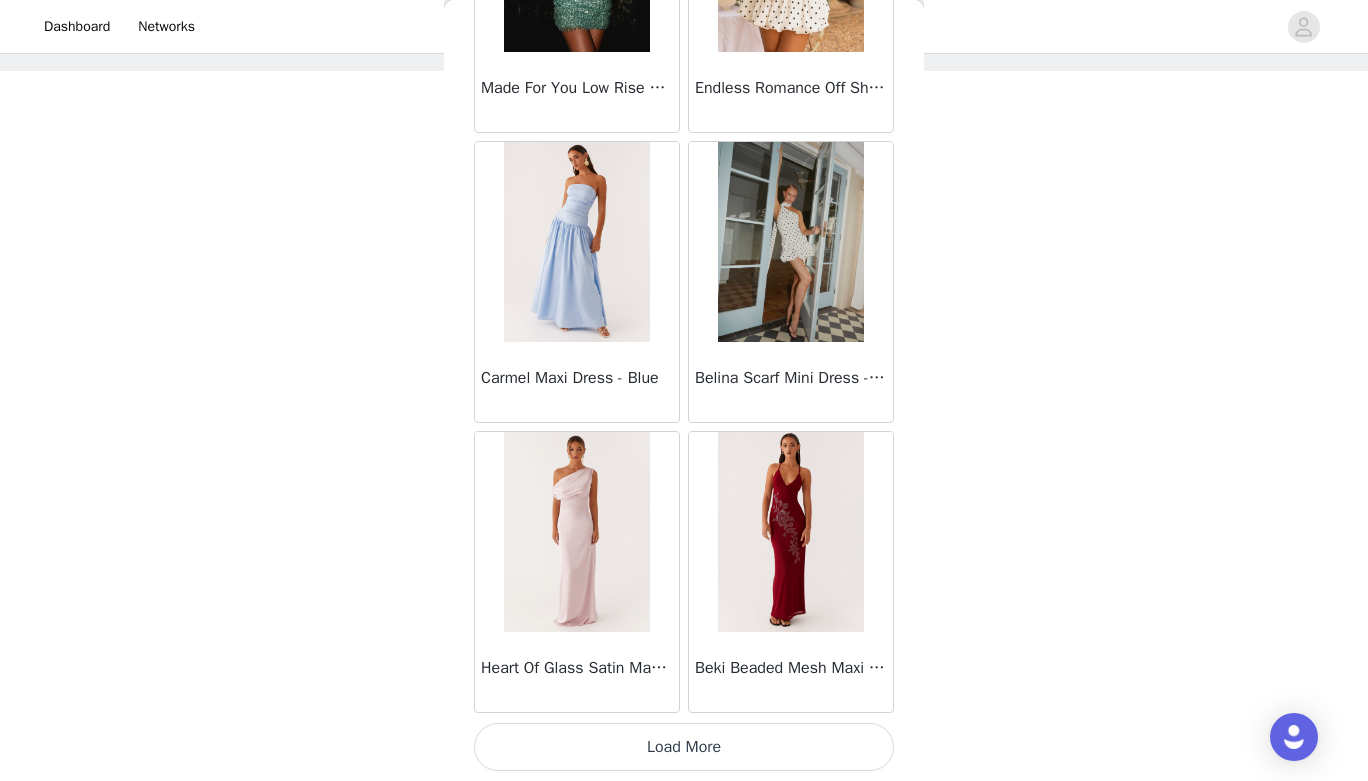 click on "Load More" at bounding box center [684, 747] 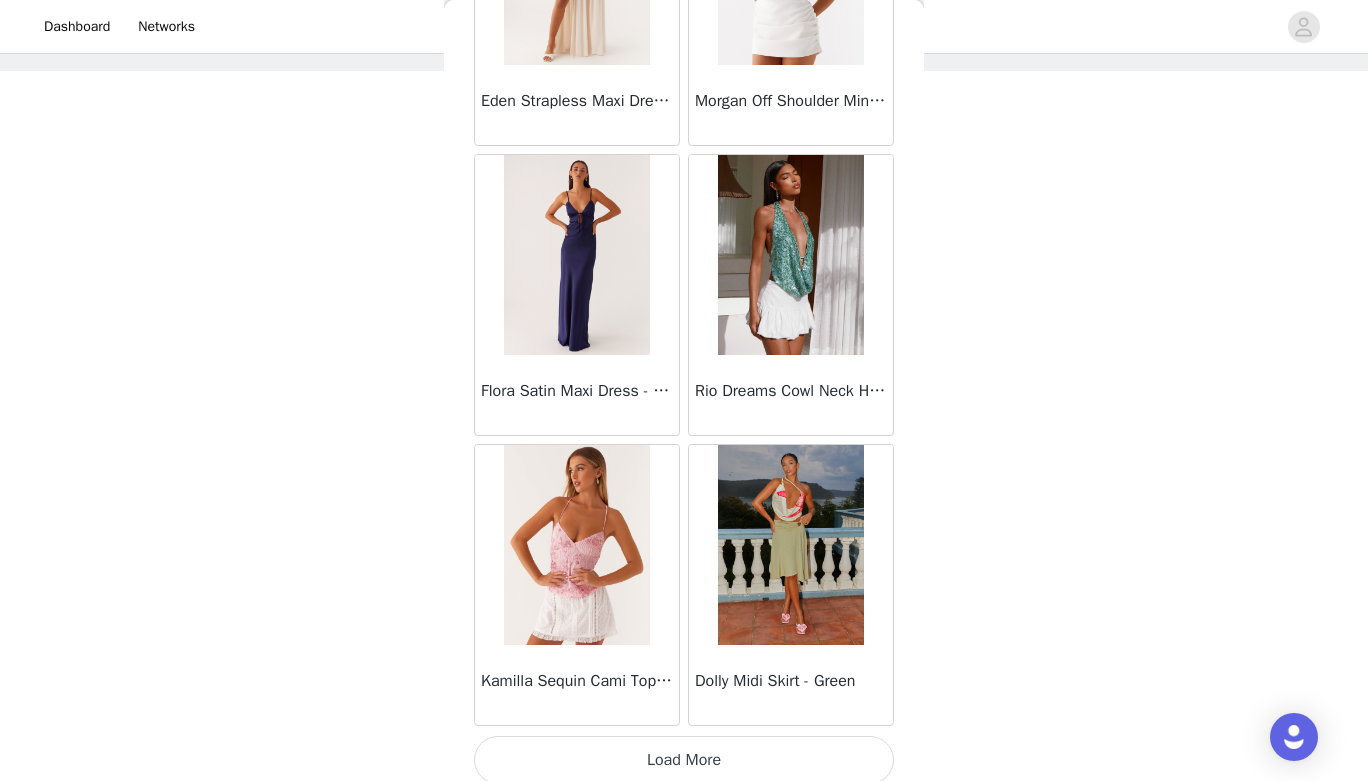scroll, scrollTop: 19679, scrollLeft: 0, axis: vertical 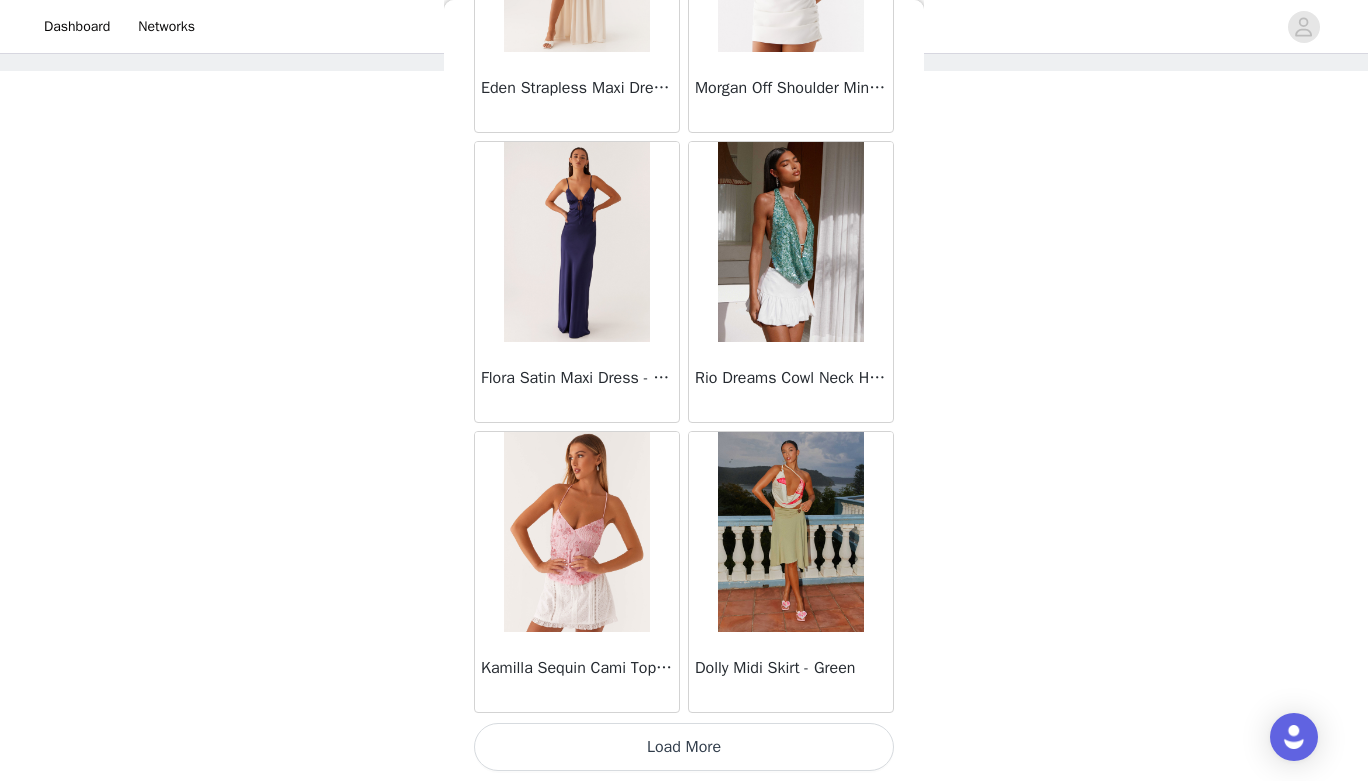 click on "Load More" at bounding box center [684, 747] 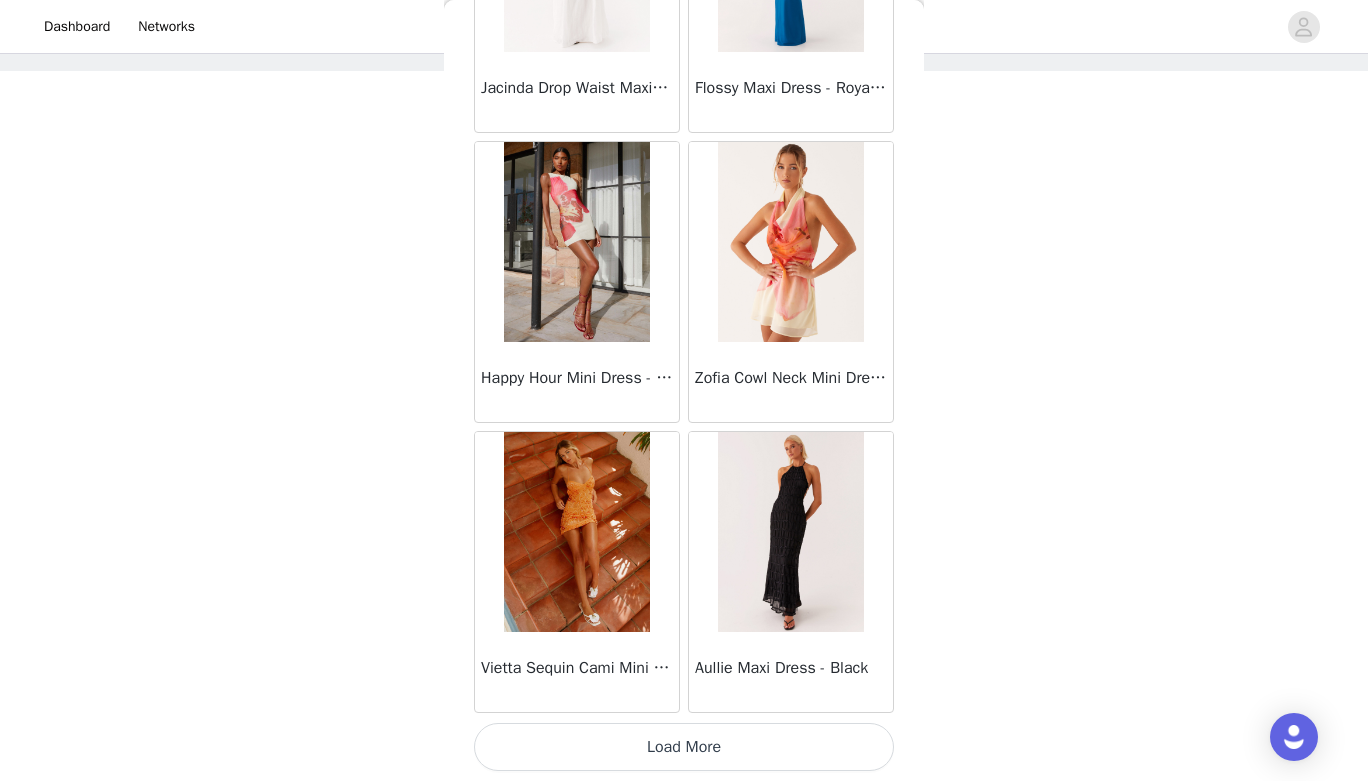 scroll, scrollTop: 22578, scrollLeft: 0, axis: vertical 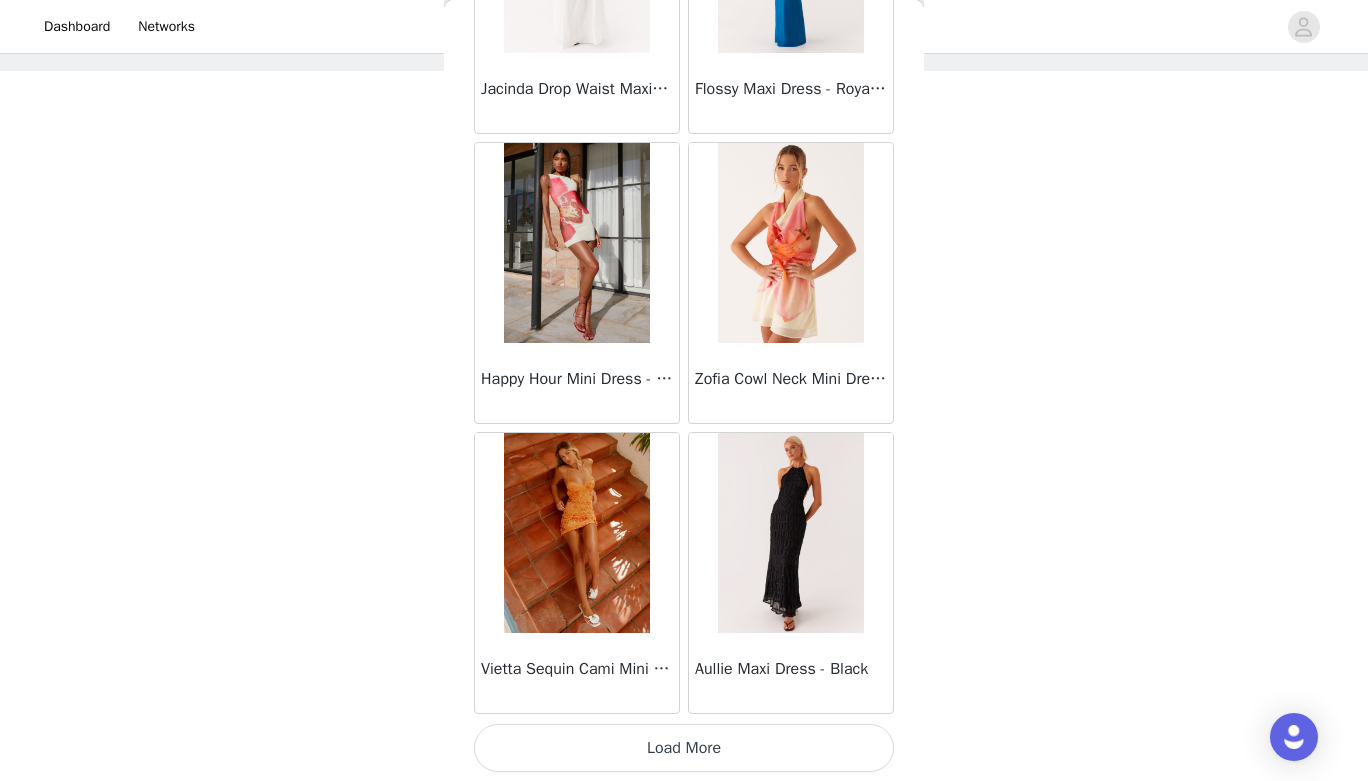click on "Load More" at bounding box center [684, 748] 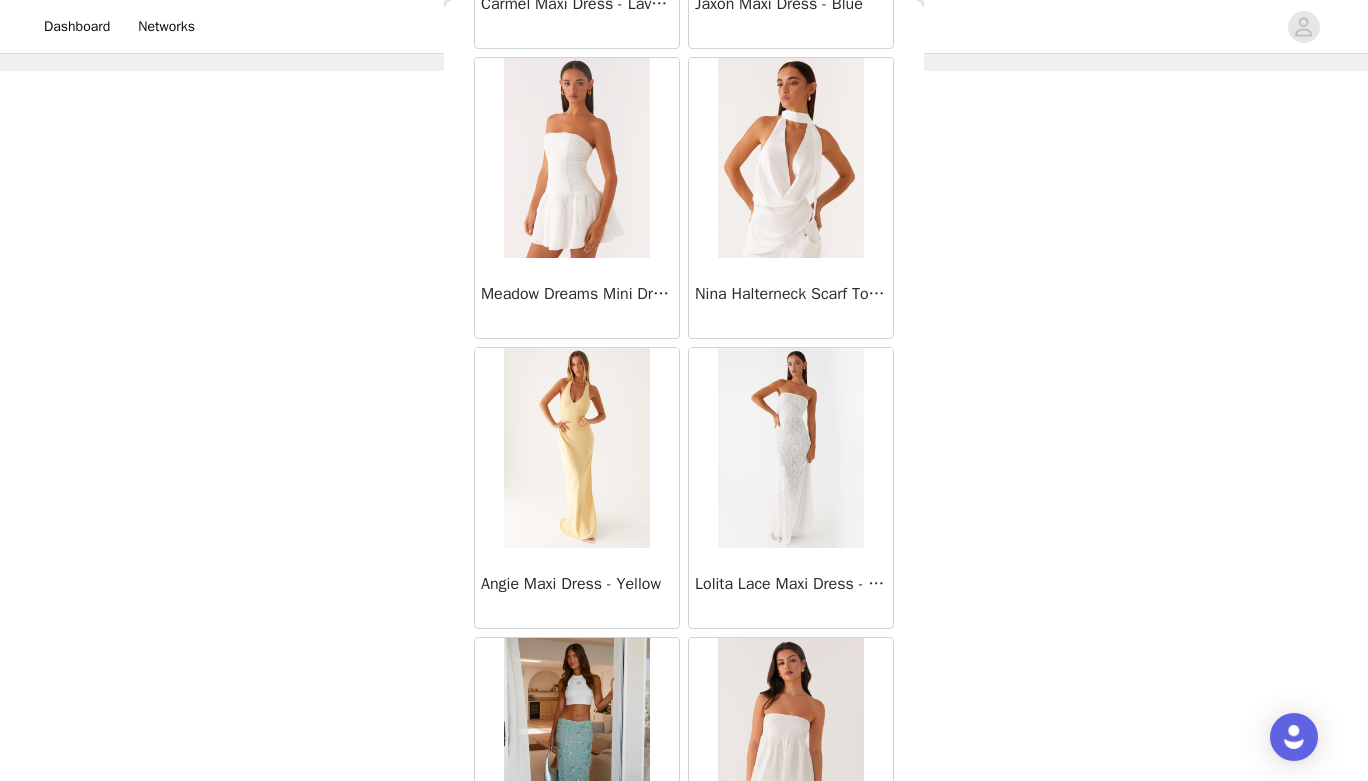 scroll, scrollTop: 25479, scrollLeft: 0, axis: vertical 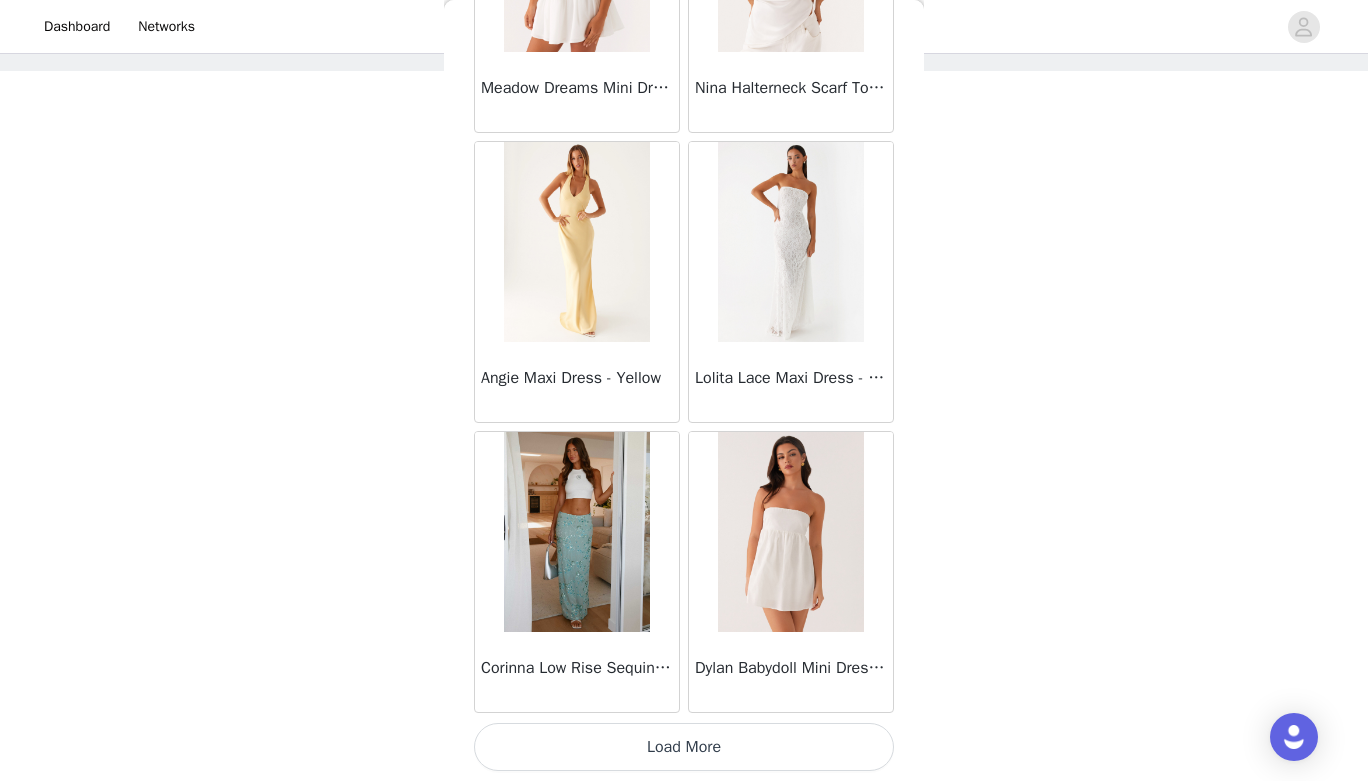 click on "Load More" at bounding box center (684, 747) 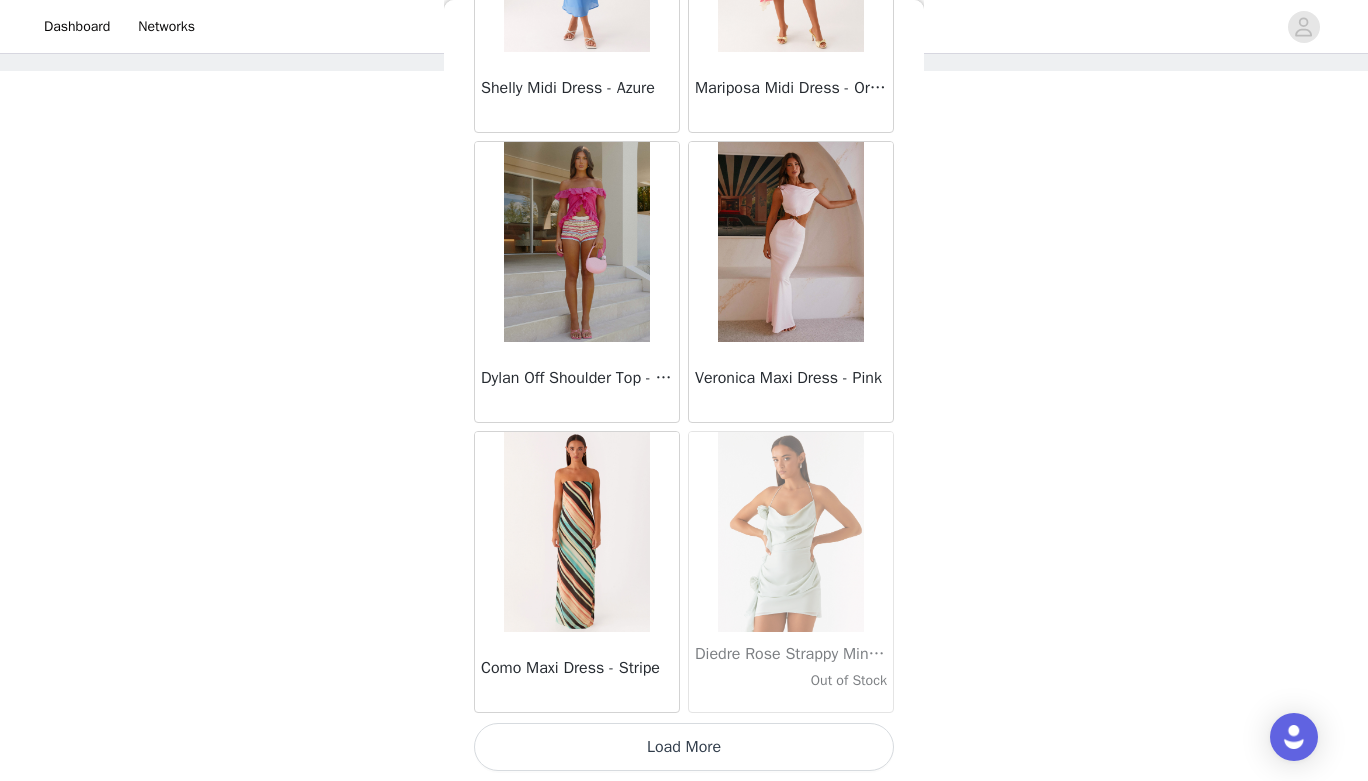 scroll, scrollTop: 28378, scrollLeft: 0, axis: vertical 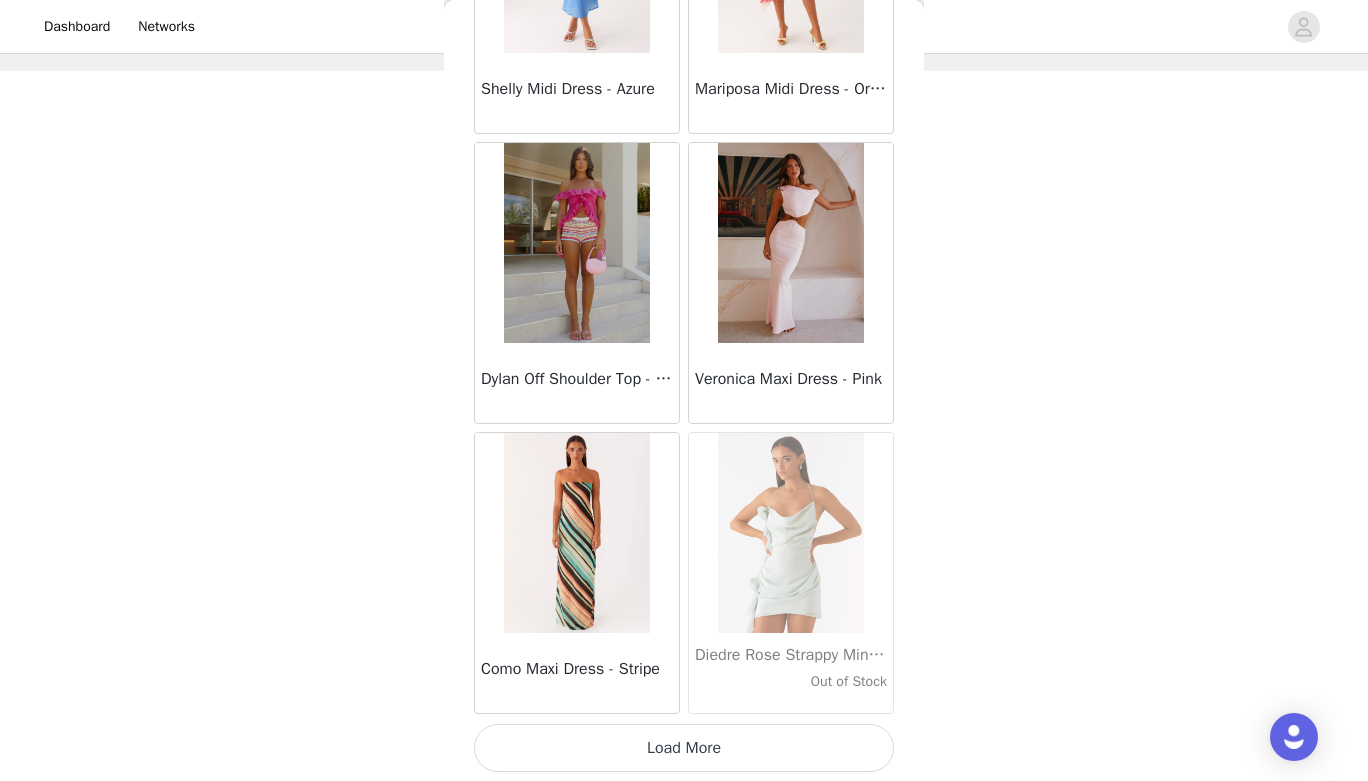 click on "Load More" at bounding box center (684, 748) 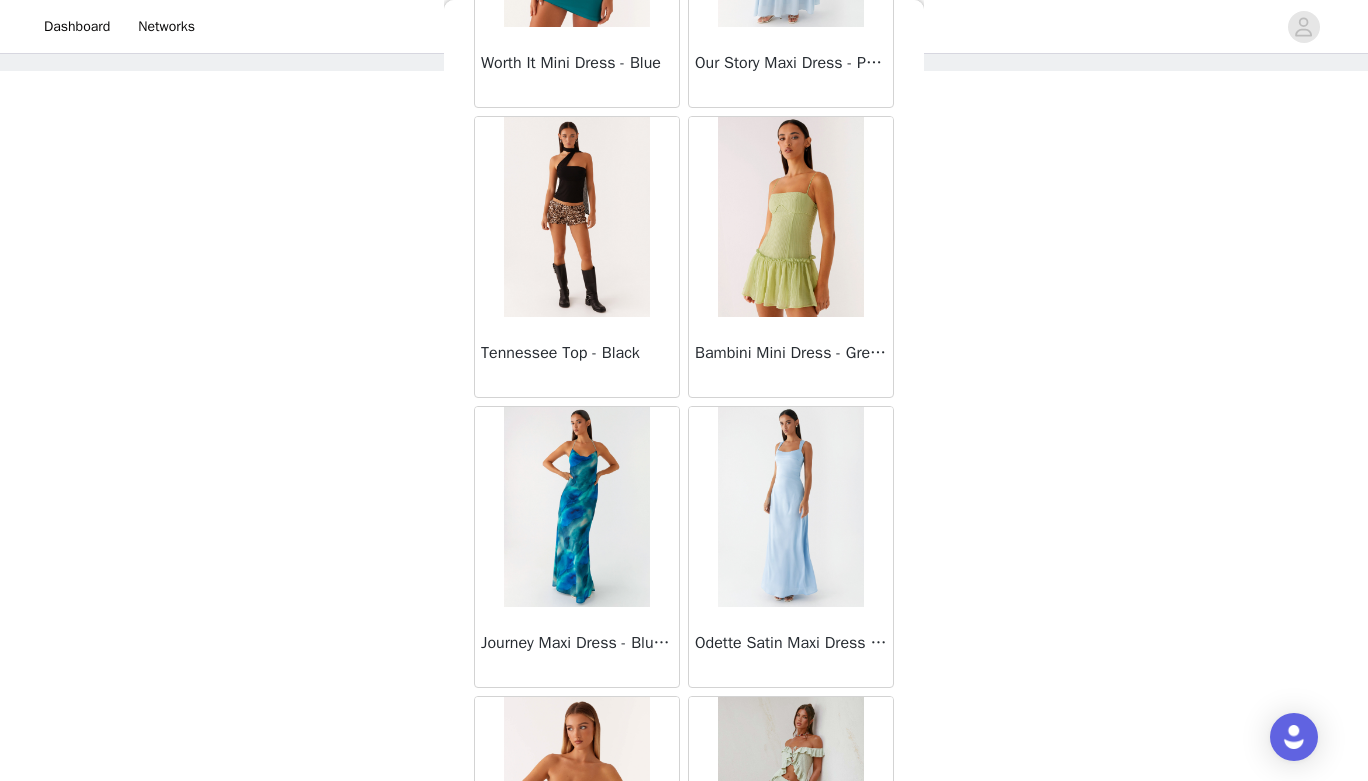 scroll, scrollTop: 31279, scrollLeft: 0, axis: vertical 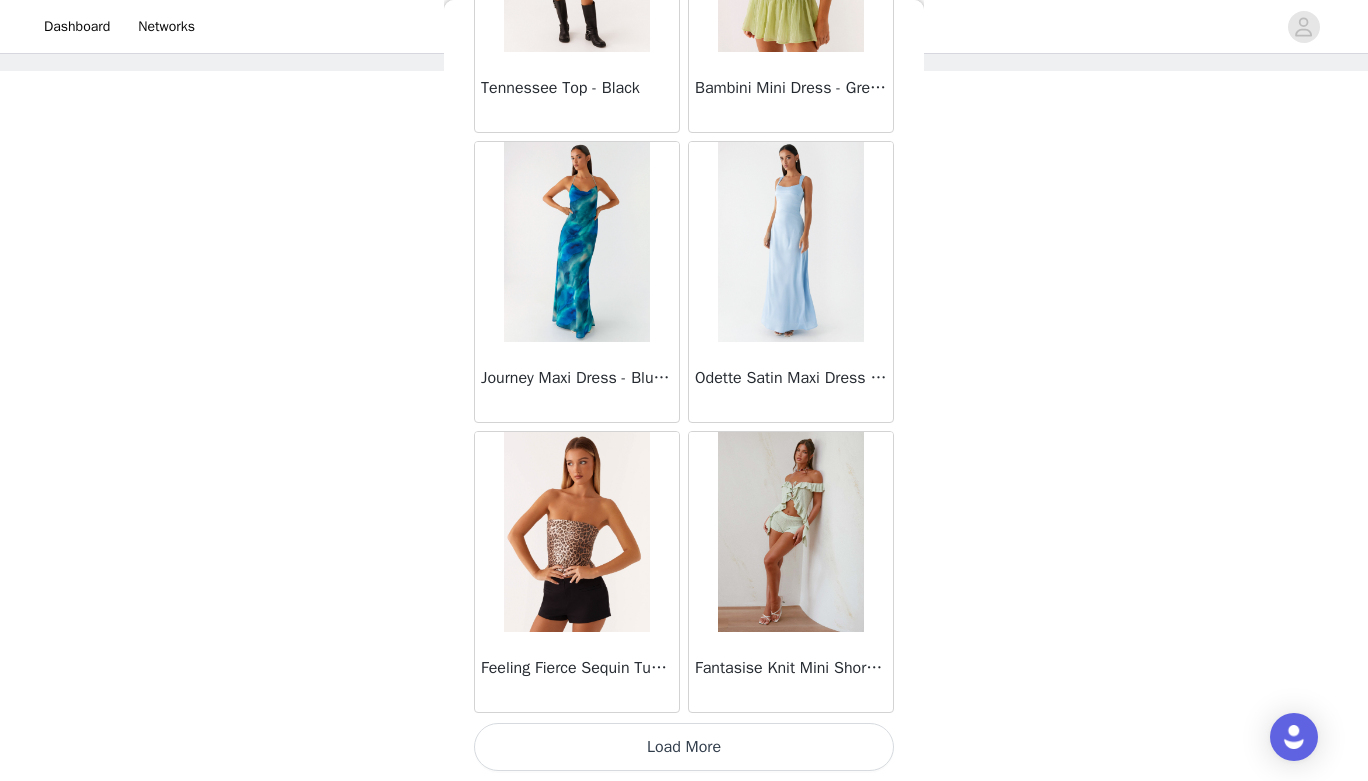 click on "Load More" at bounding box center (684, 747) 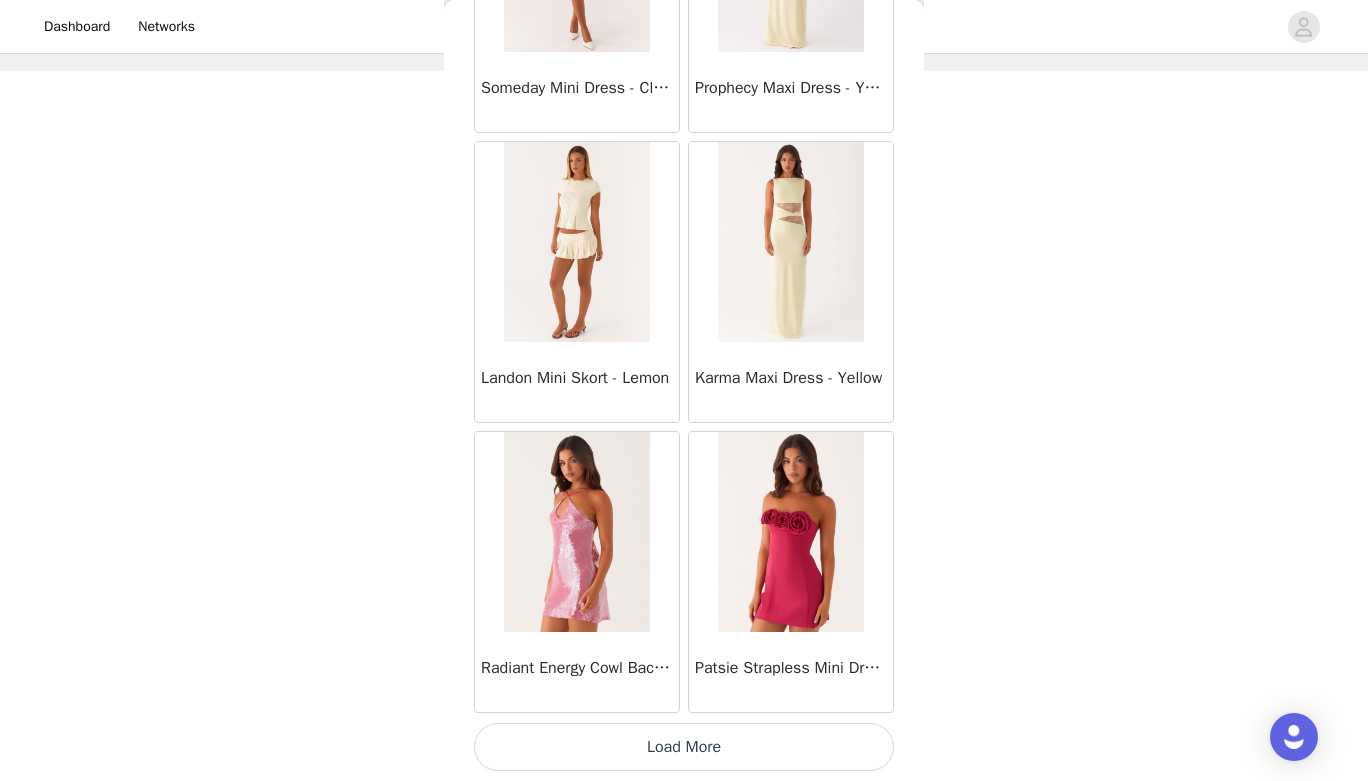 scroll, scrollTop: 34178, scrollLeft: 0, axis: vertical 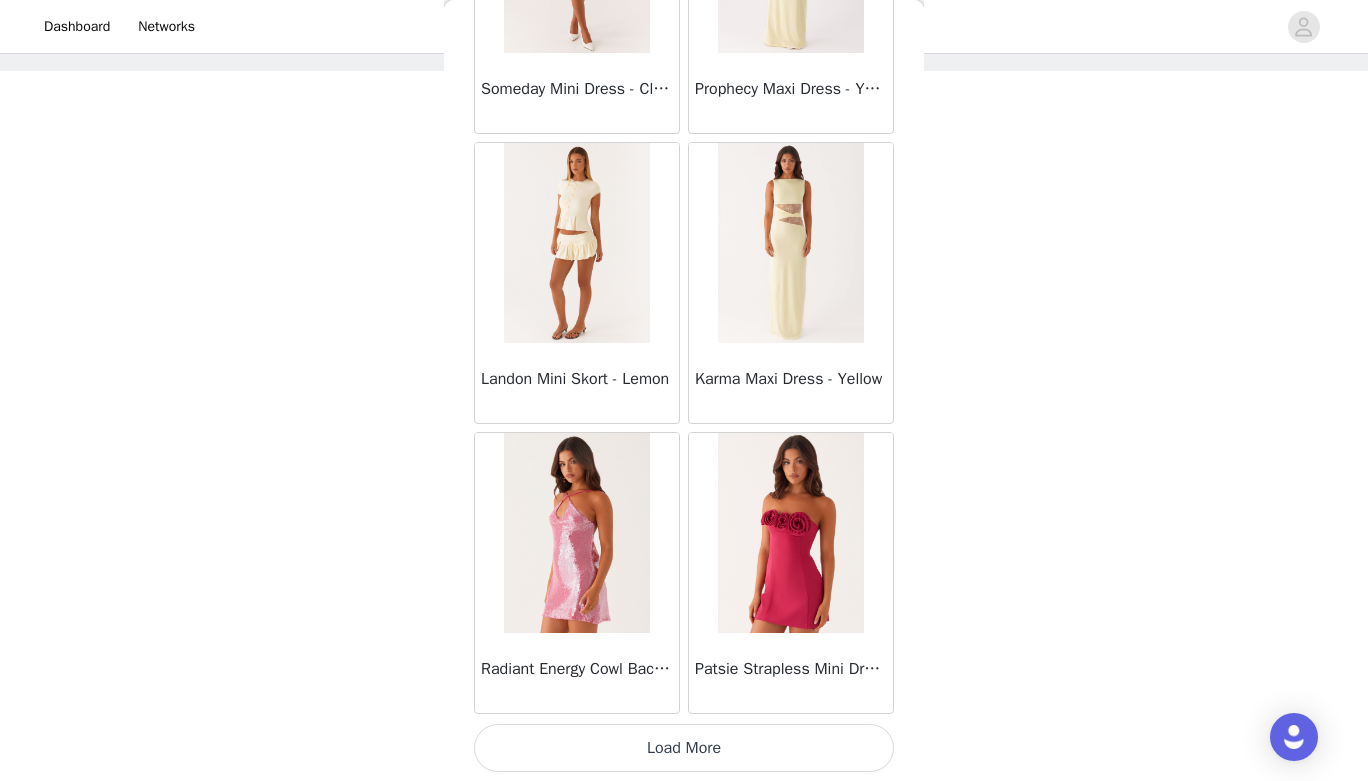 click on "Load More" at bounding box center (684, 748) 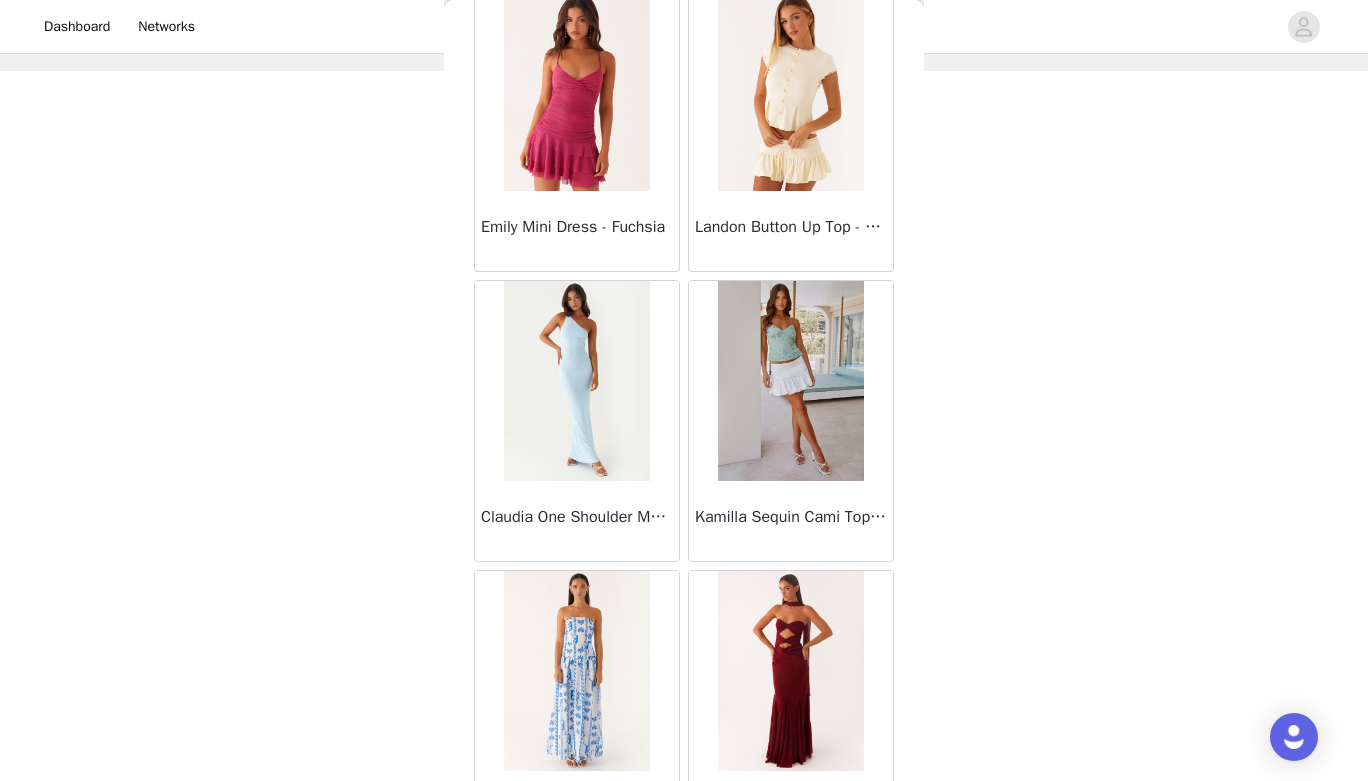 scroll, scrollTop: 37079, scrollLeft: 0, axis: vertical 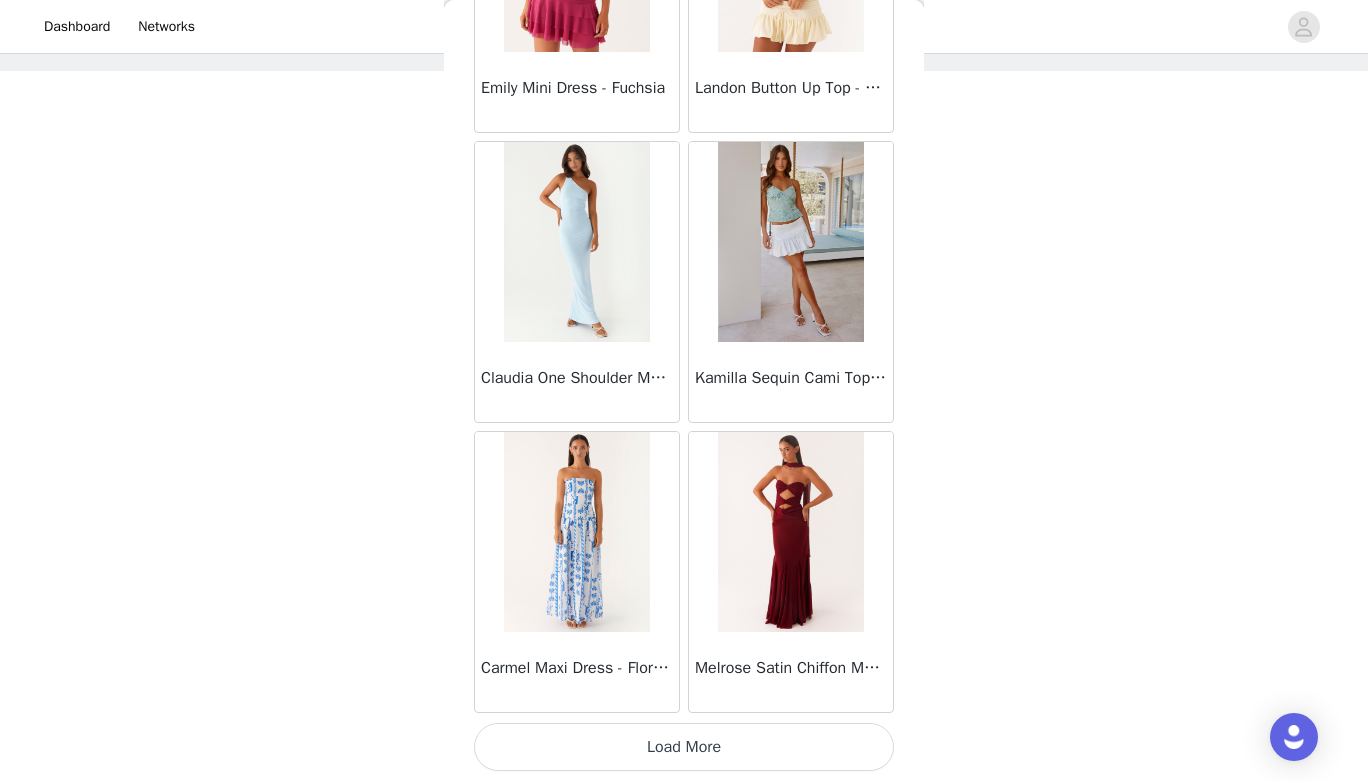 click on "Load More" at bounding box center (684, 747) 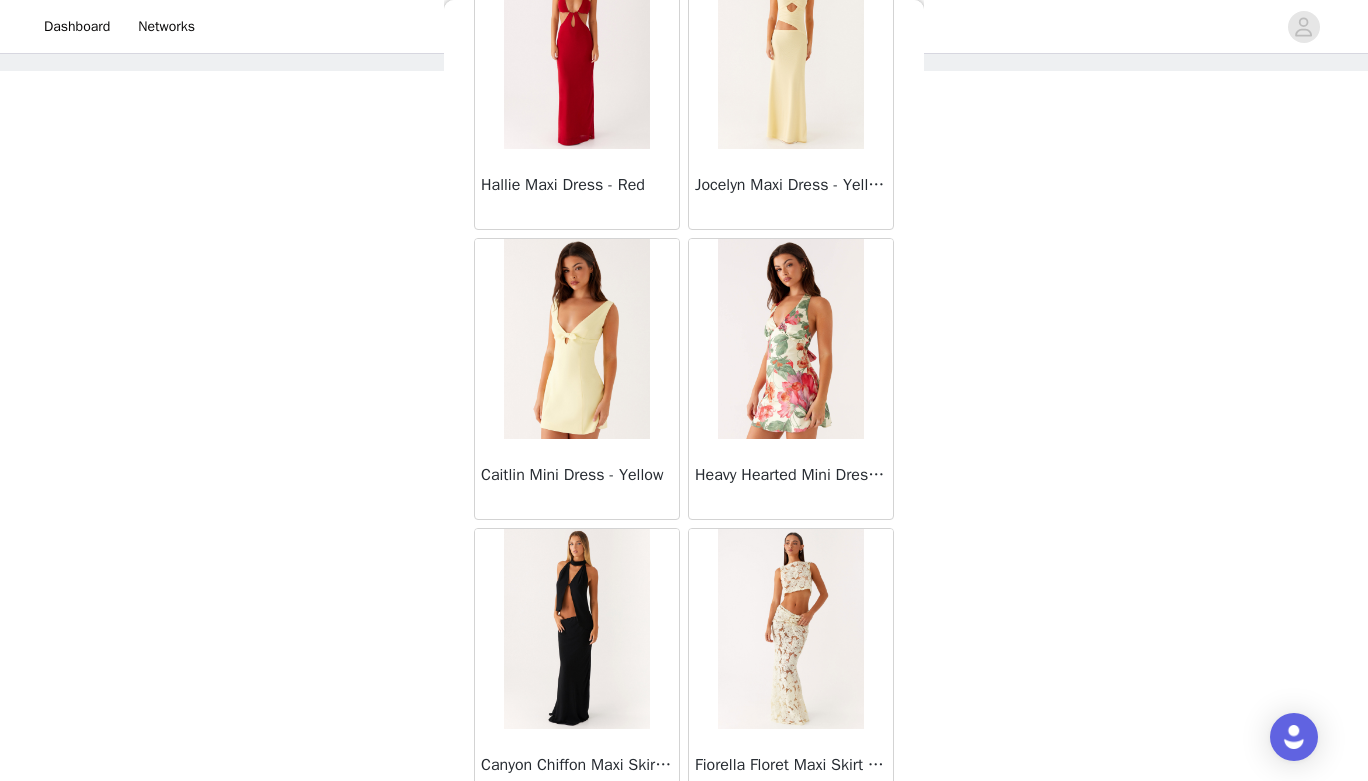 scroll, scrollTop: 39924, scrollLeft: 0, axis: vertical 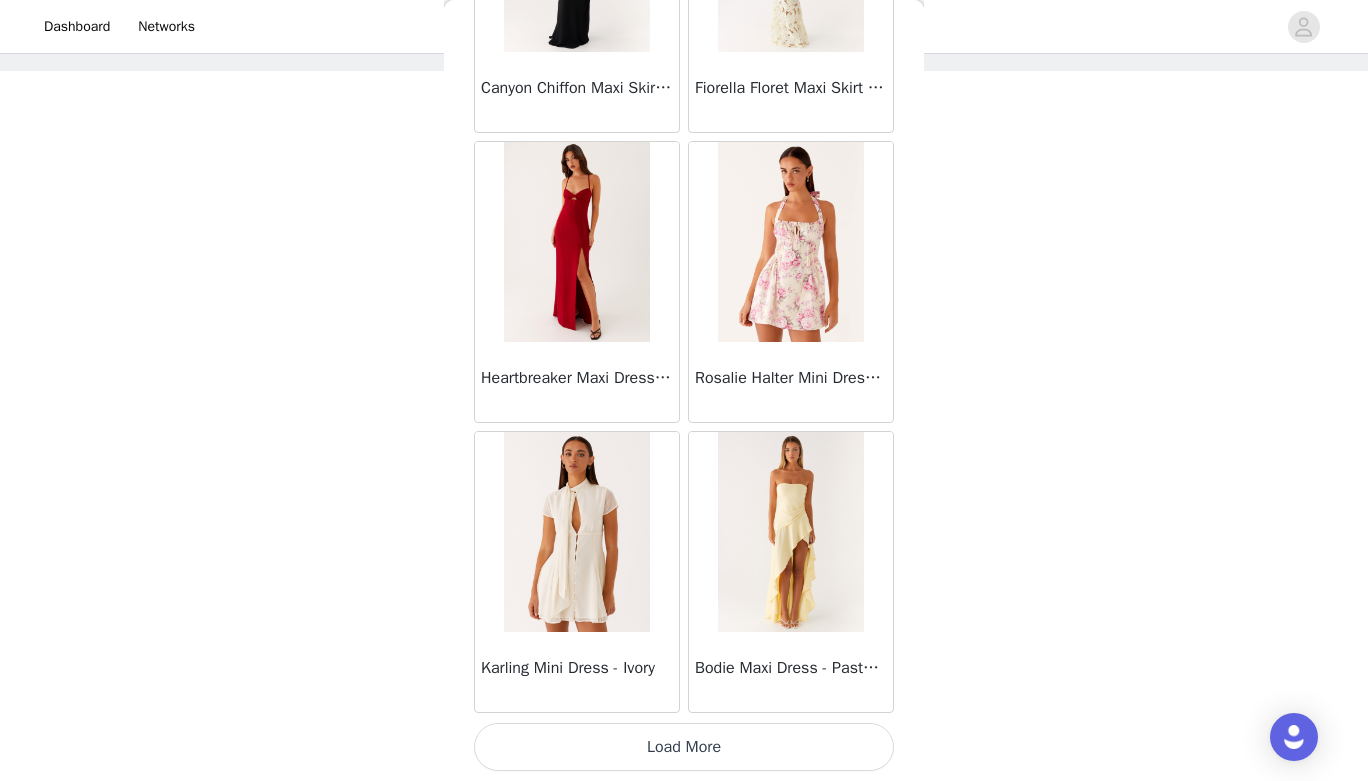 click on "Load More" at bounding box center [684, 747] 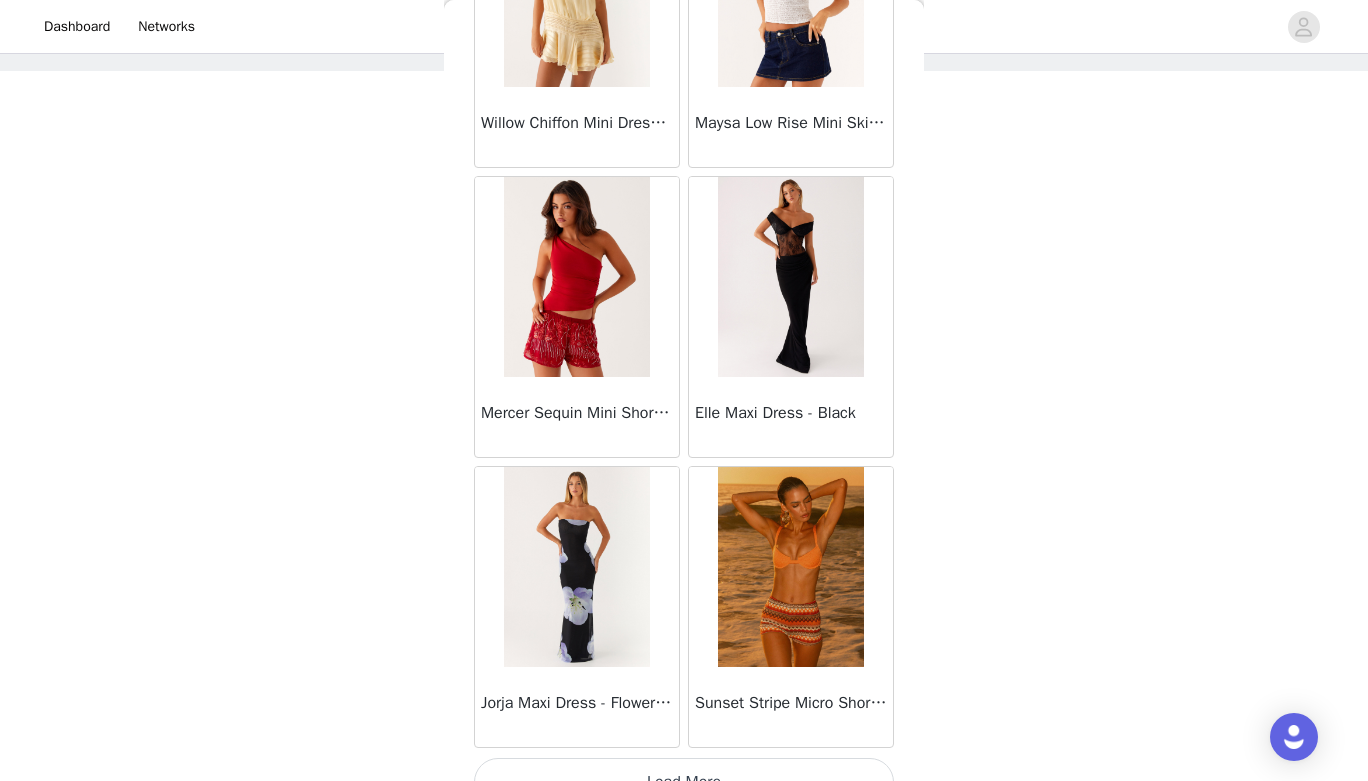 scroll, scrollTop: 42870, scrollLeft: 0, axis: vertical 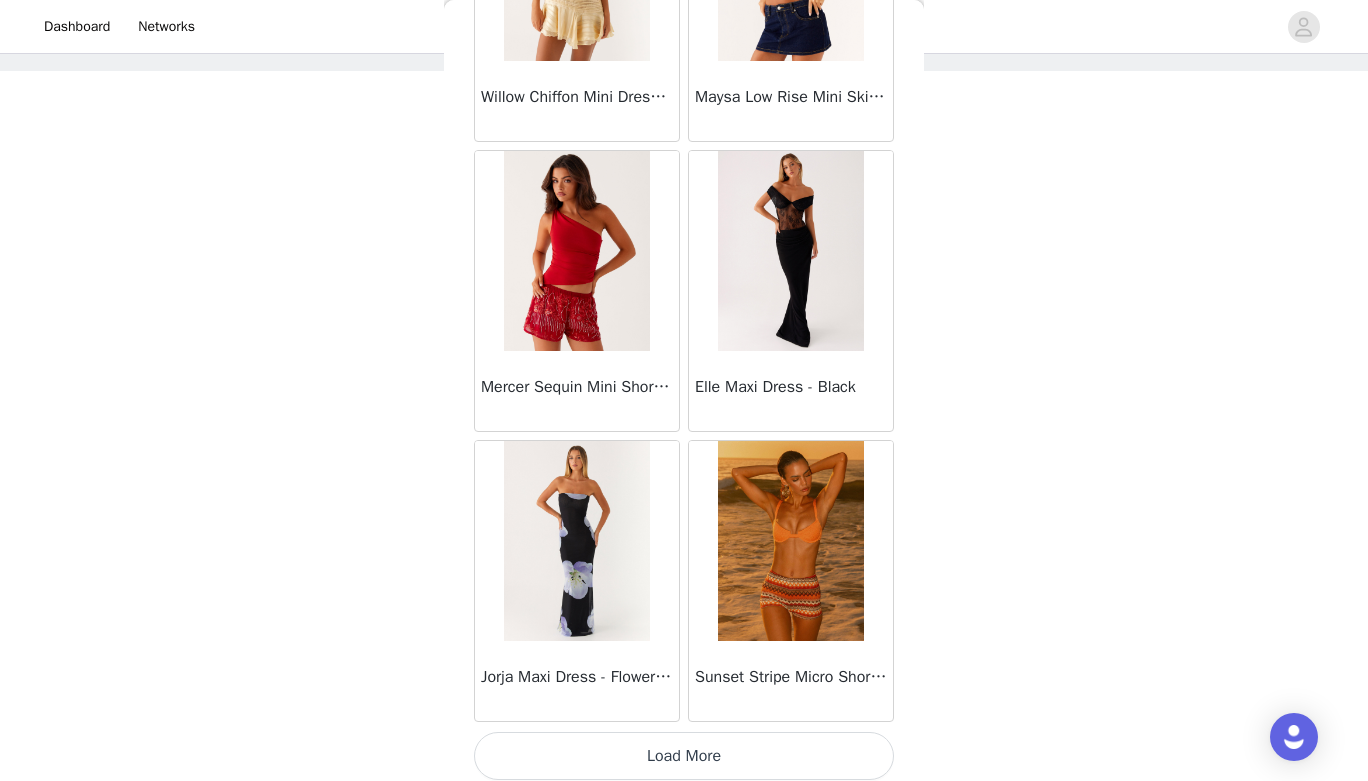click on "Load More" at bounding box center (684, 756) 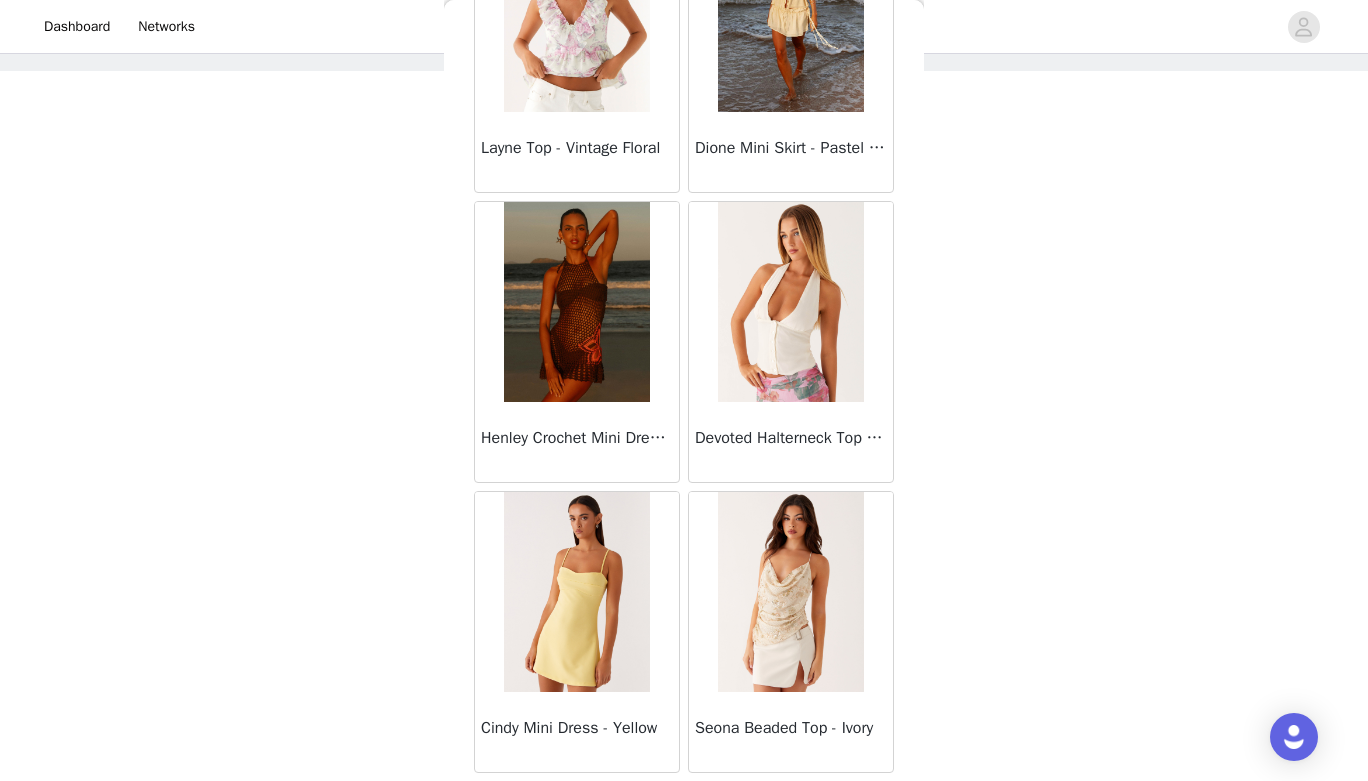 scroll, scrollTop: 45779, scrollLeft: 0, axis: vertical 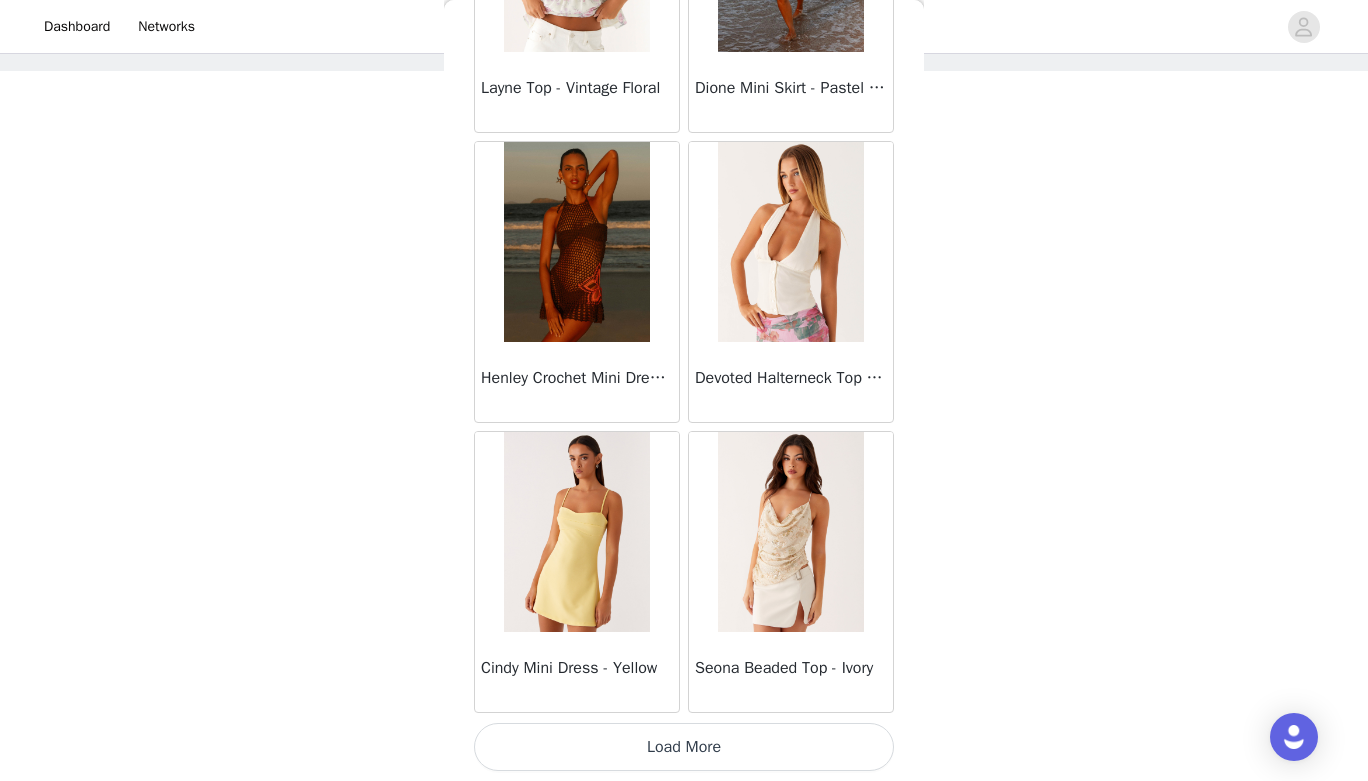 click on "Load More" at bounding box center (684, 747) 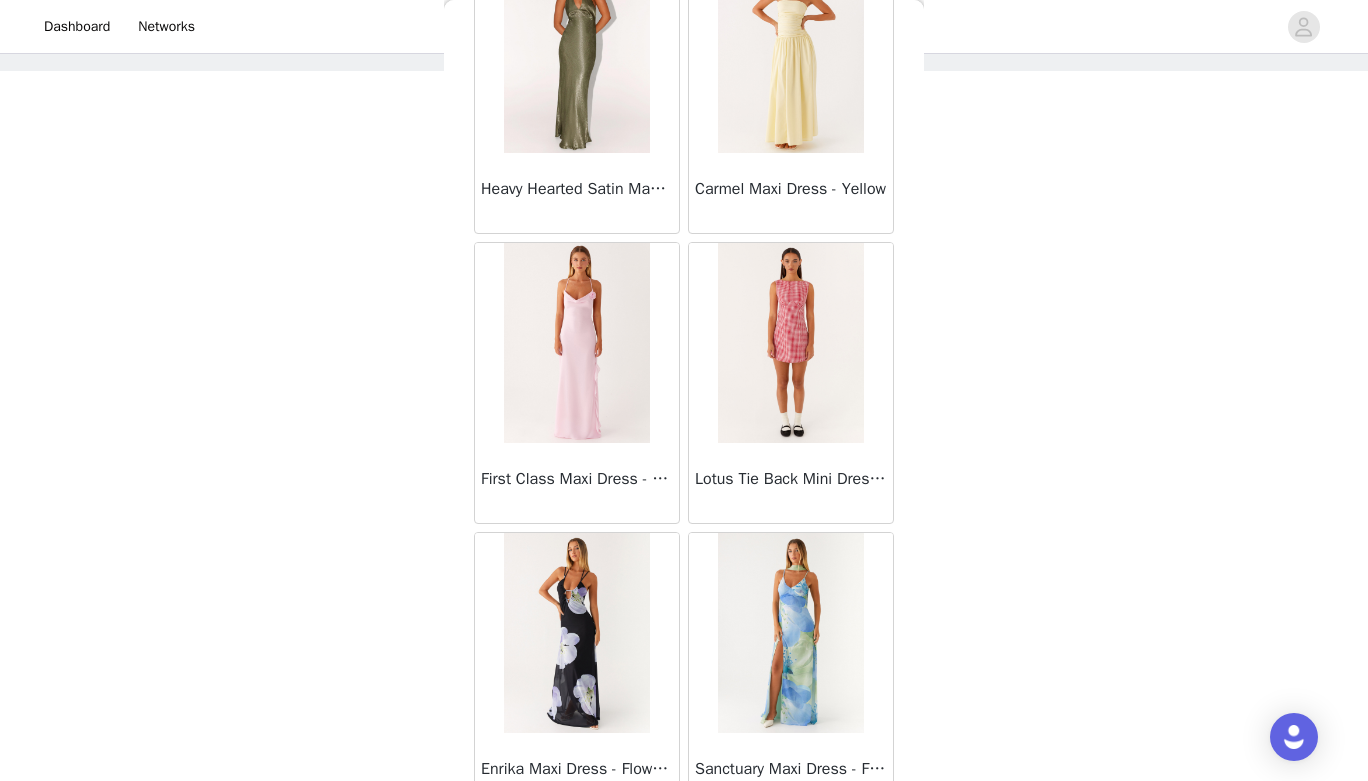 scroll, scrollTop: 48679, scrollLeft: 0, axis: vertical 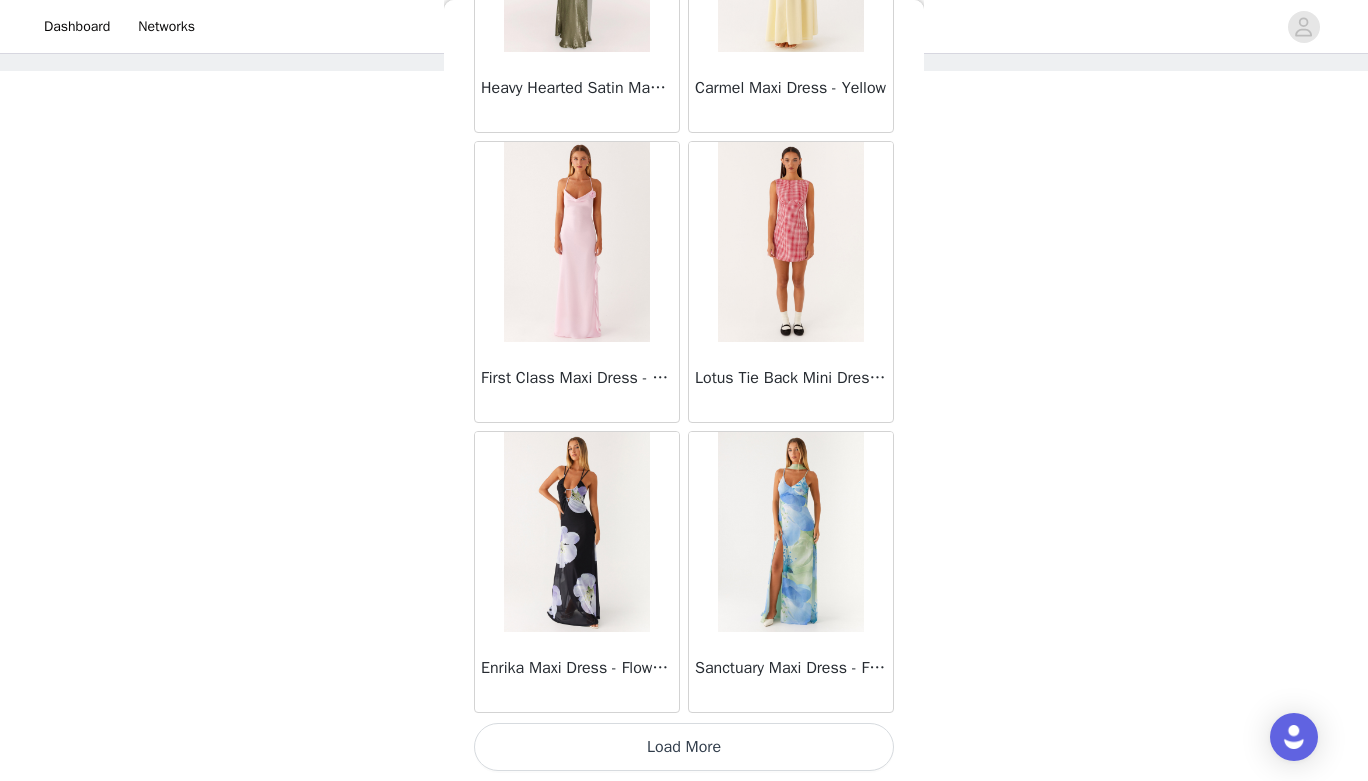 click on "Load More" at bounding box center [684, 747] 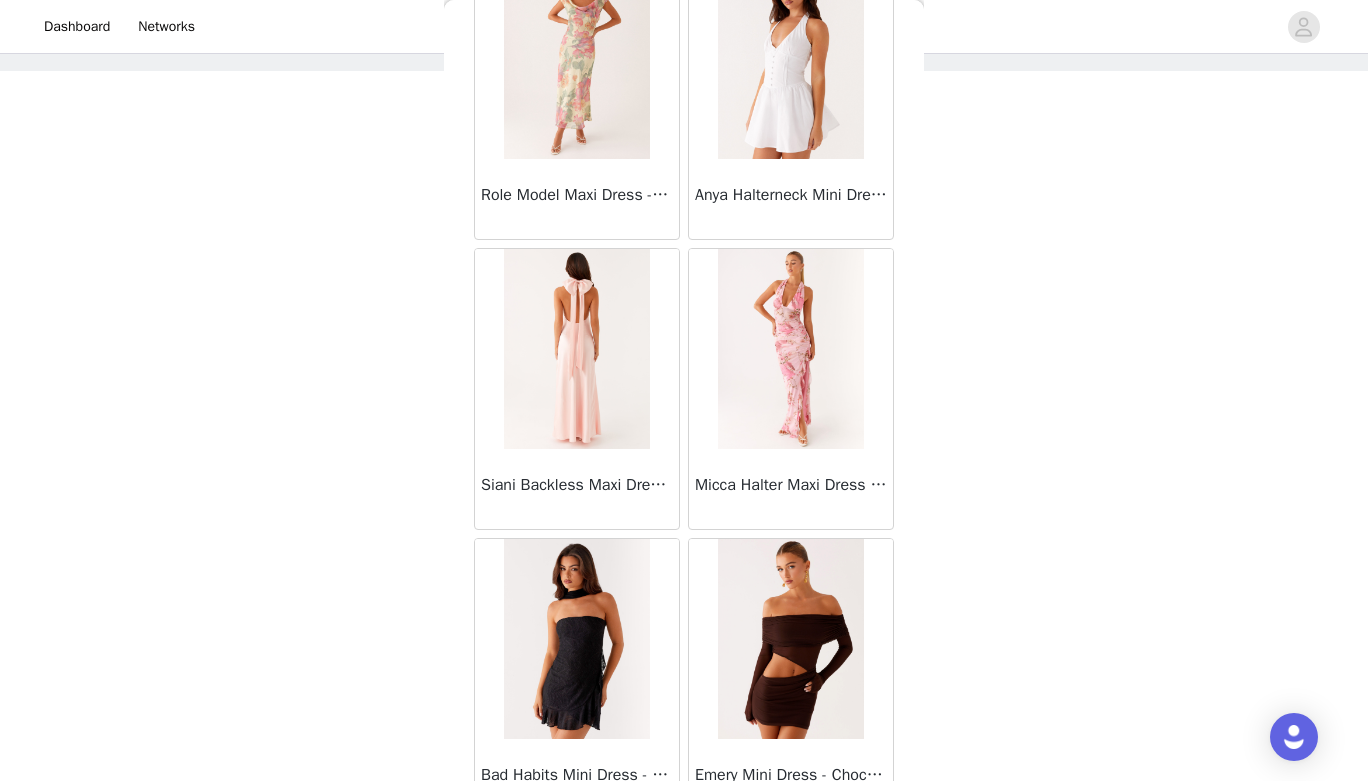 scroll, scrollTop: 51579, scrollLeft: 0, axis: vertical 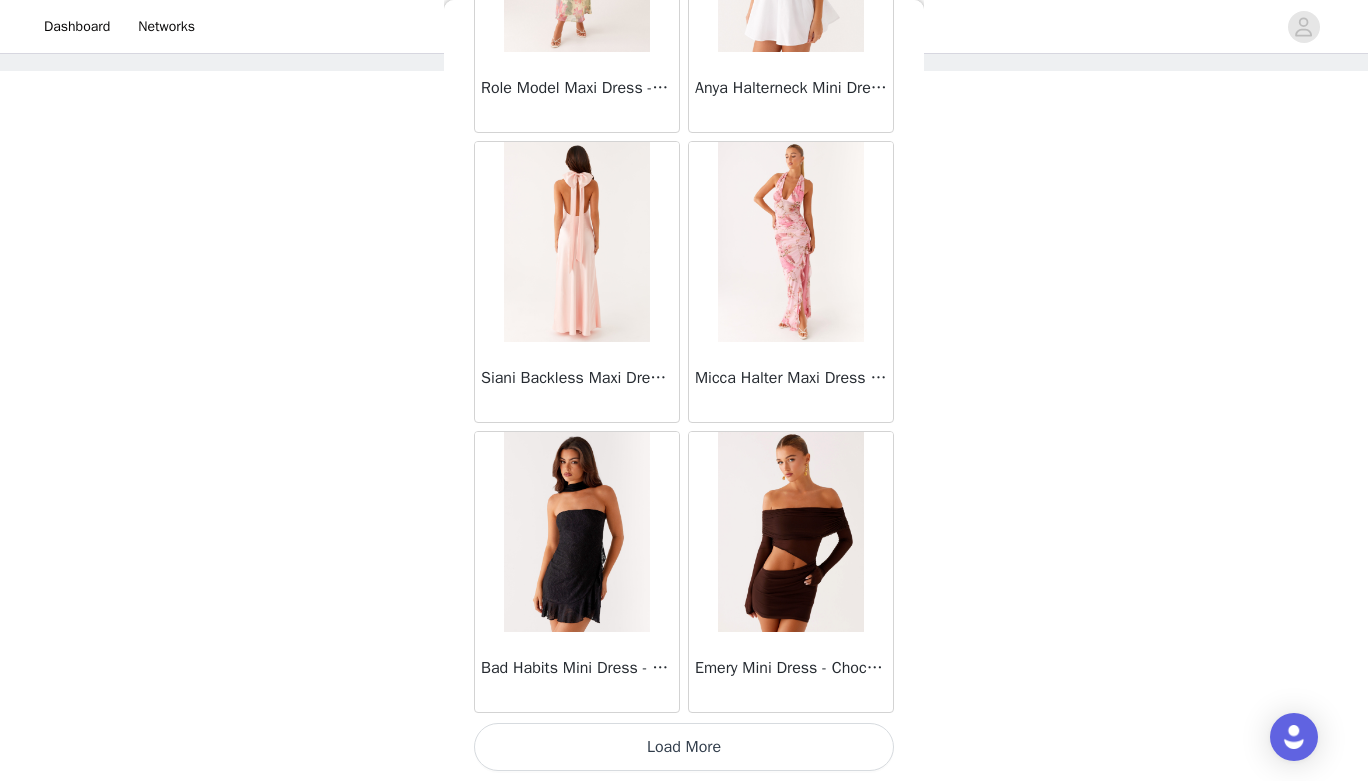 click on "Load More" at bounding box center (684, 747) 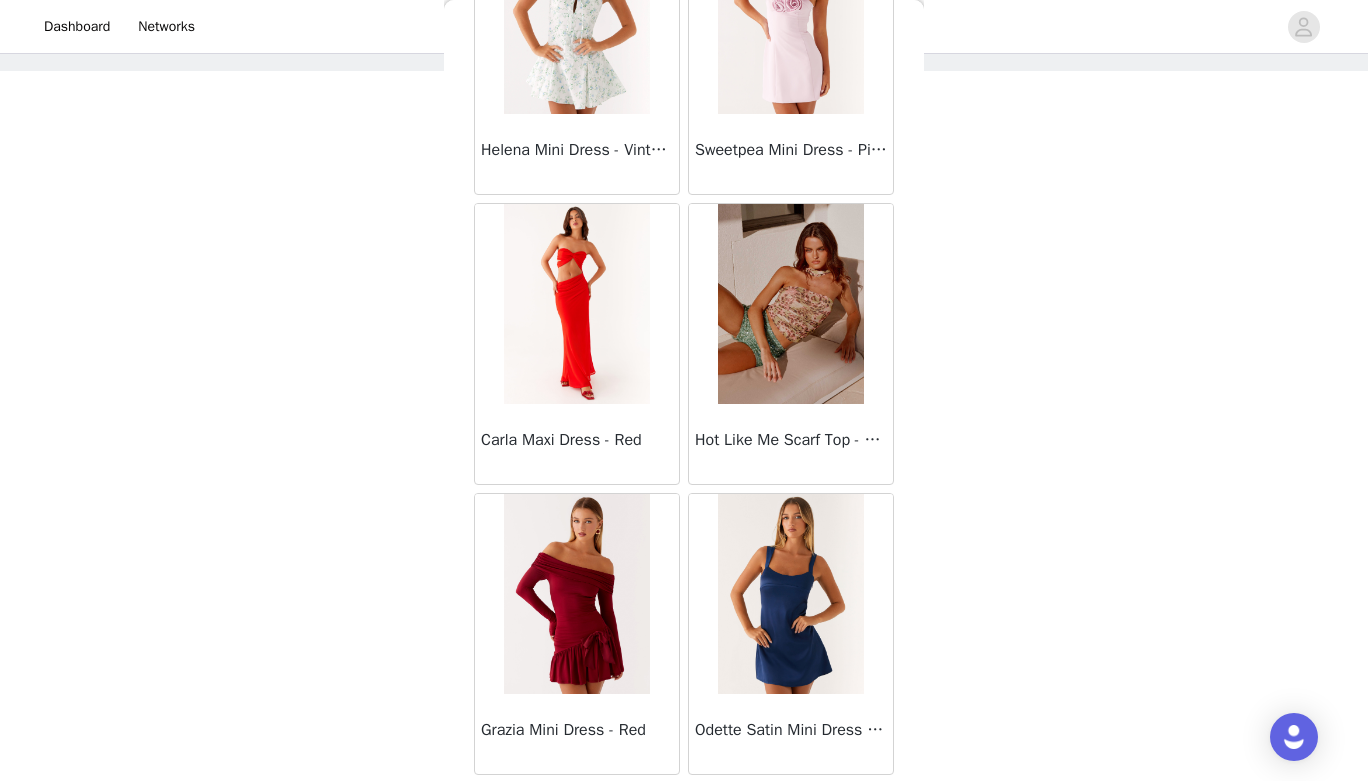 scroll, scrollTop: 54479, scrollLeft: 0, axis: vertical 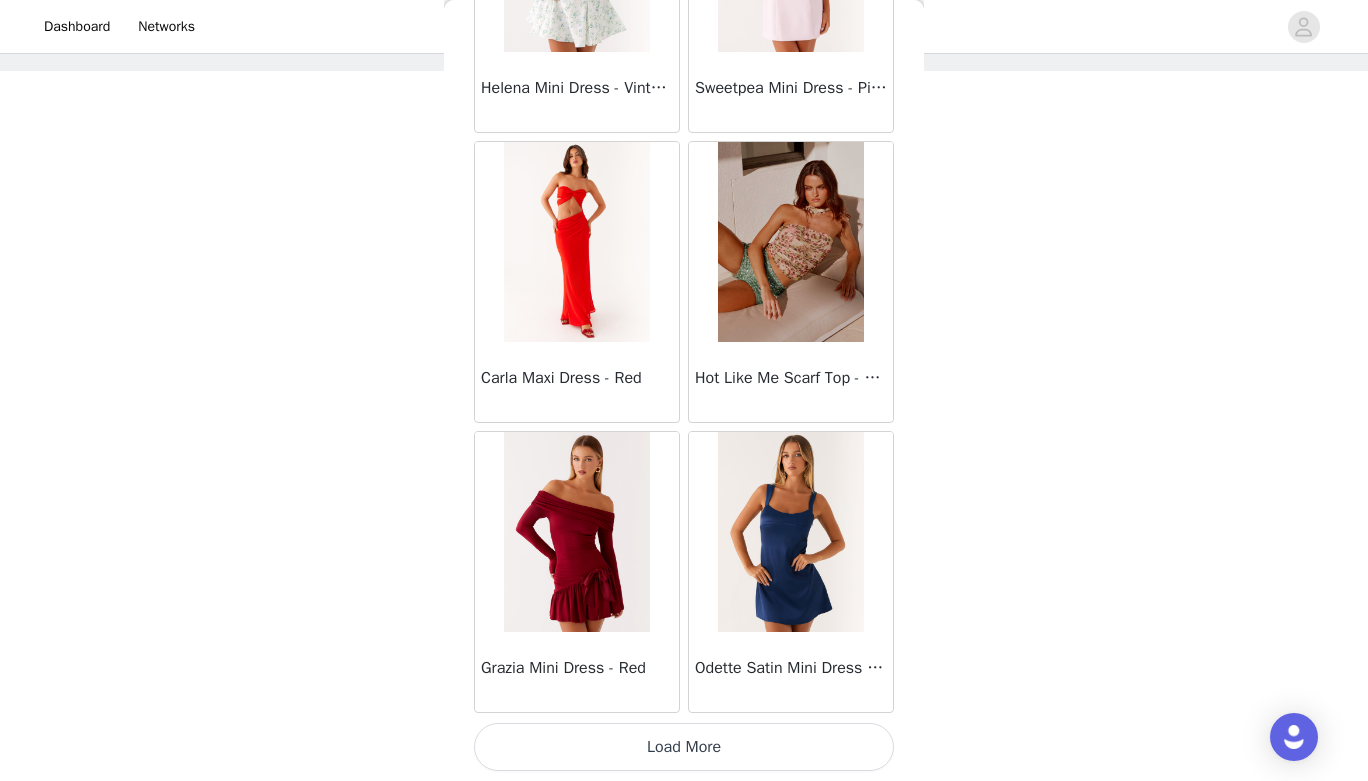 click on "Load More" at bounding box center [684, 747] 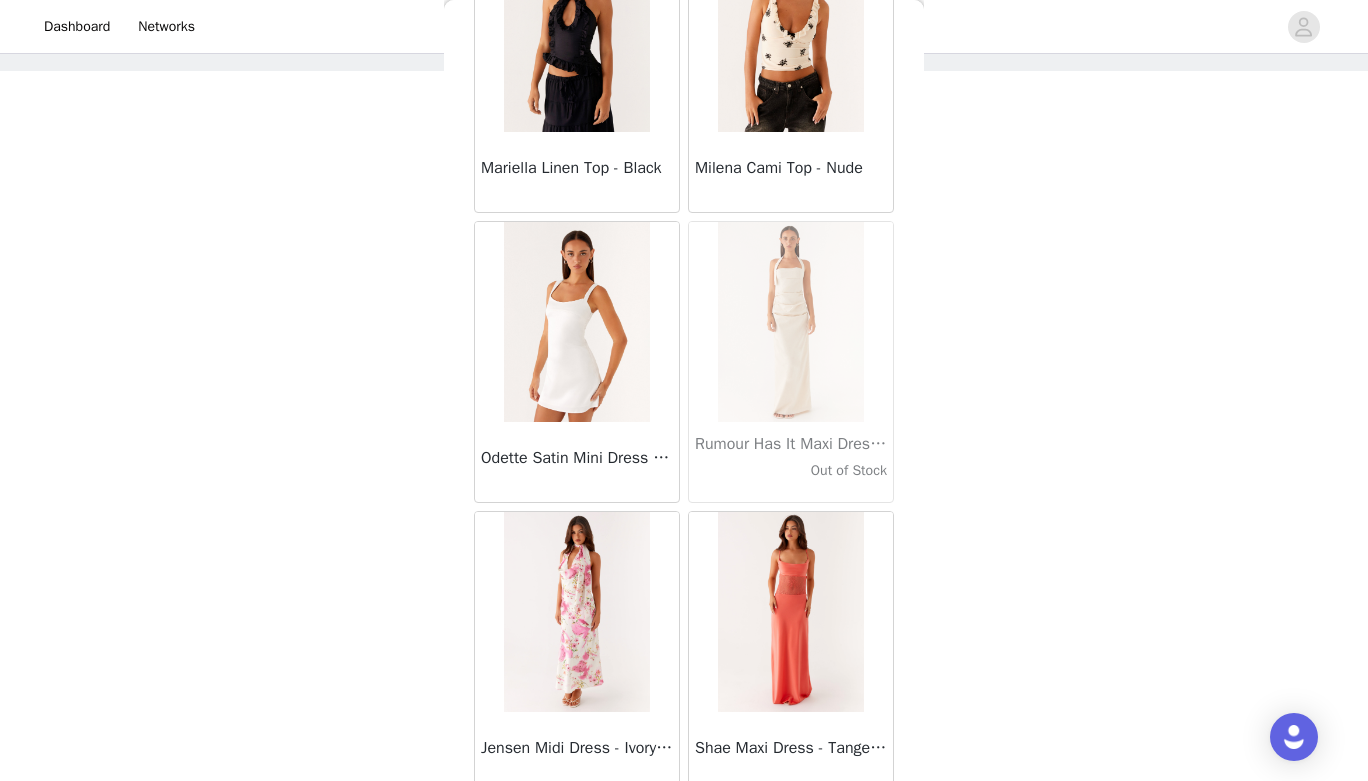 scroll, scrollTop: 57379, scrollLeft: 0, axis: vertical 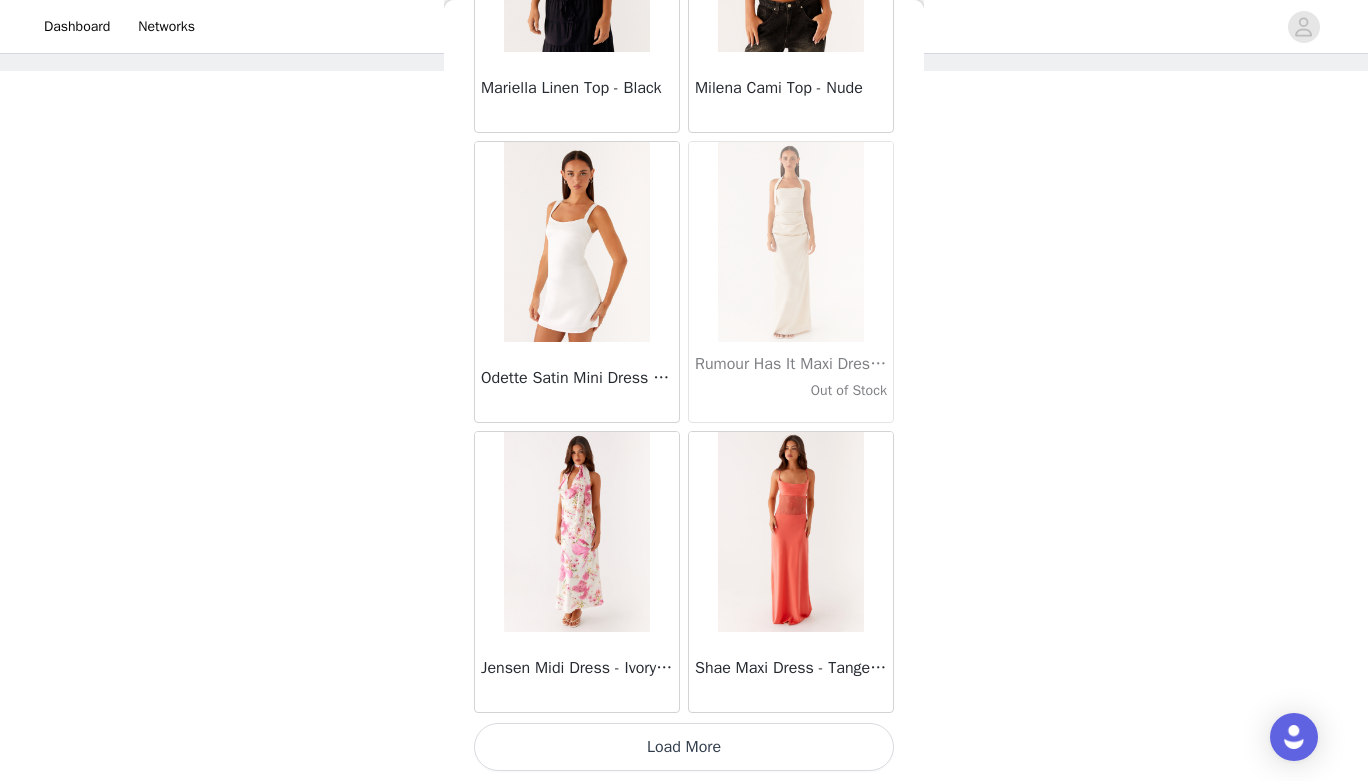 click on "Load More" at bounding box center [684, 747] 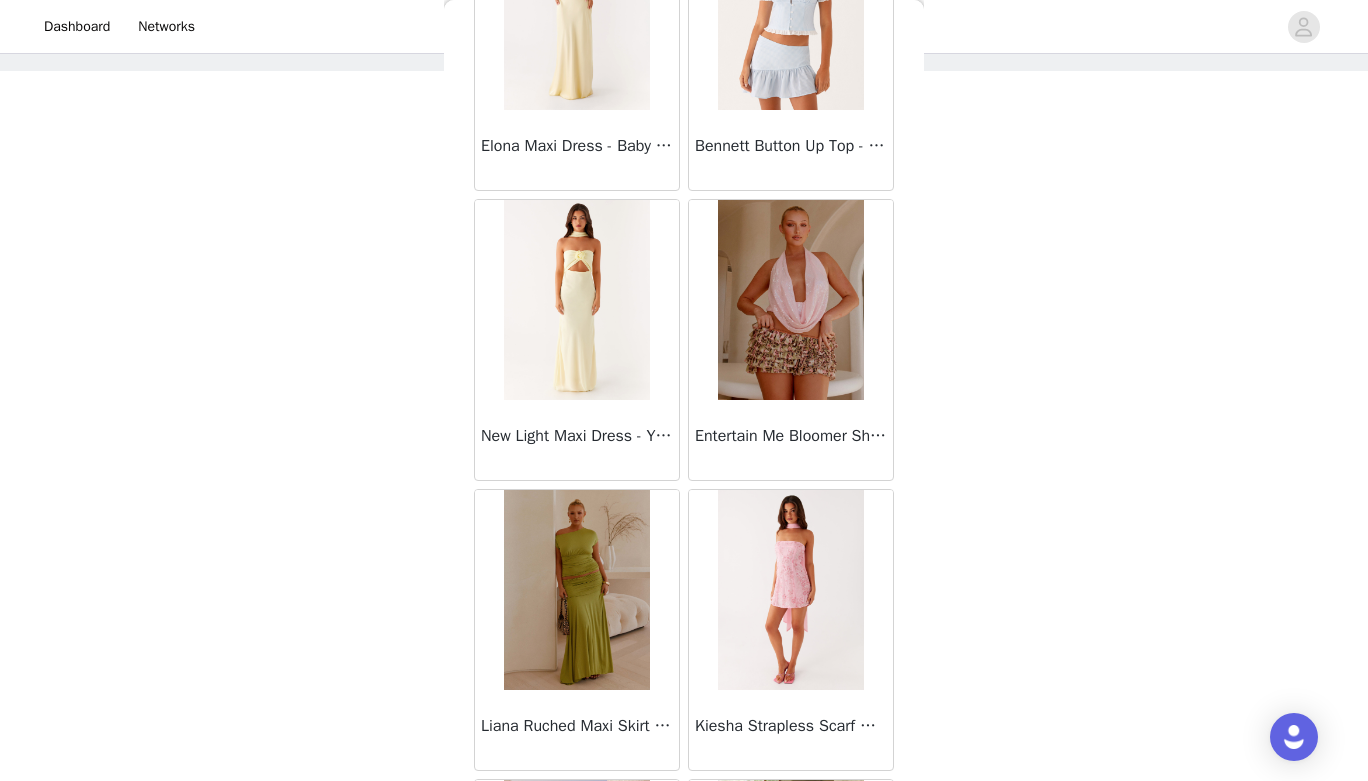 scroll, scrollTop: 60279, scrollLeft: 0, axis: vertical 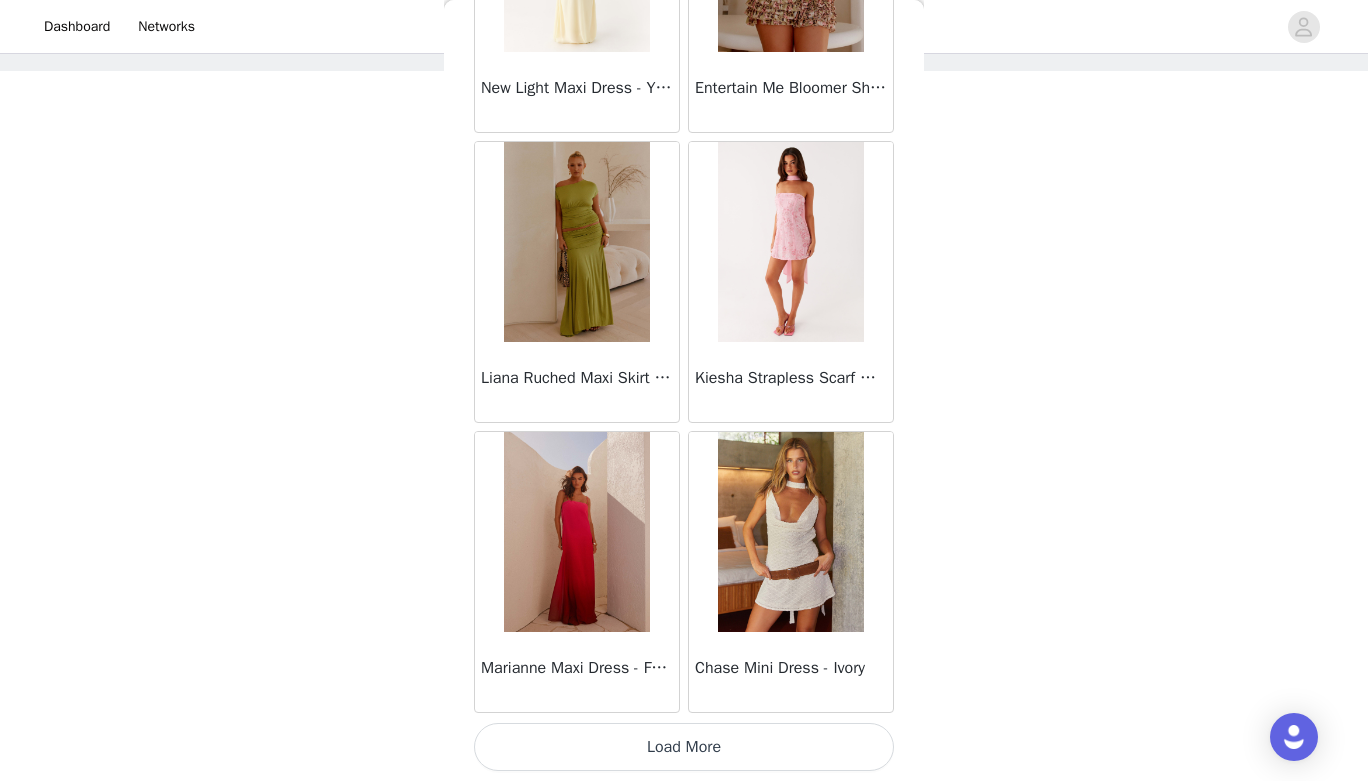 click on "Load More" at bounding box center [684, 747] 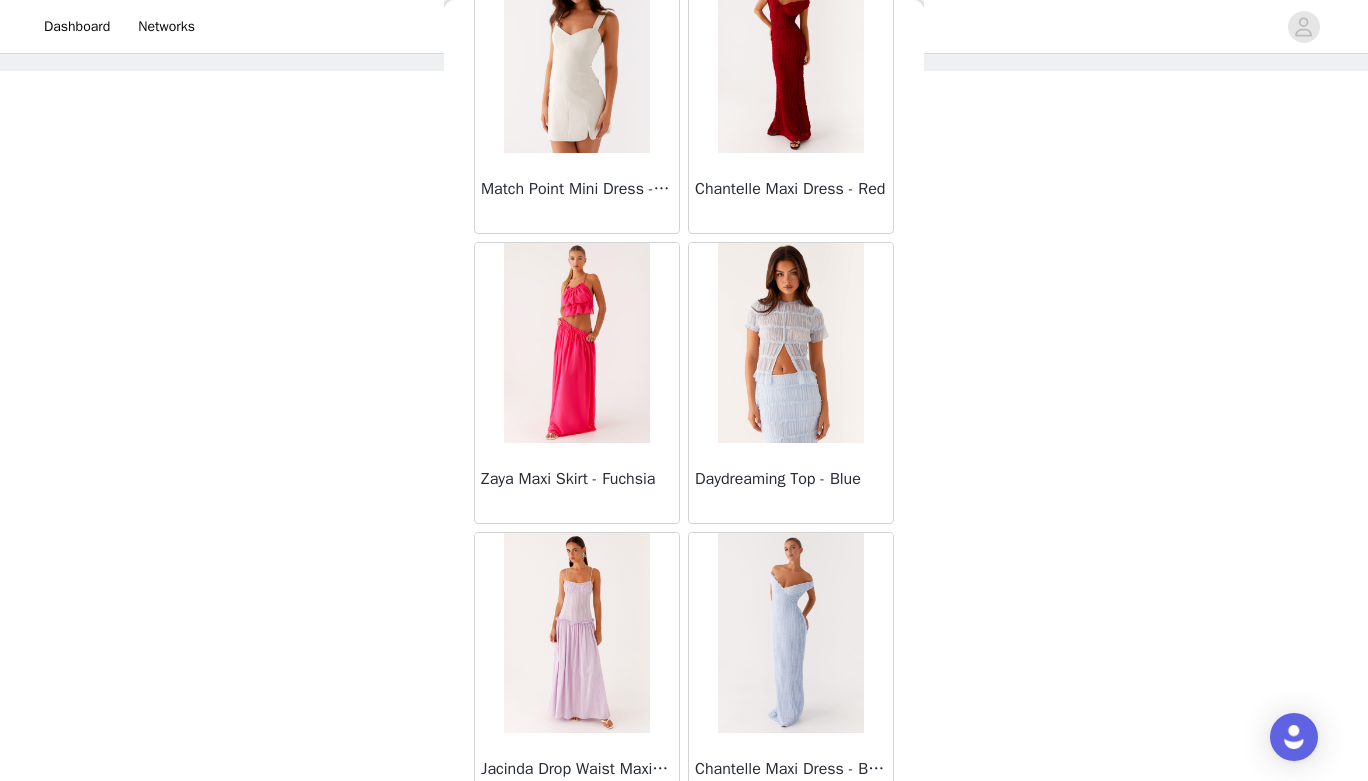 scroll, scrollTop: 63179, scrollLeft: 0, axis: vertical 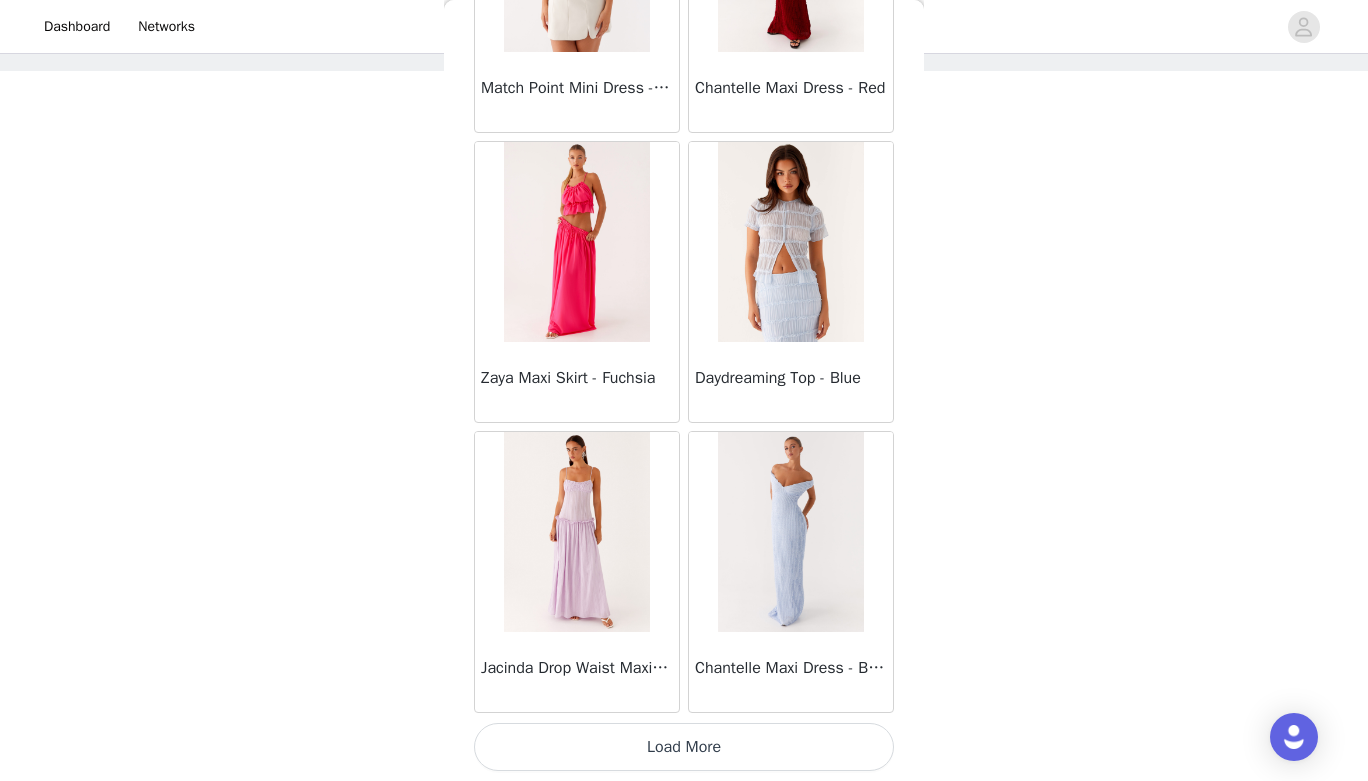 click on "Load More" at bounding box center (684, 747) 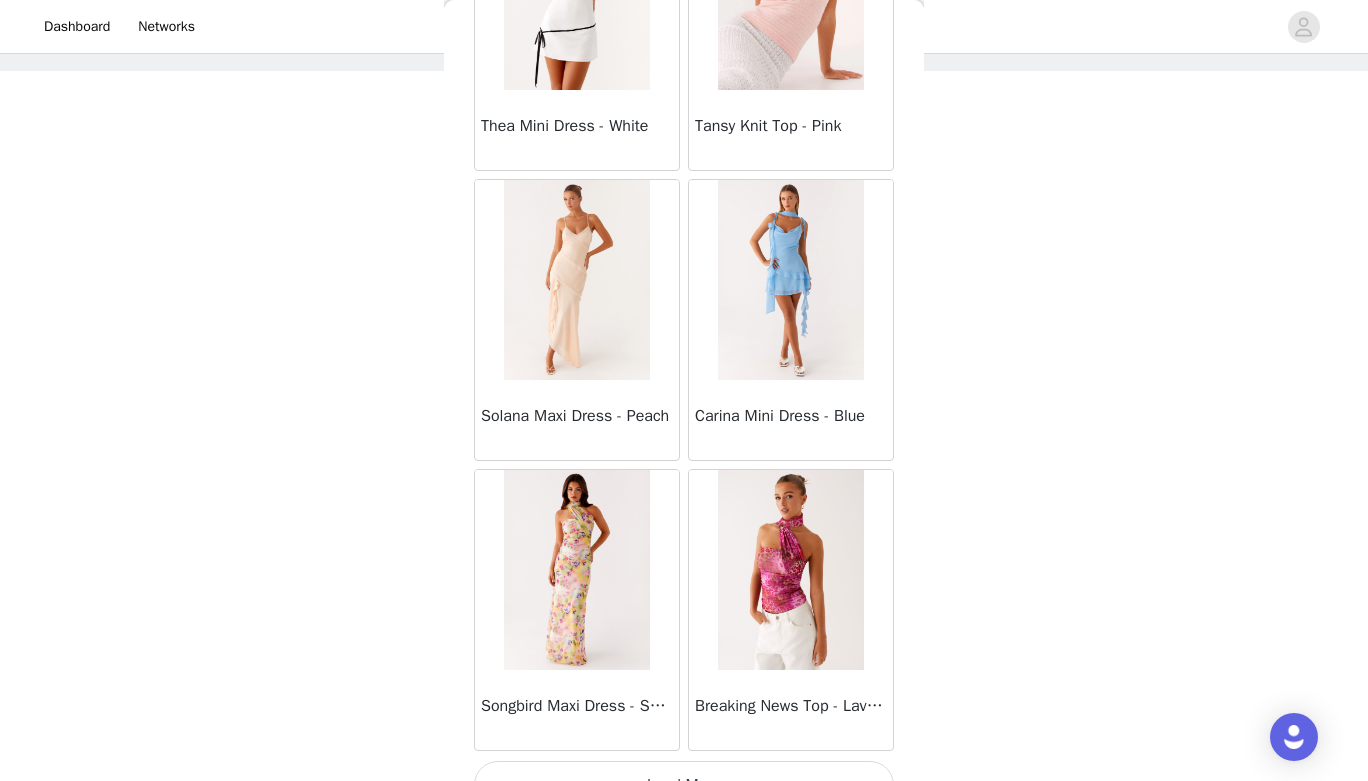 scroll, scrollTop: 66079, scrollLeft: 0, axis: vertical 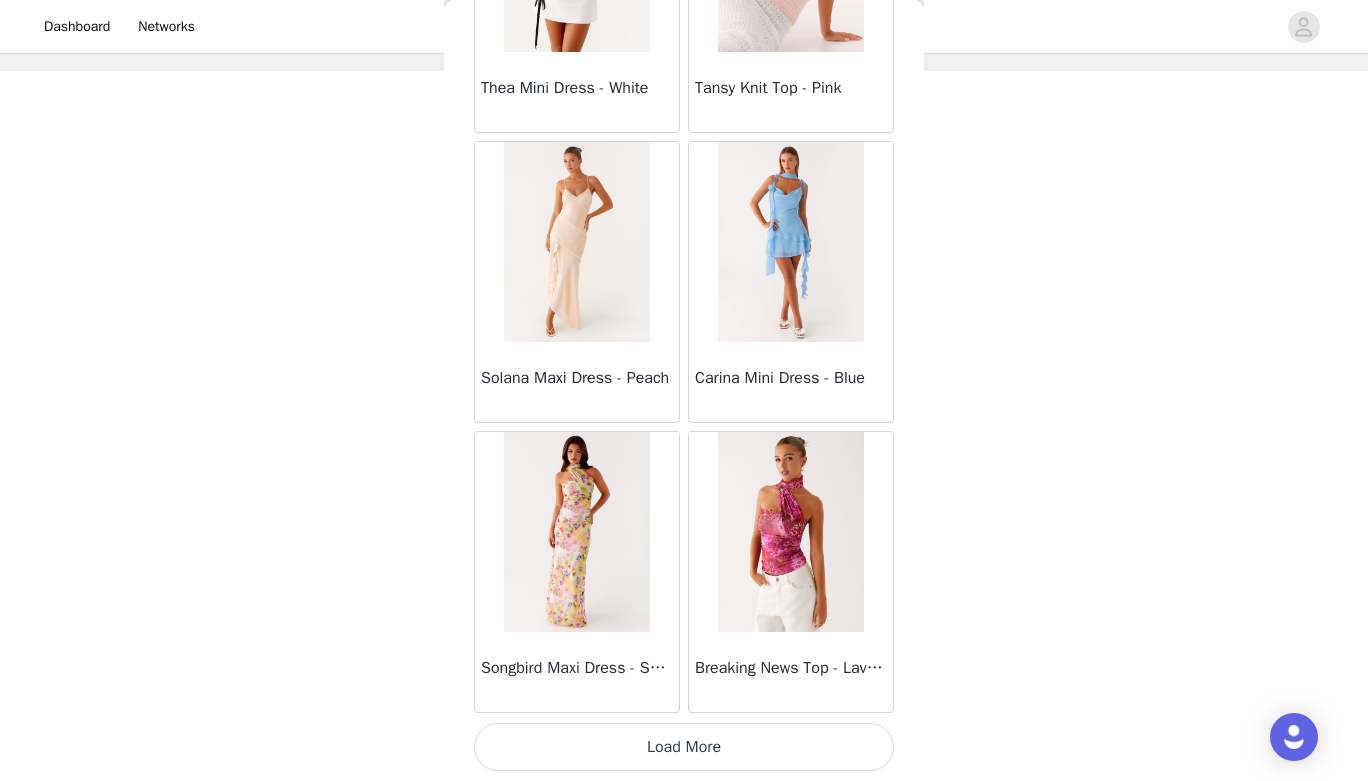 click on "Load More" at bounding box center (684, 747) 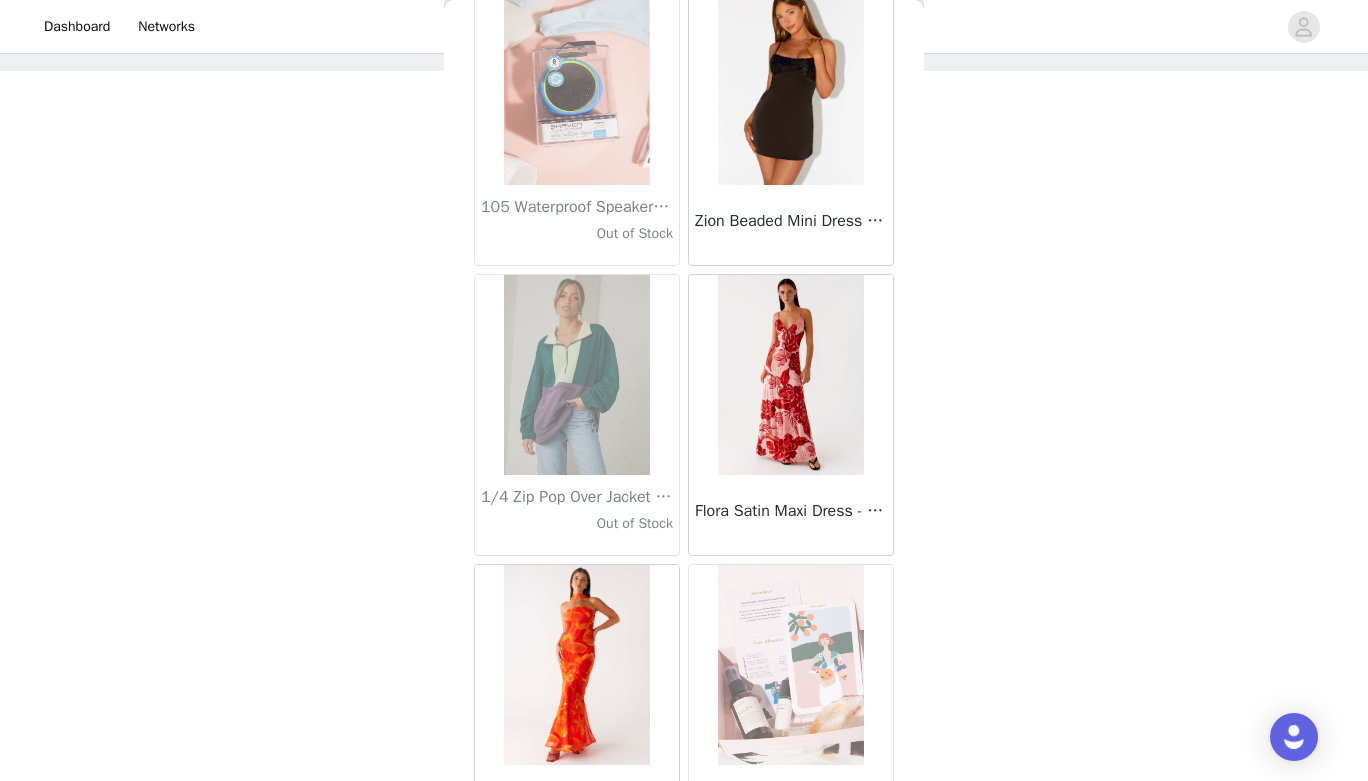 scroll, scrollTop: 68979, scrollLeft: 0, axis: vertical 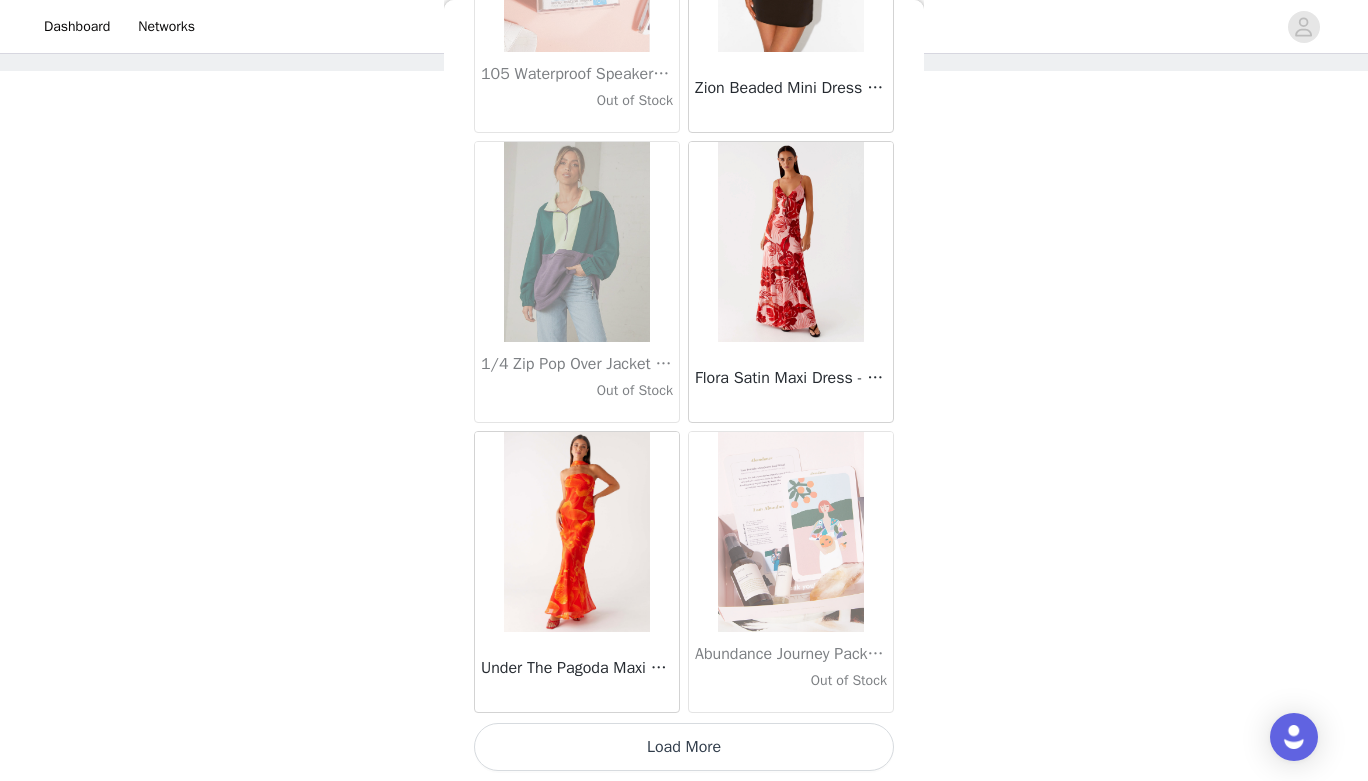 click on "Load More" at bounding box center [684, 747] 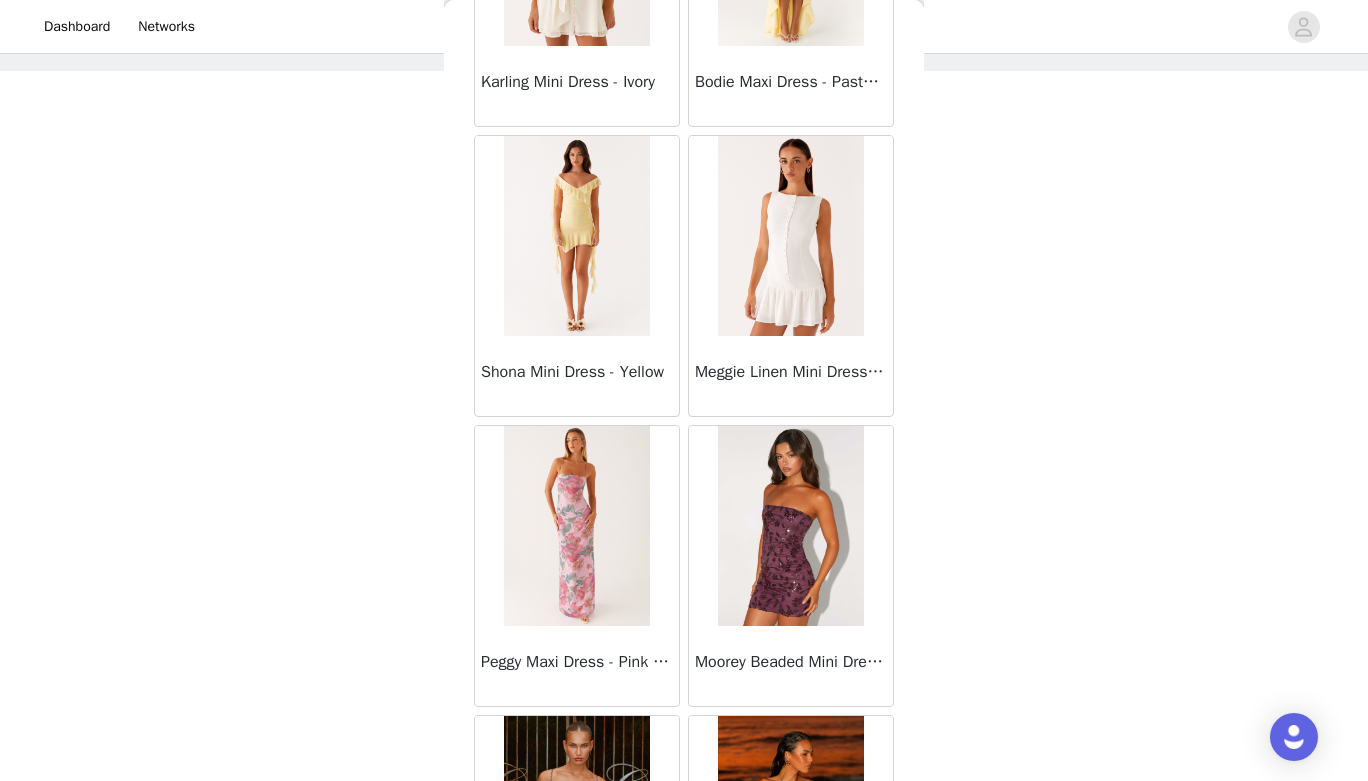 scroll, scrollTop: 40518, scrollLeft: 0, axis: vertical 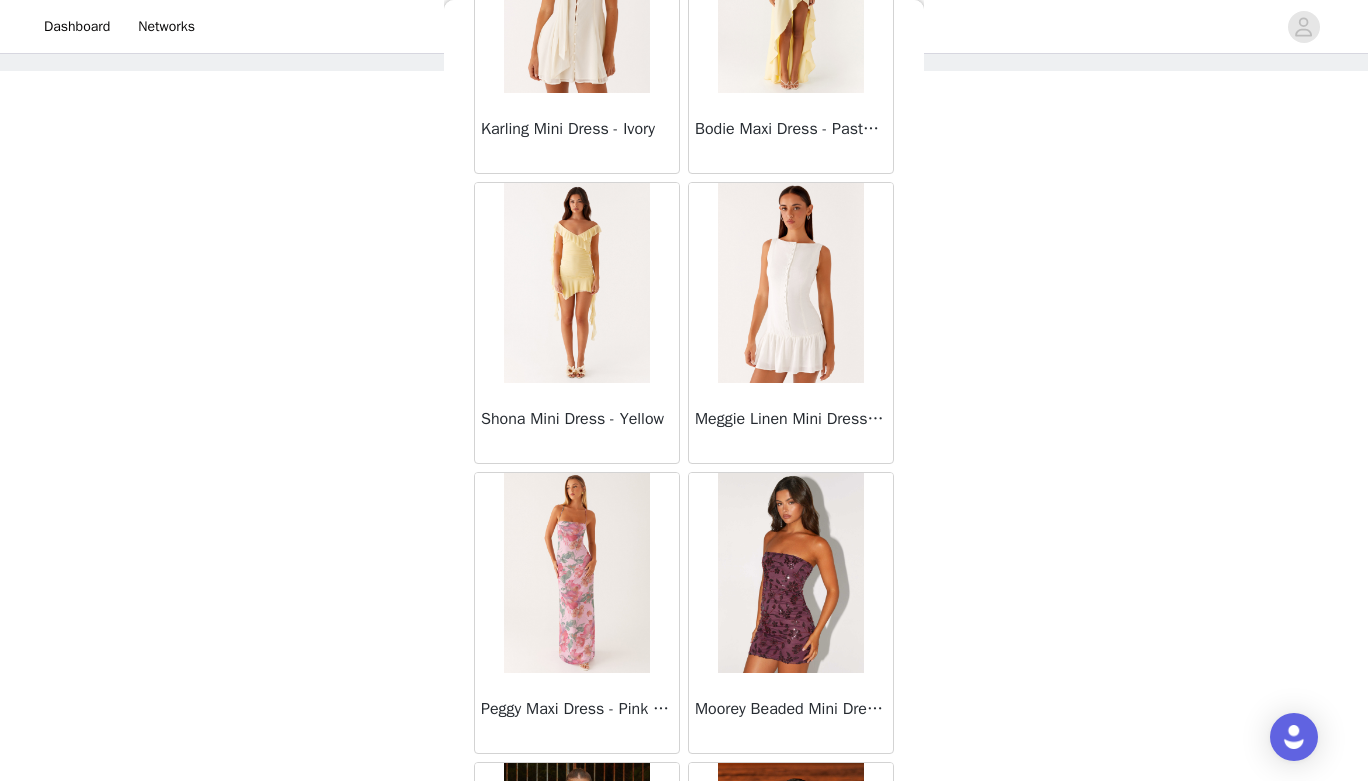 click at bounding box center [790, 283] 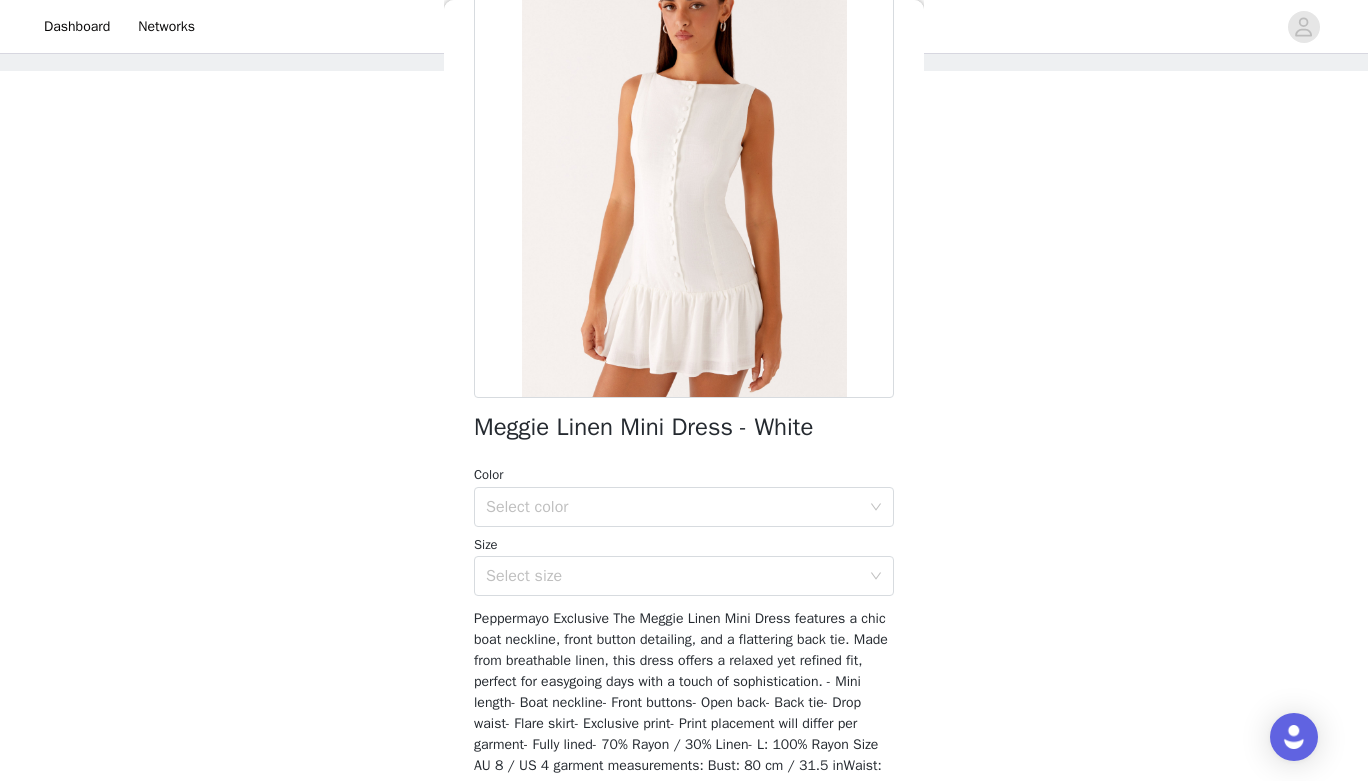 scroll, scrollTop: 0, scrollLeft: 0, axis: both 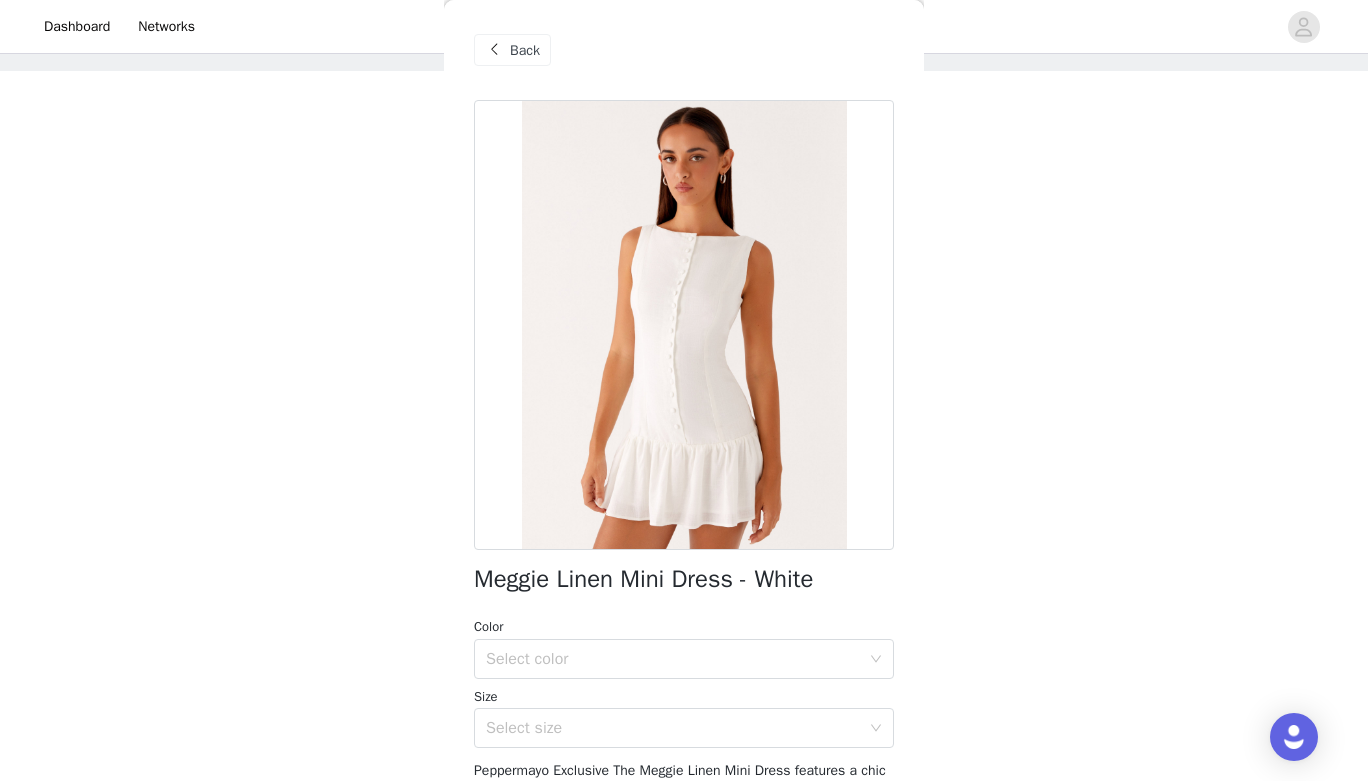 click on "Color" at bounding box center [684, 627] 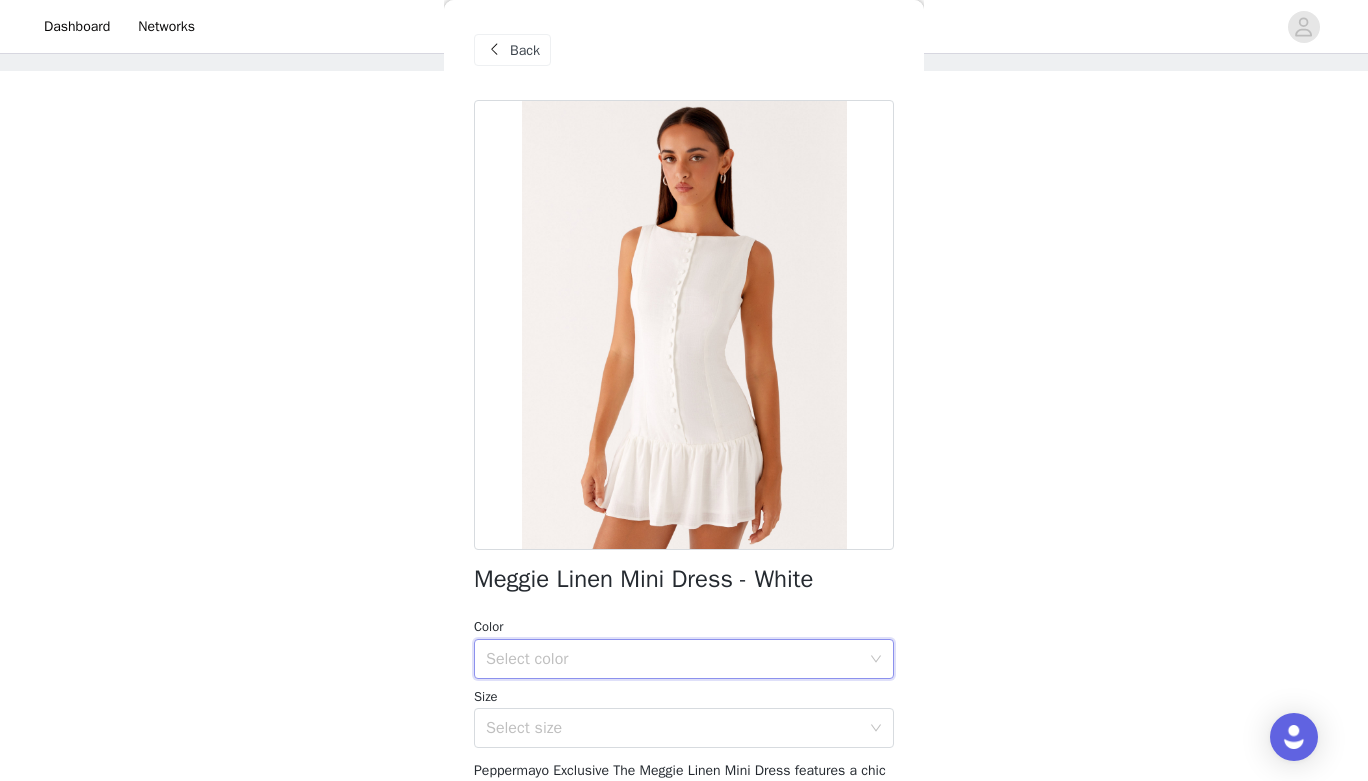 click on "Select color" at bounding box center (677, 659) 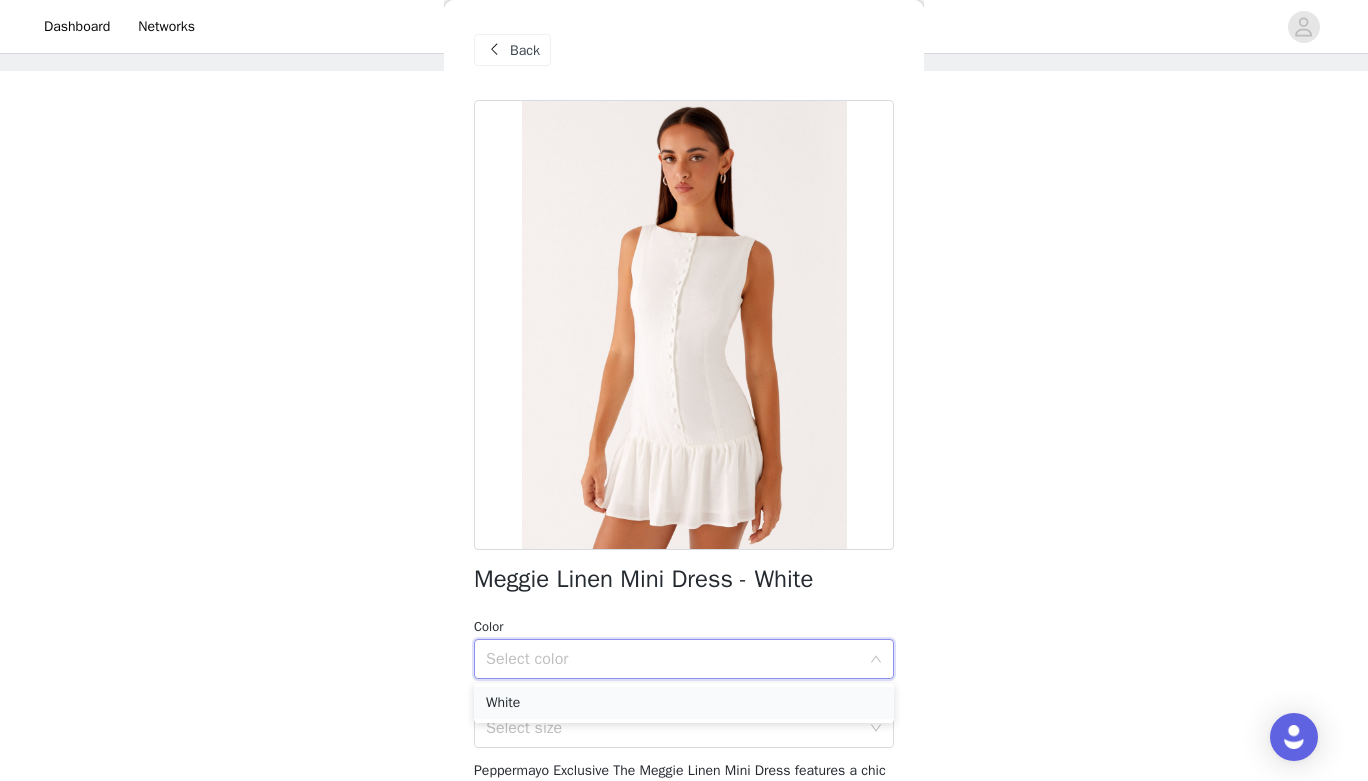 click on "White" at bounding box center (684, 703) 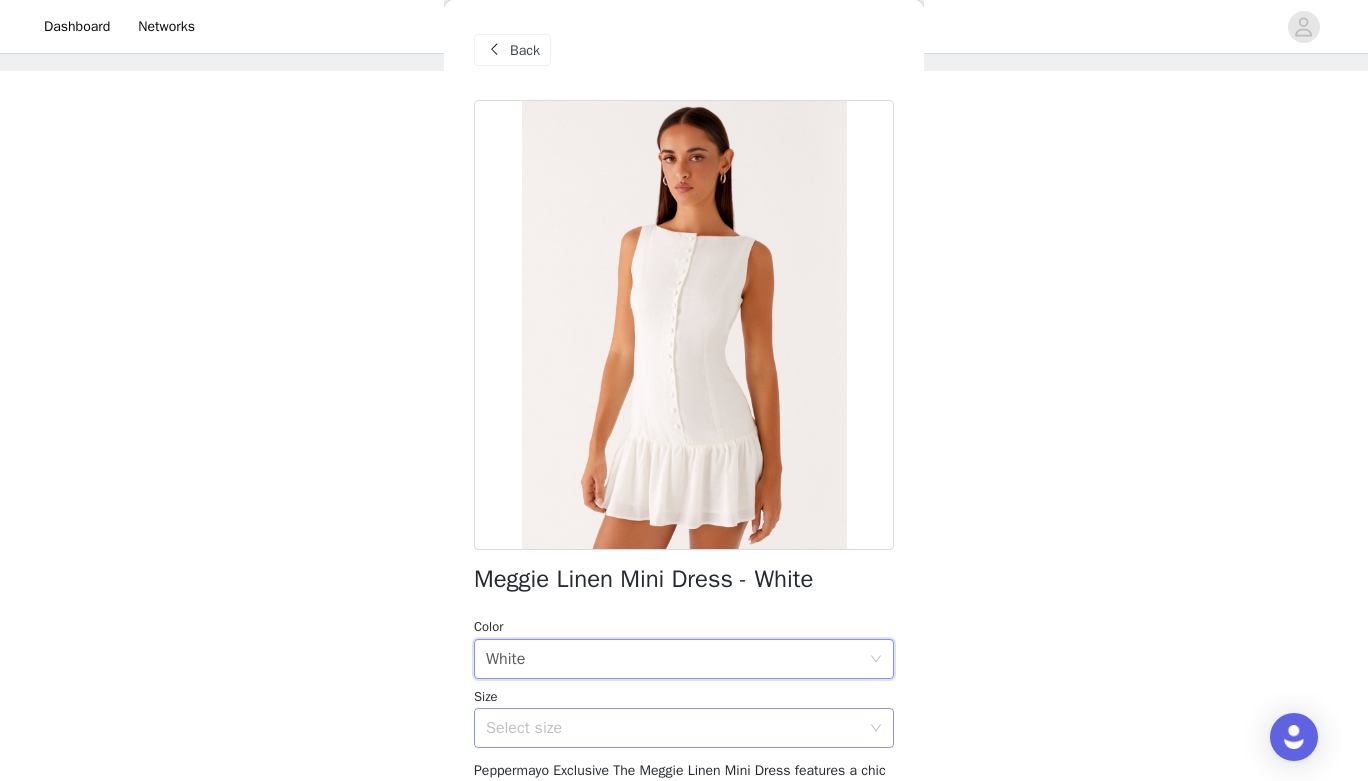 click on "Select size" at bounding box center [673, 728] 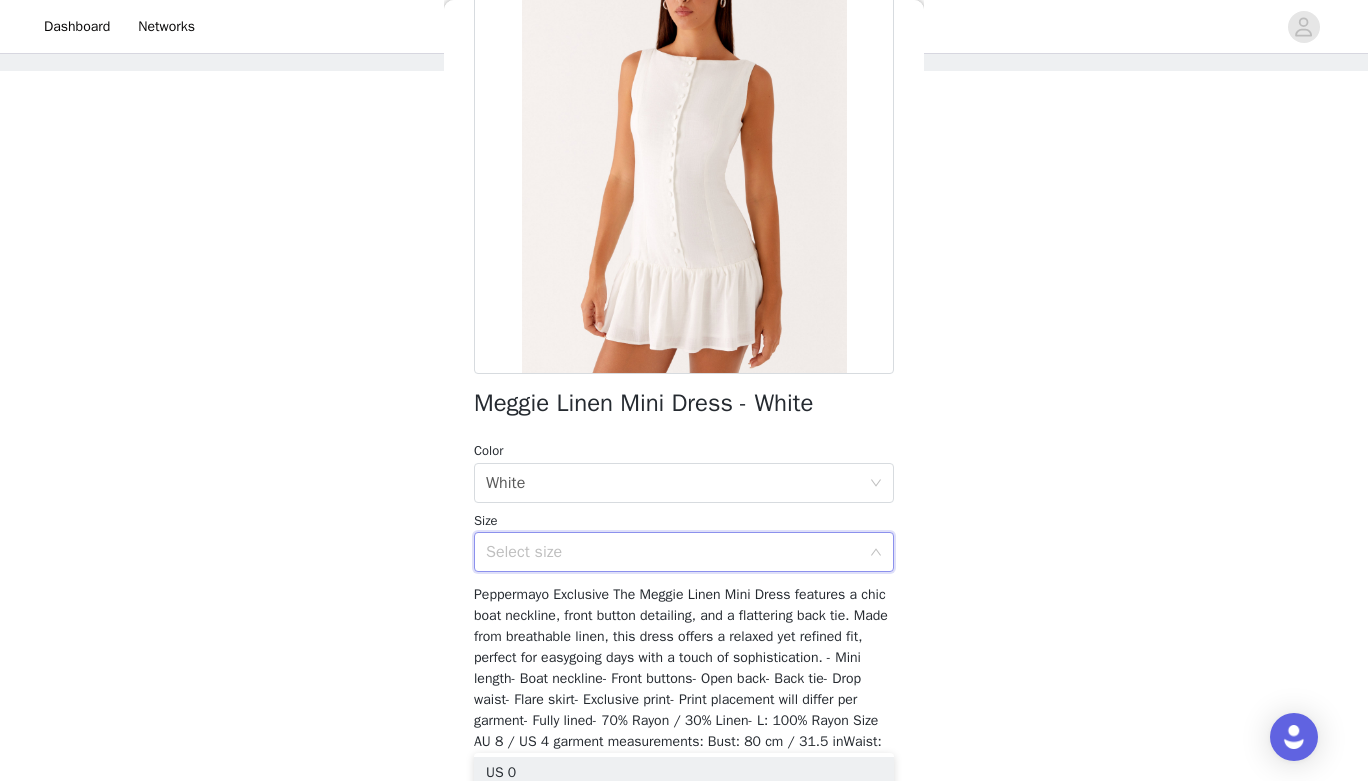 scroll, scrollTop: 191, scrollLeft: 0, axis: vertical 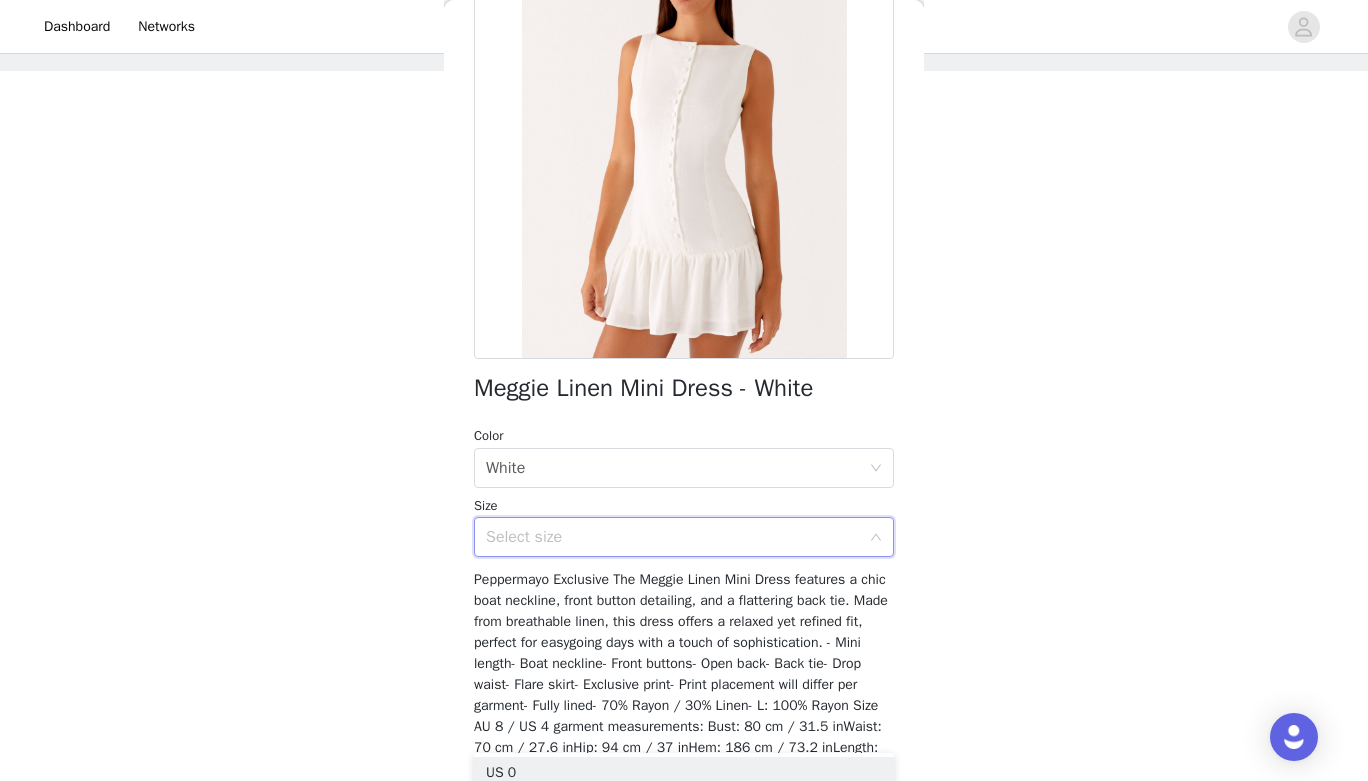click on "Select size" at bounding box center [673, 537] 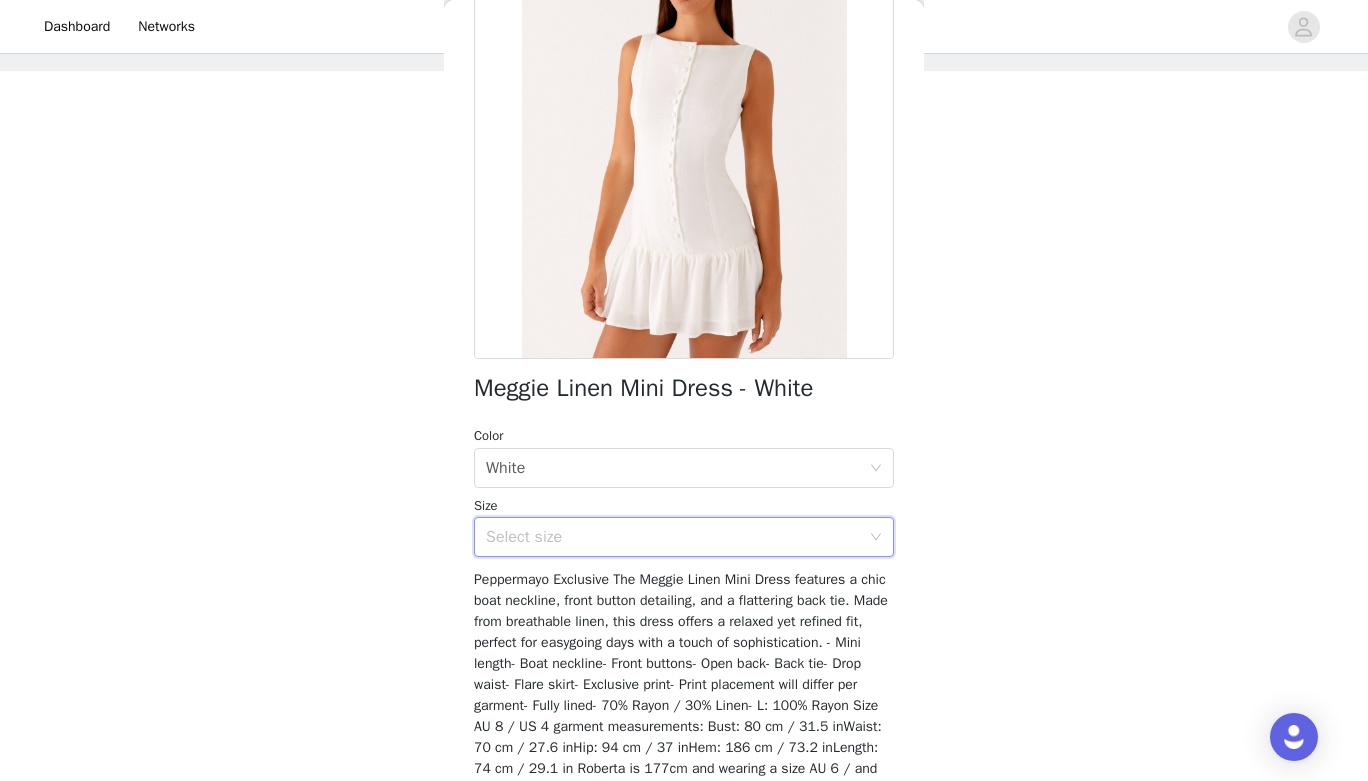 click on "Select size" at bounding box center [677, 537] 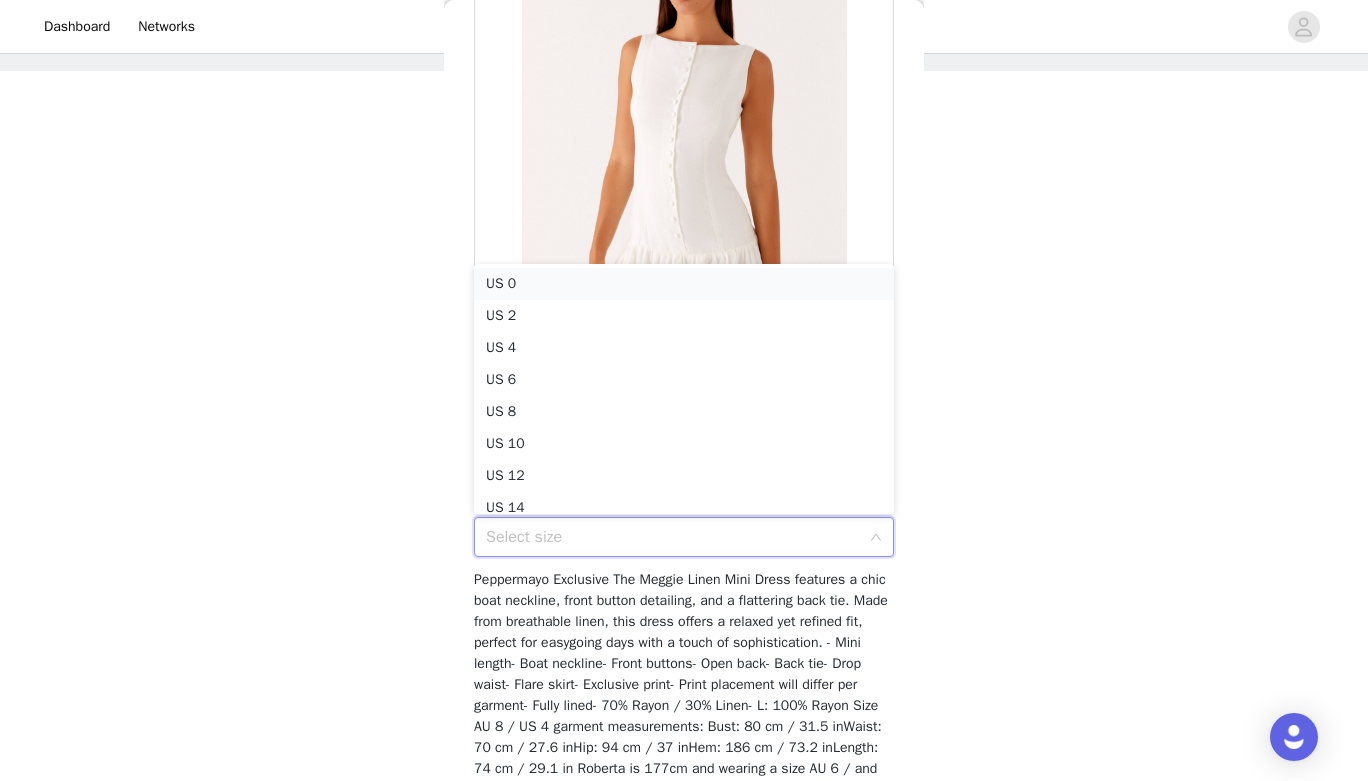 click on "US 0" at bounding box center (684, 284) 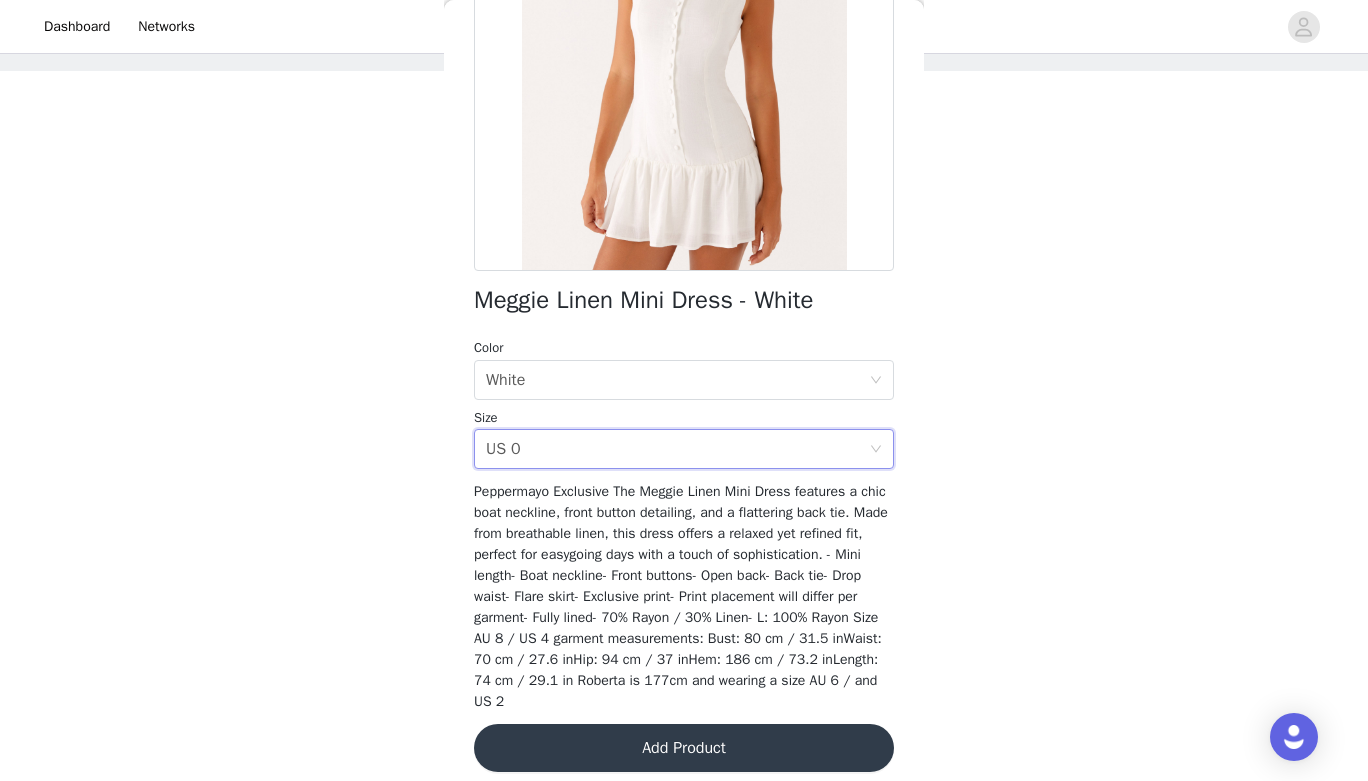 scroll, scrollTop: 277, scrollLeft: 0, axis: vertical 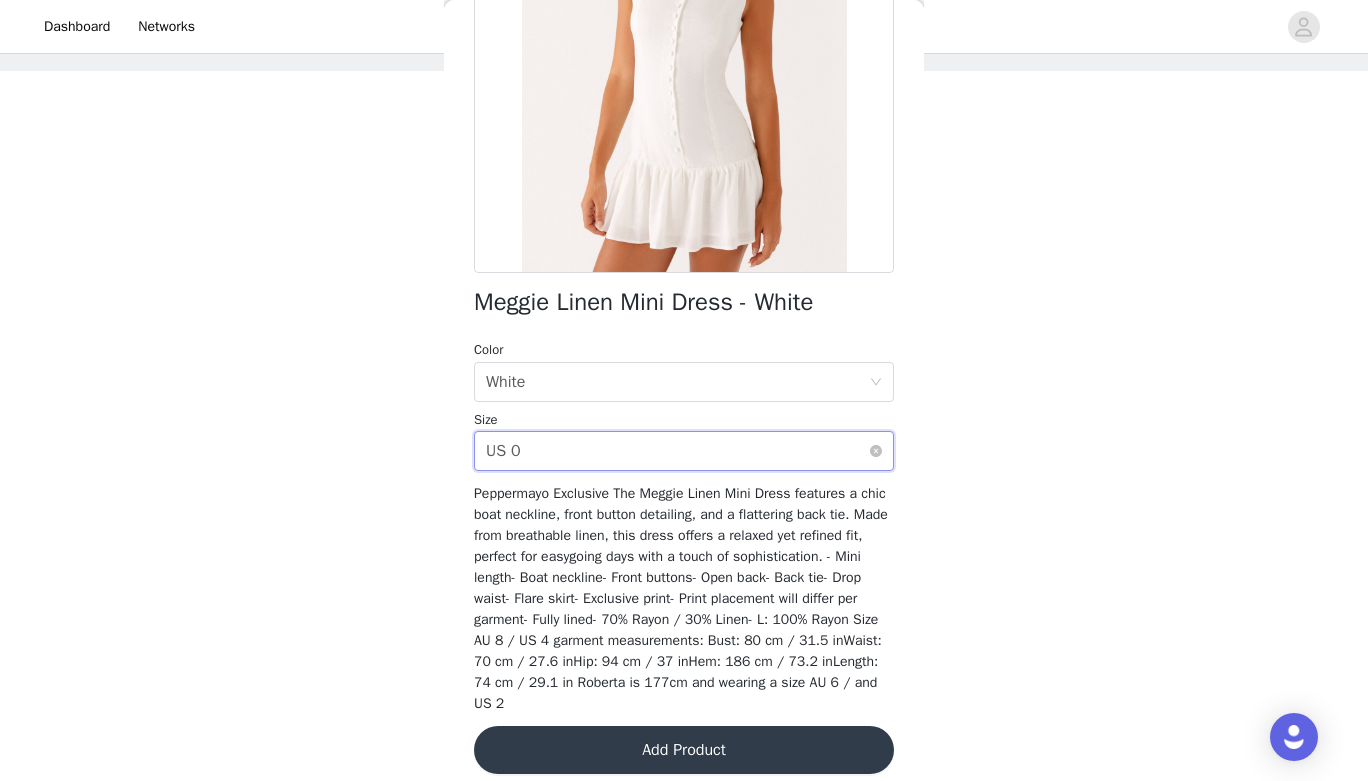 click on "Select size US 0" at bounding box center (677, 451) 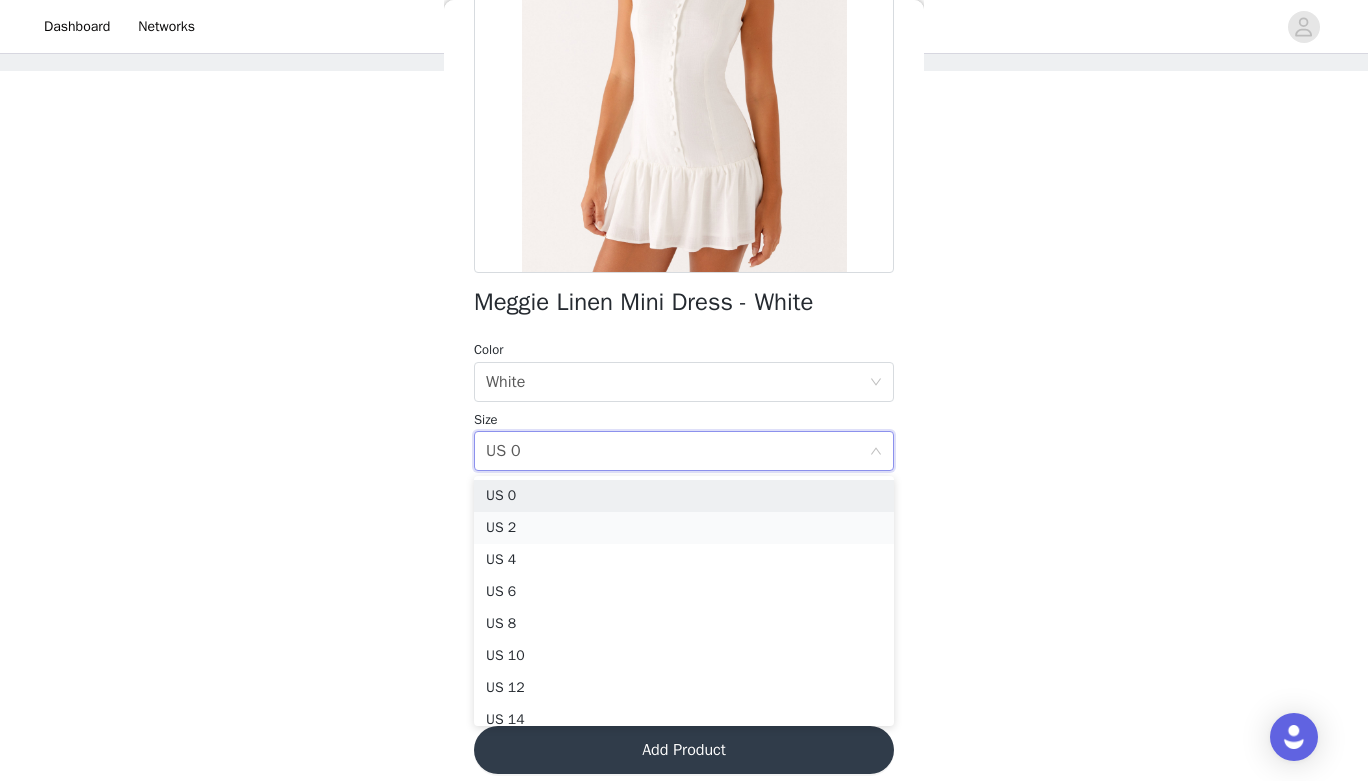 click on "US 2" at bounding box center (684, 528) 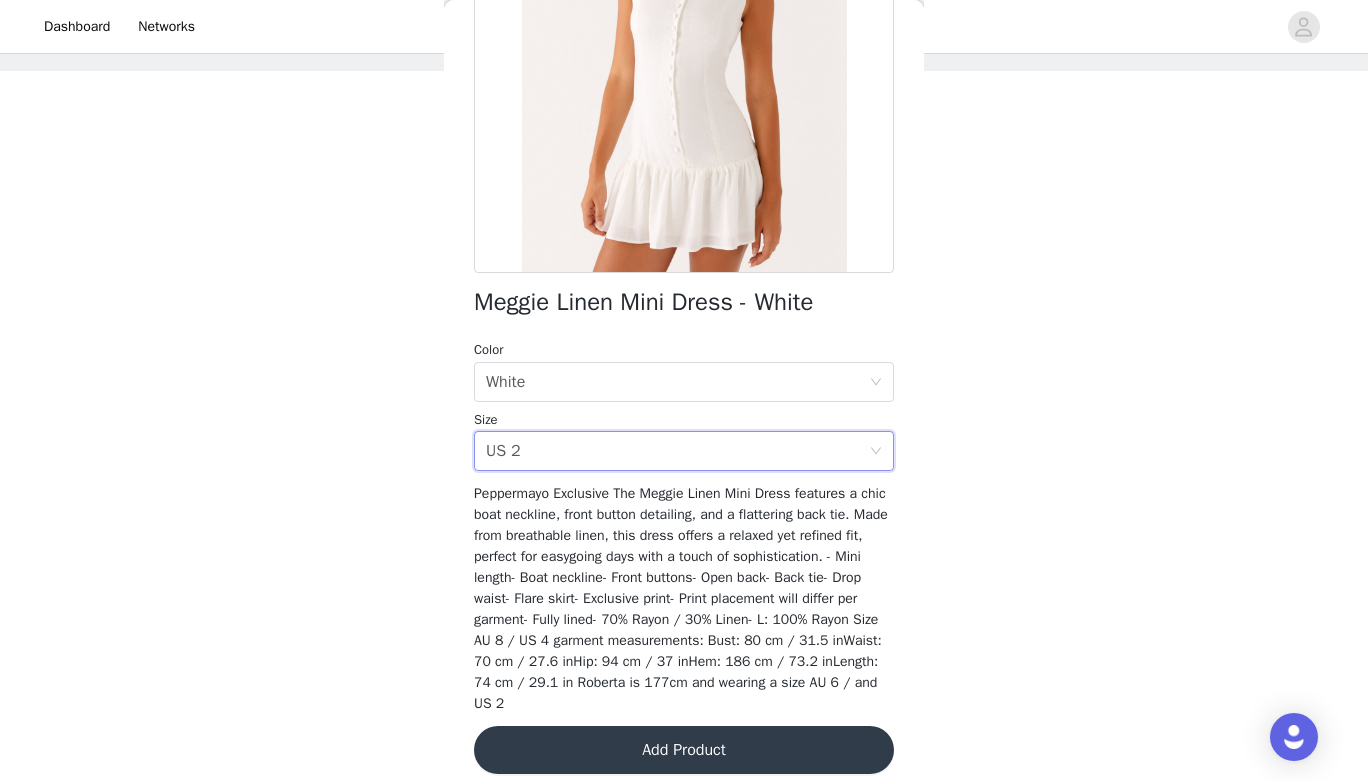 click on "Add Product" at bounding box center (684, 750) 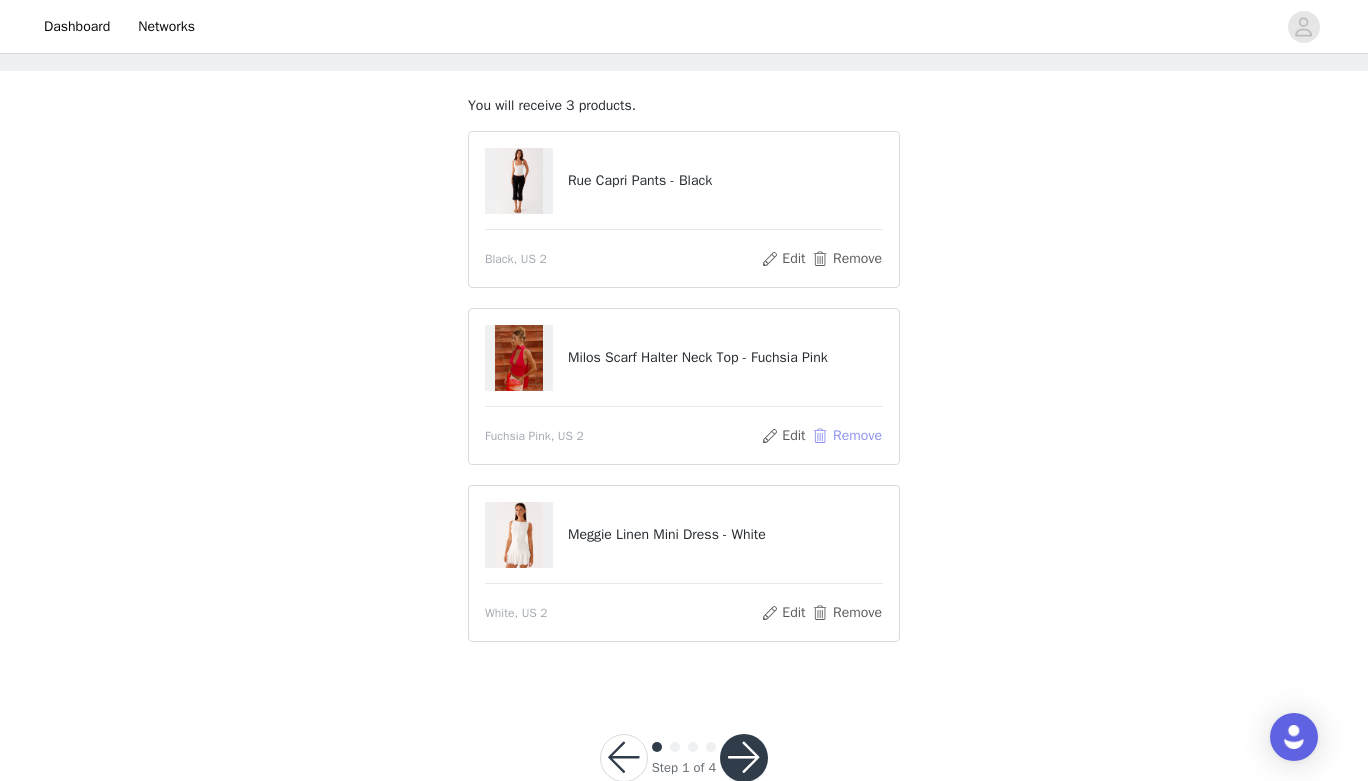 scroll, scrollTop: 139, scrollLeft: 0, axis: vertical 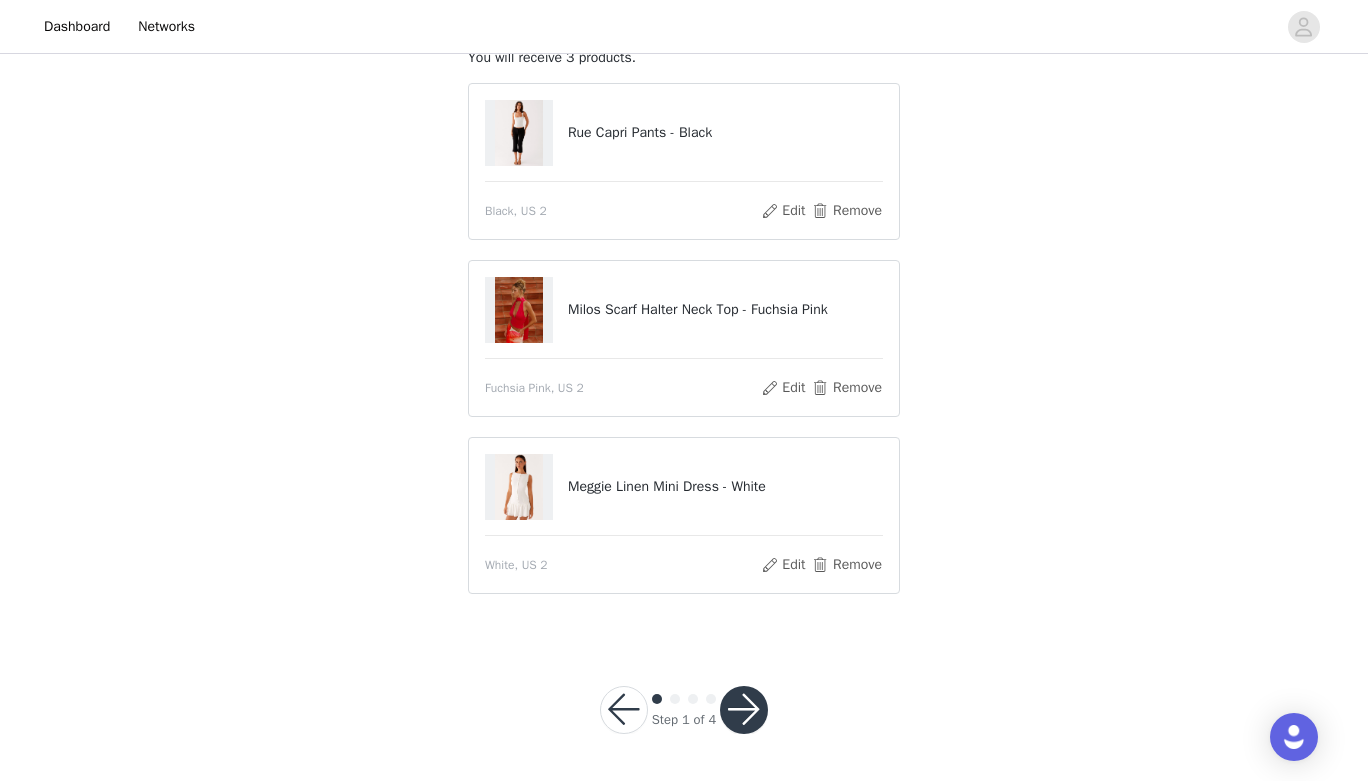 click at bounding box center [744, 710] 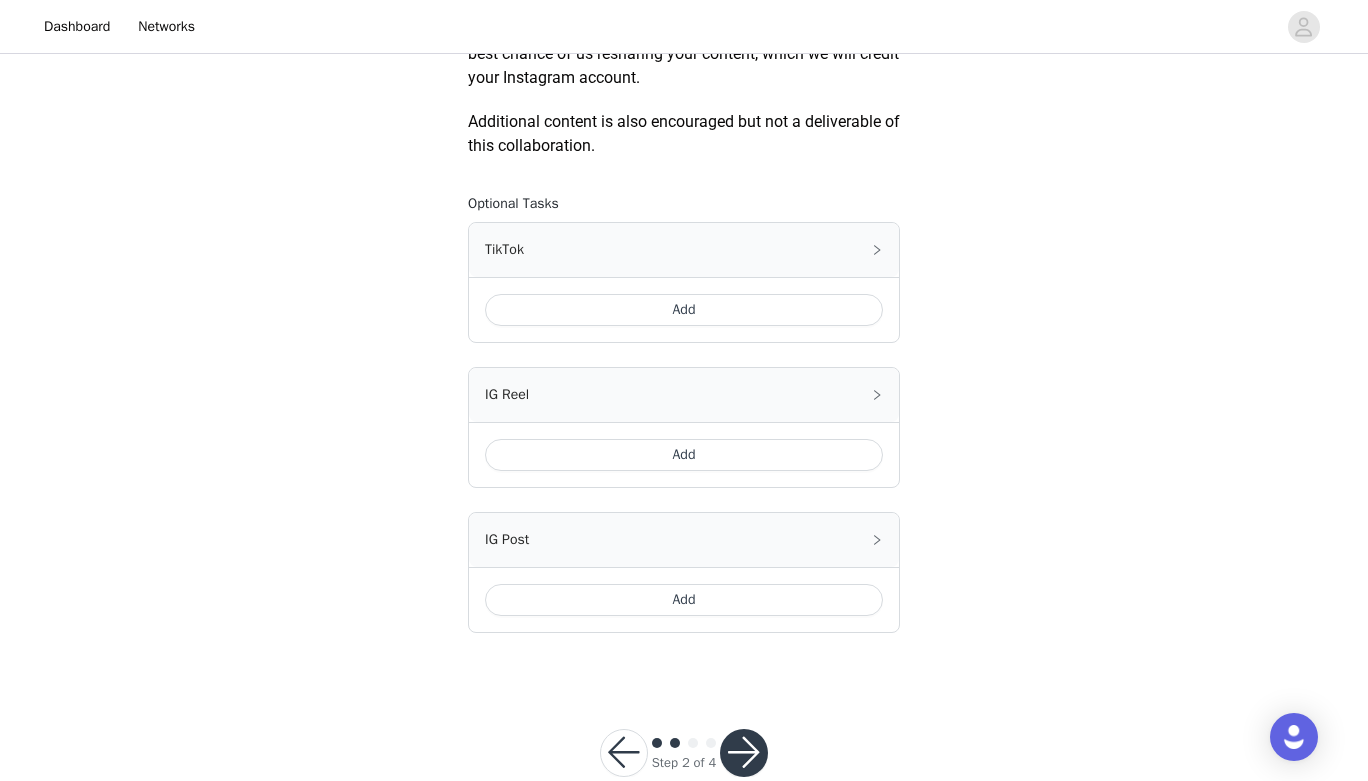 scroll, scrollTop: 1167, scrollLeft: 0, axis: vertical 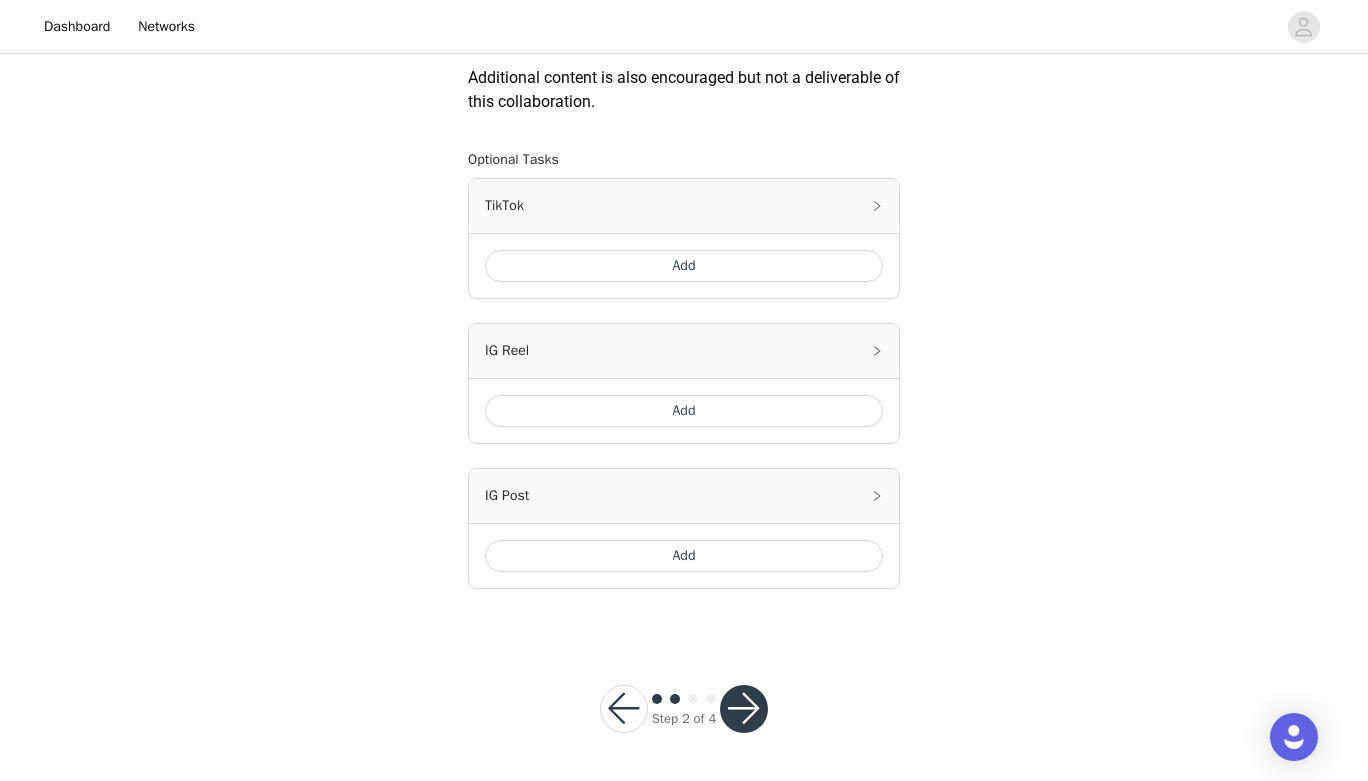 click at bounding box center [744, 709] 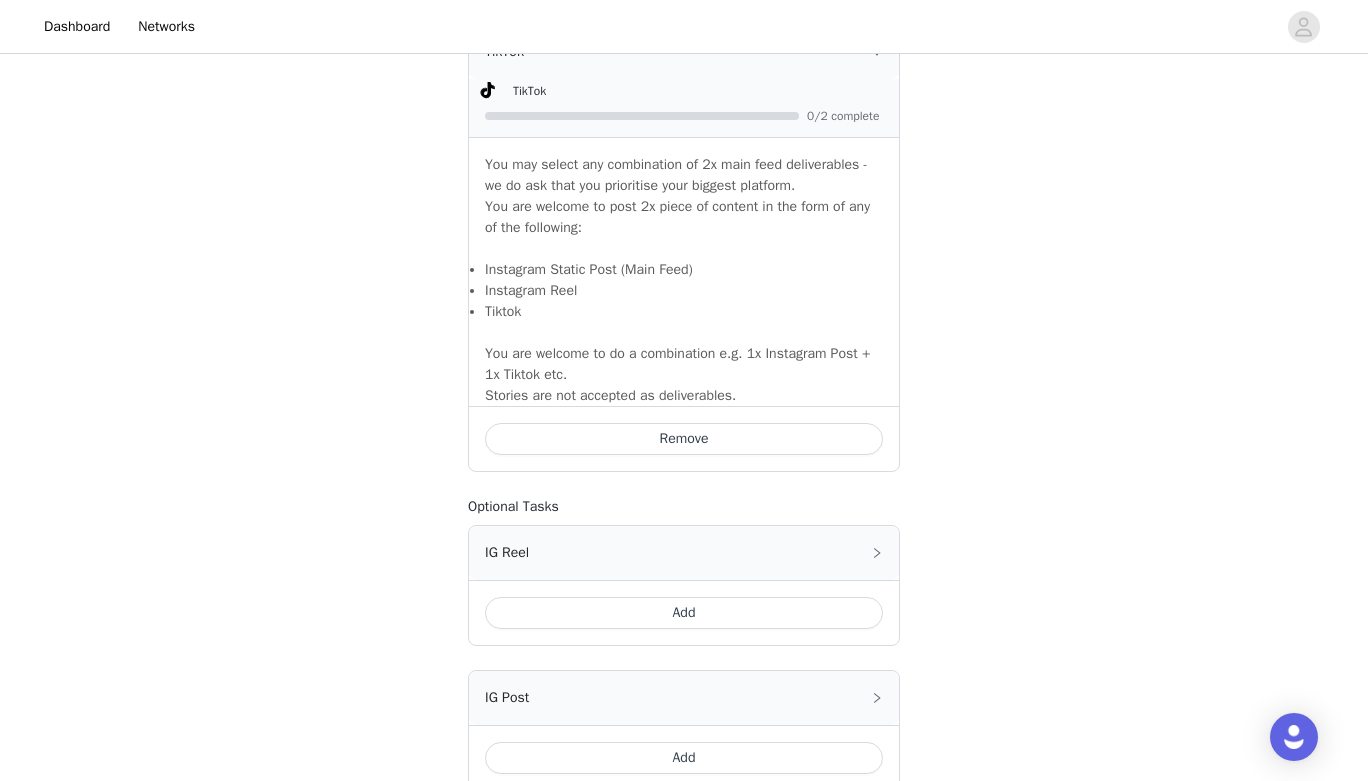 scroll, scrollTop: 1035, scrollLeft: 0, axis: vertical 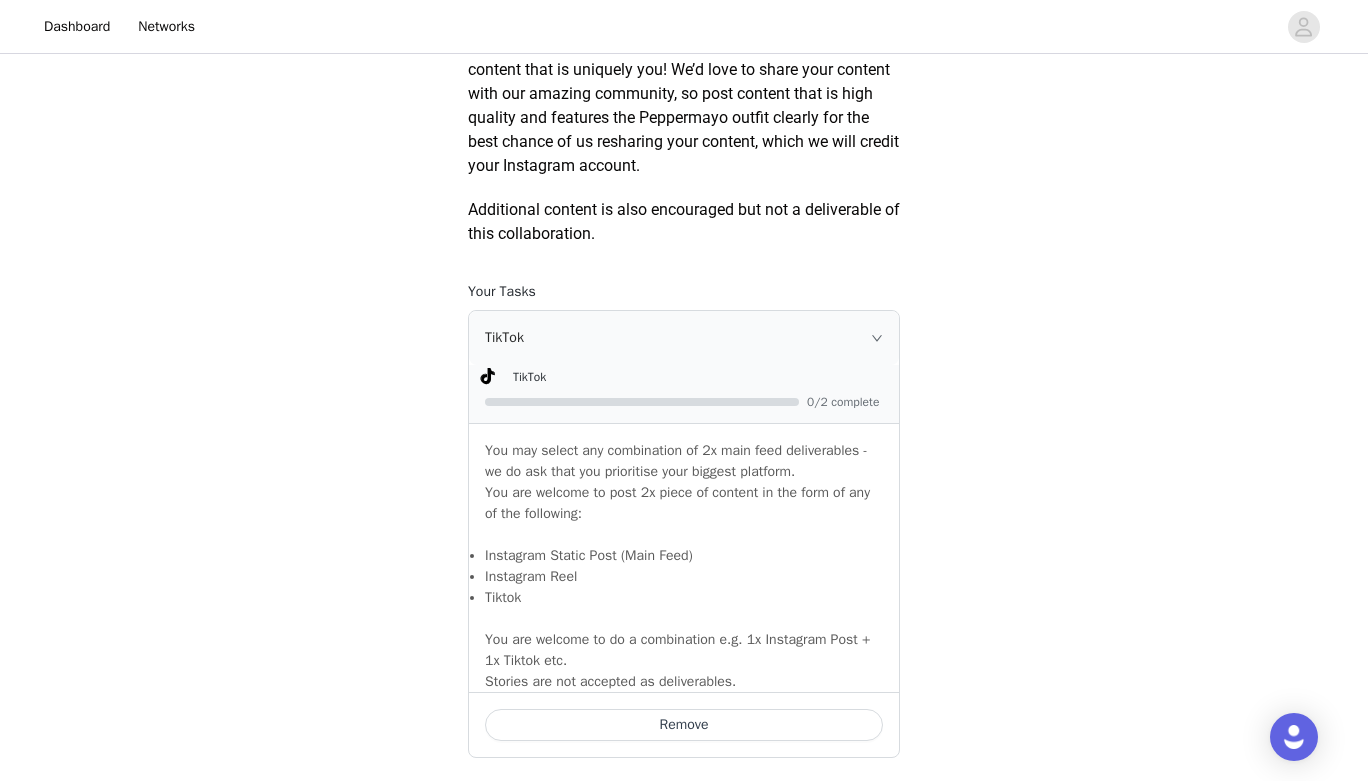 click 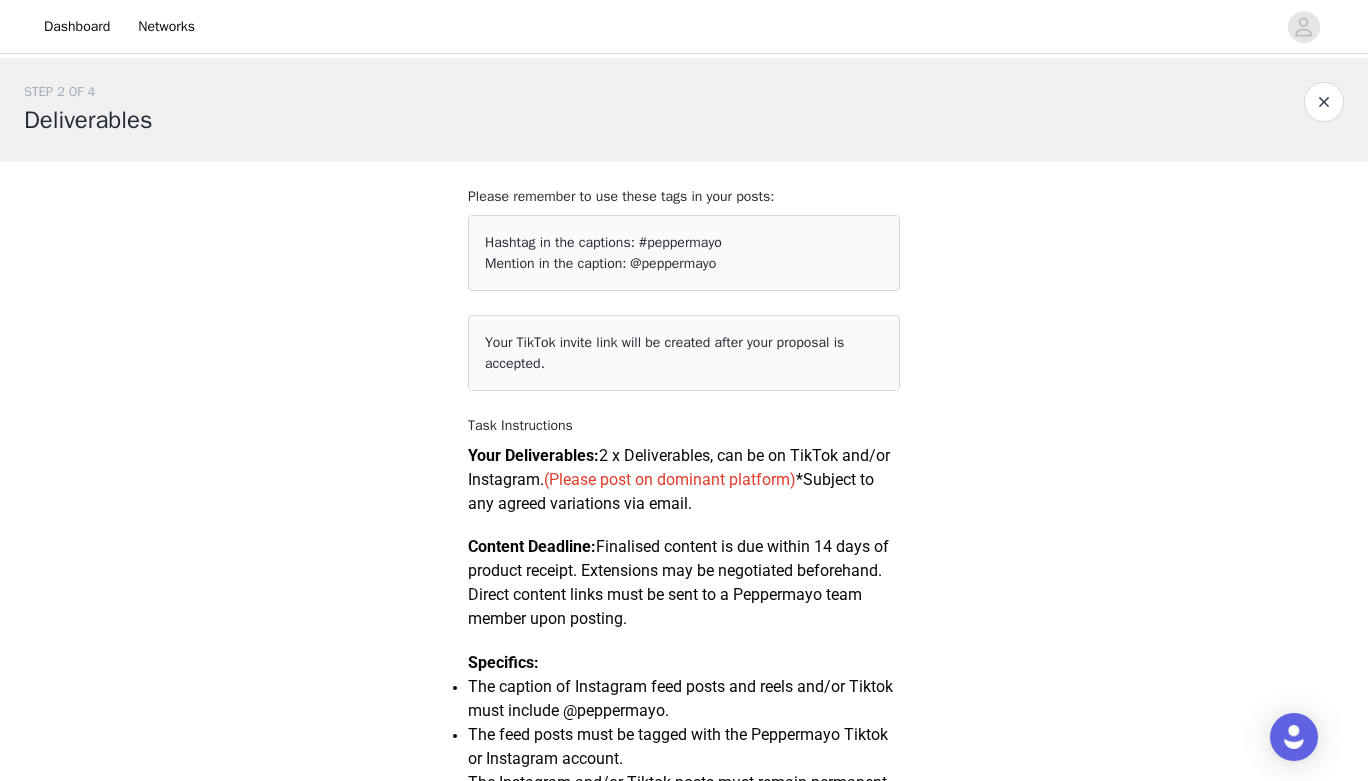 scroll, scrollTop: 1196, scrollLeft: 0, axis: vertical 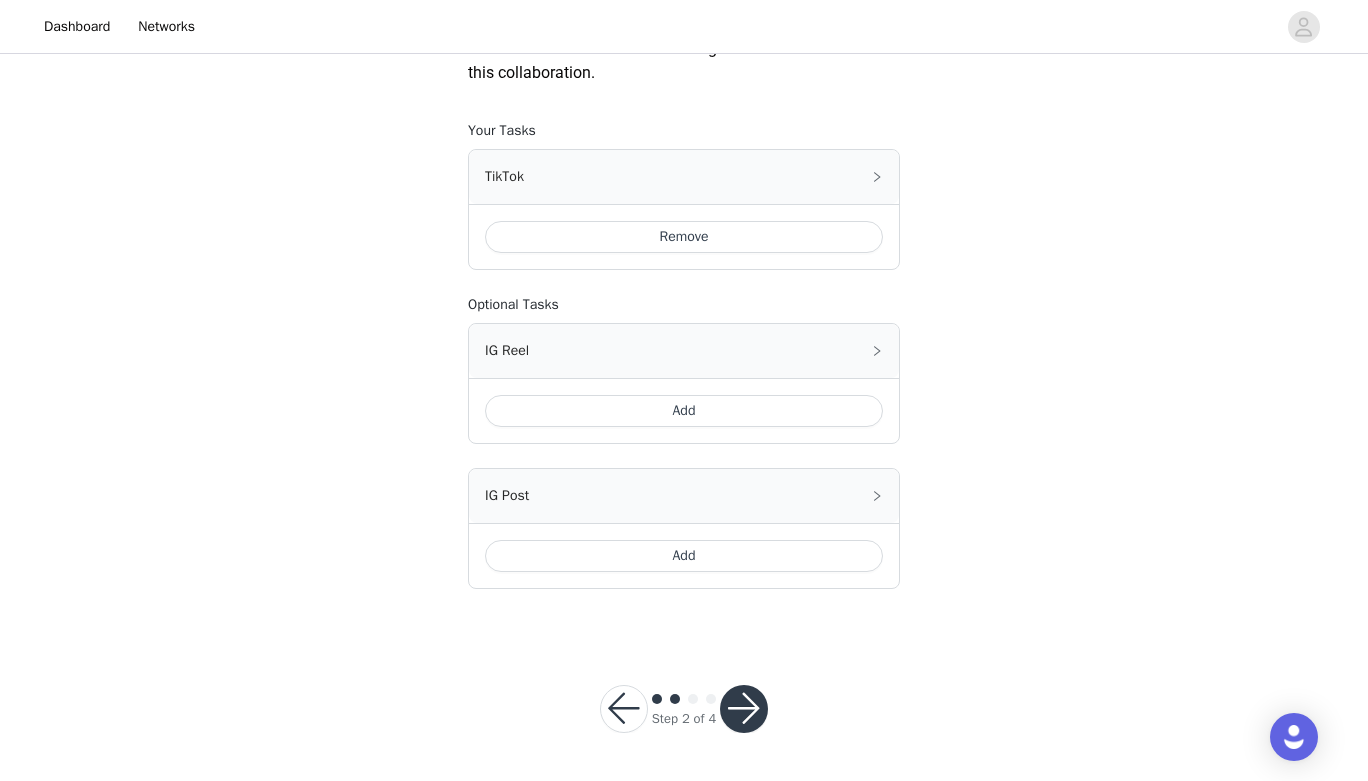 click at bounding box center (744, 709) 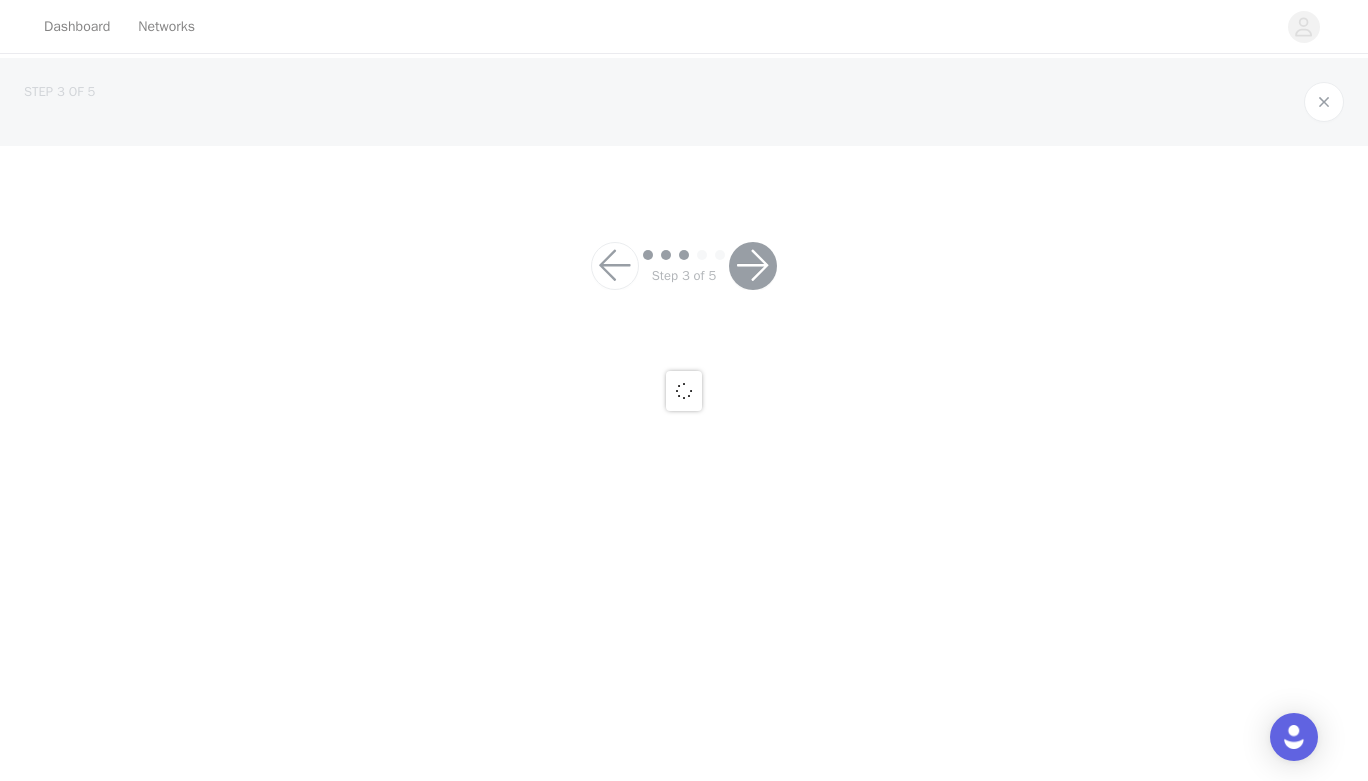 scroll, scrollTop: 0, scrollLeft: 0, axis: both 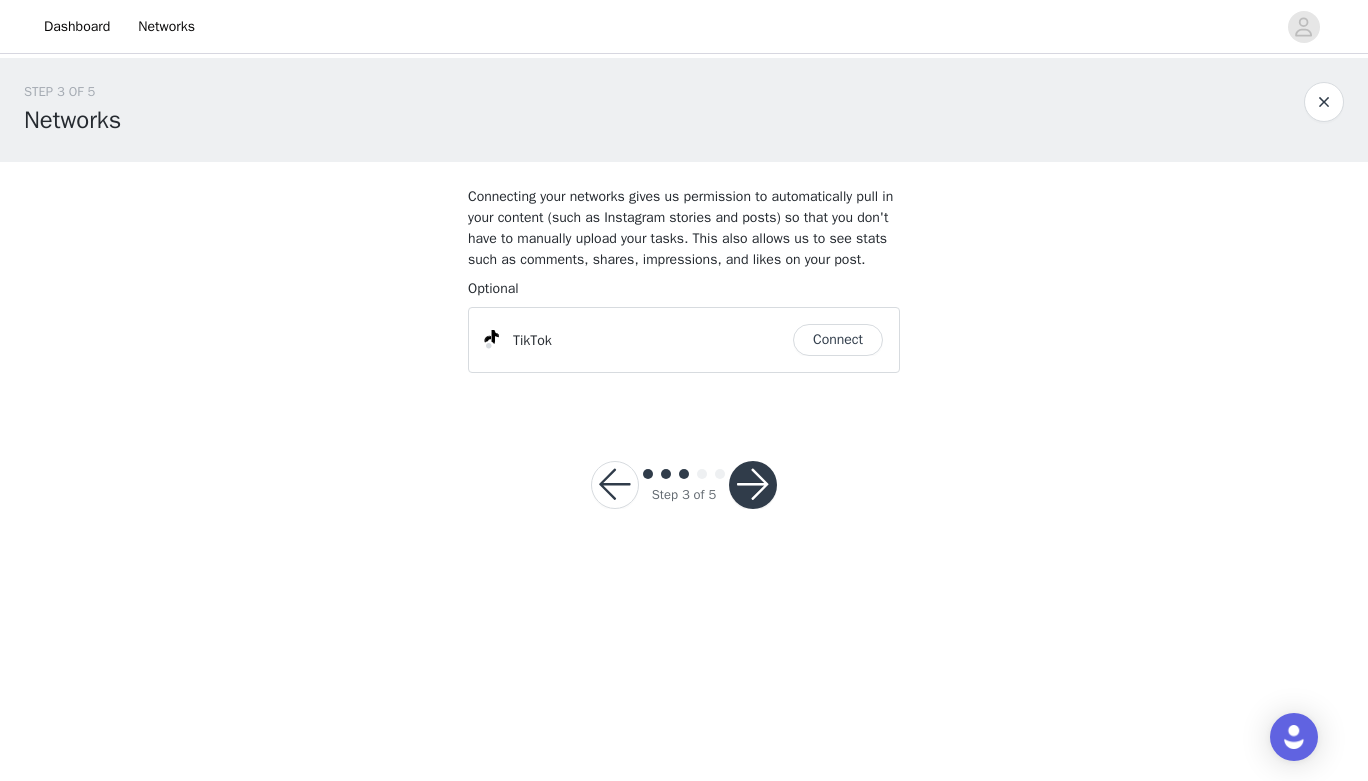click on "Connect" at bounding box center (838, 340) 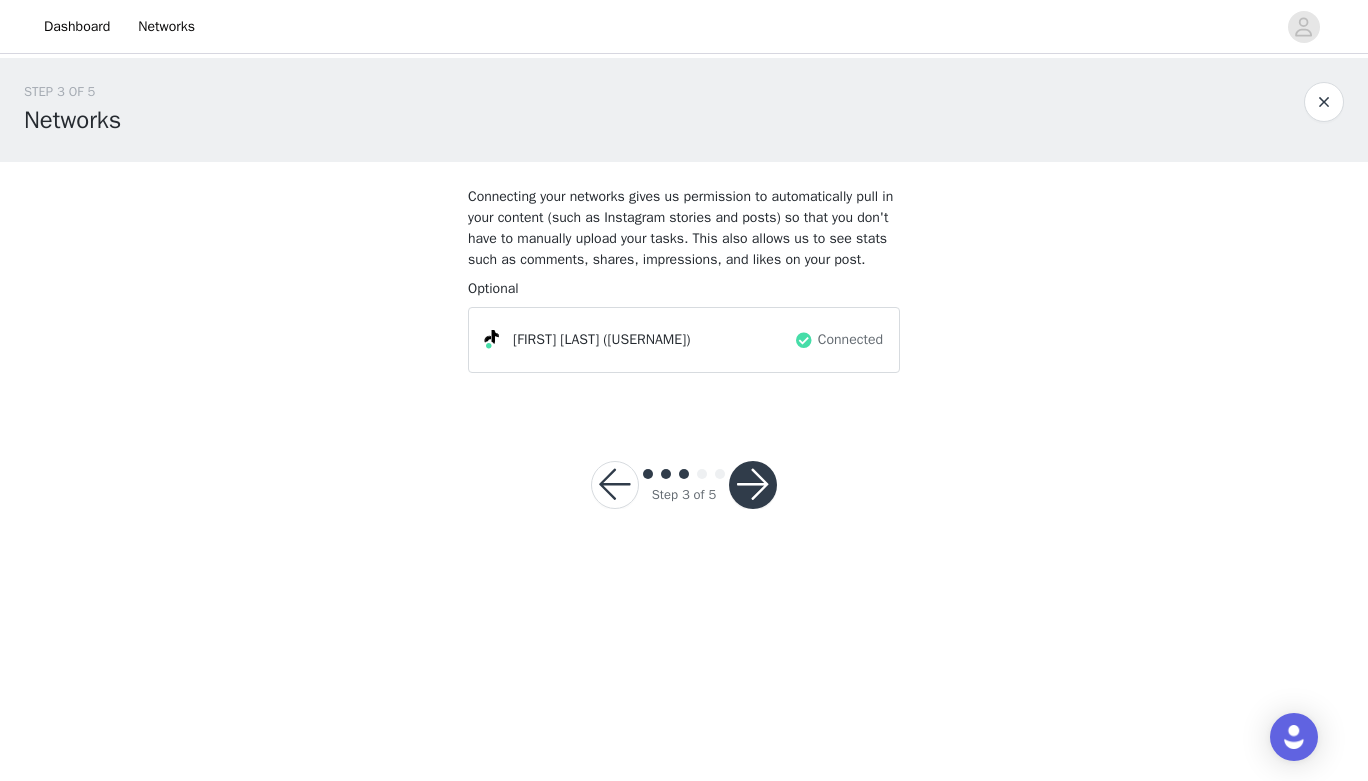 click at bounding box center [753, 485] 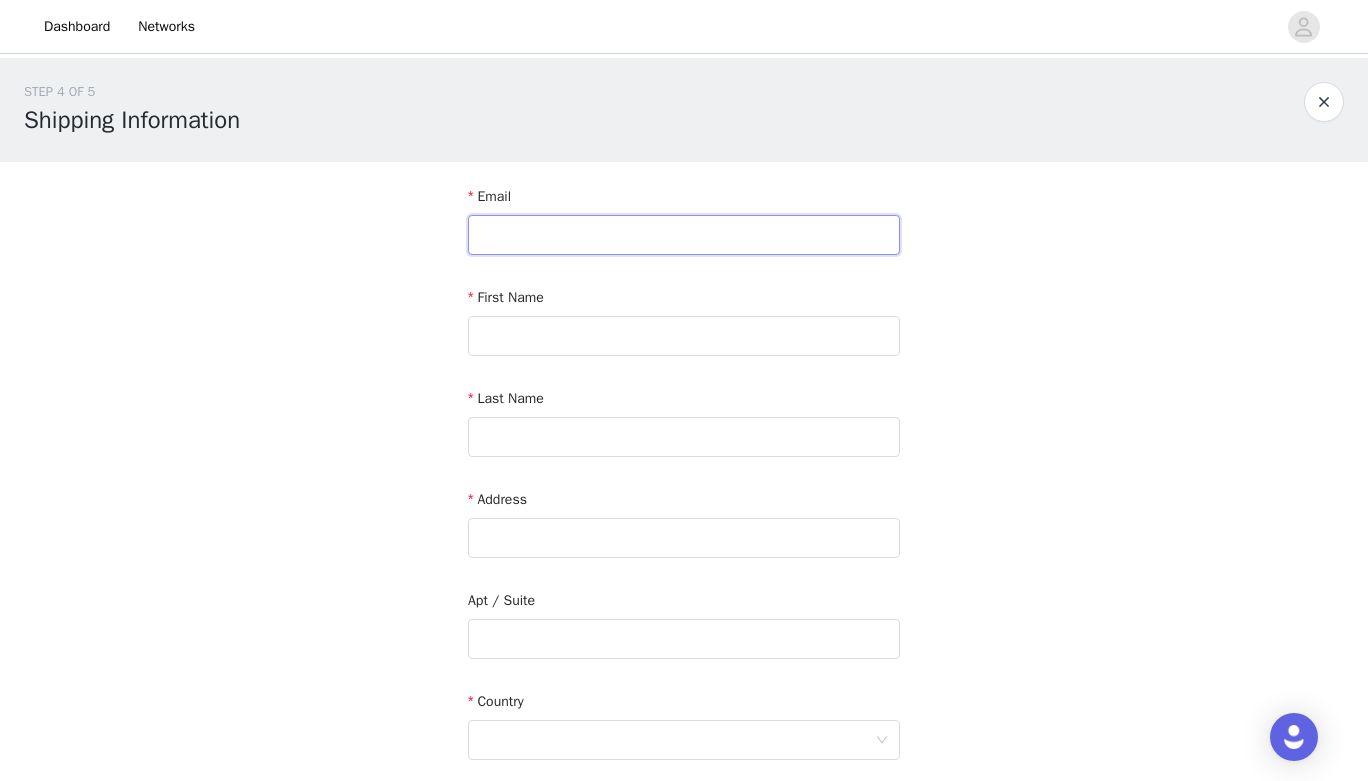 click at bounding box center [684, 235] 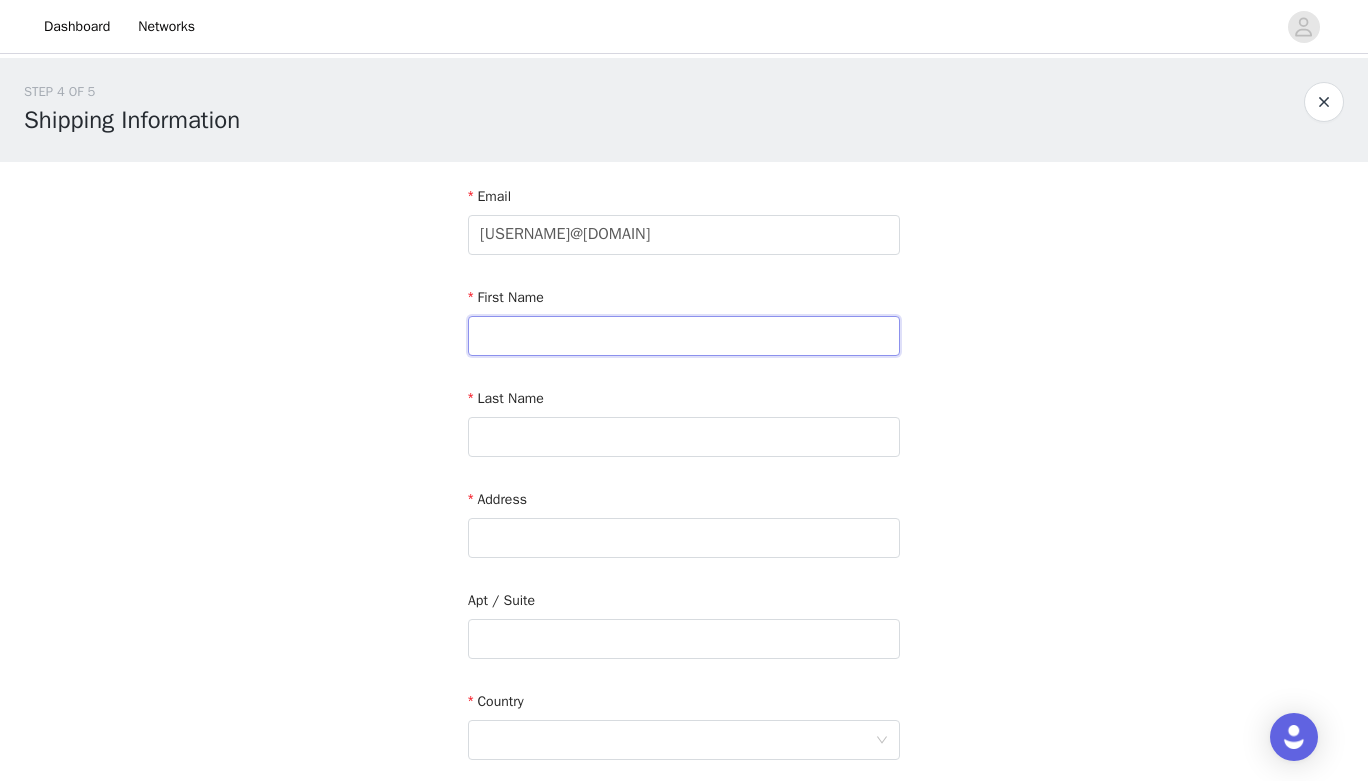 type on "Ashley" 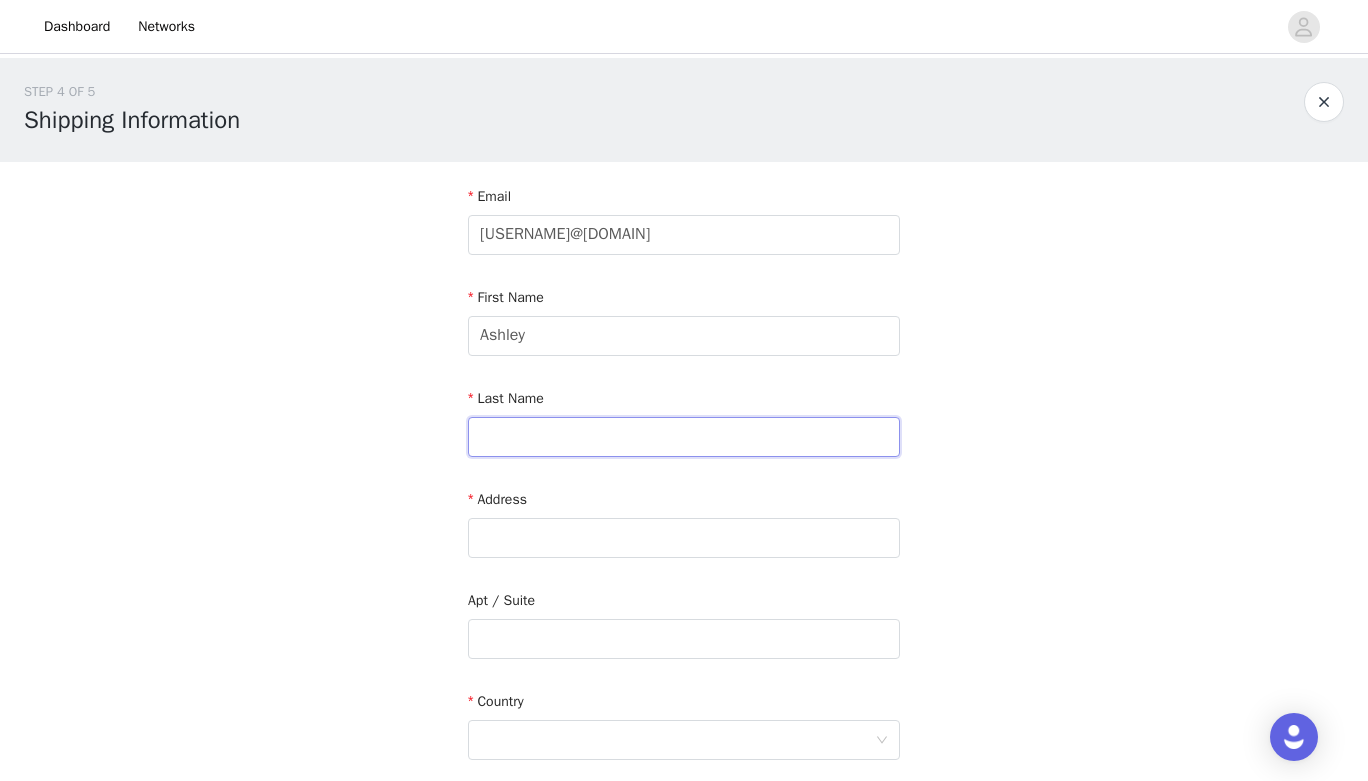 type on "An" 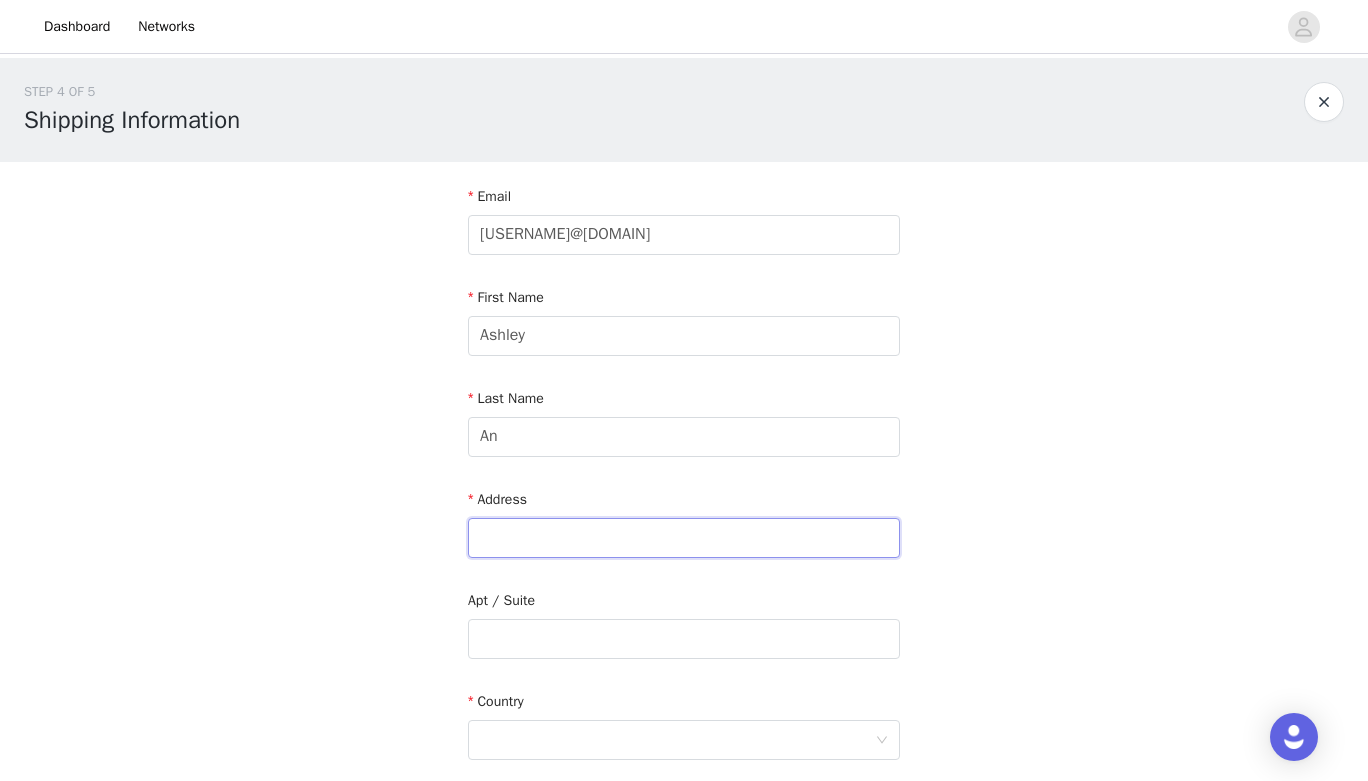 type on "[NUMBER] [STREET]" 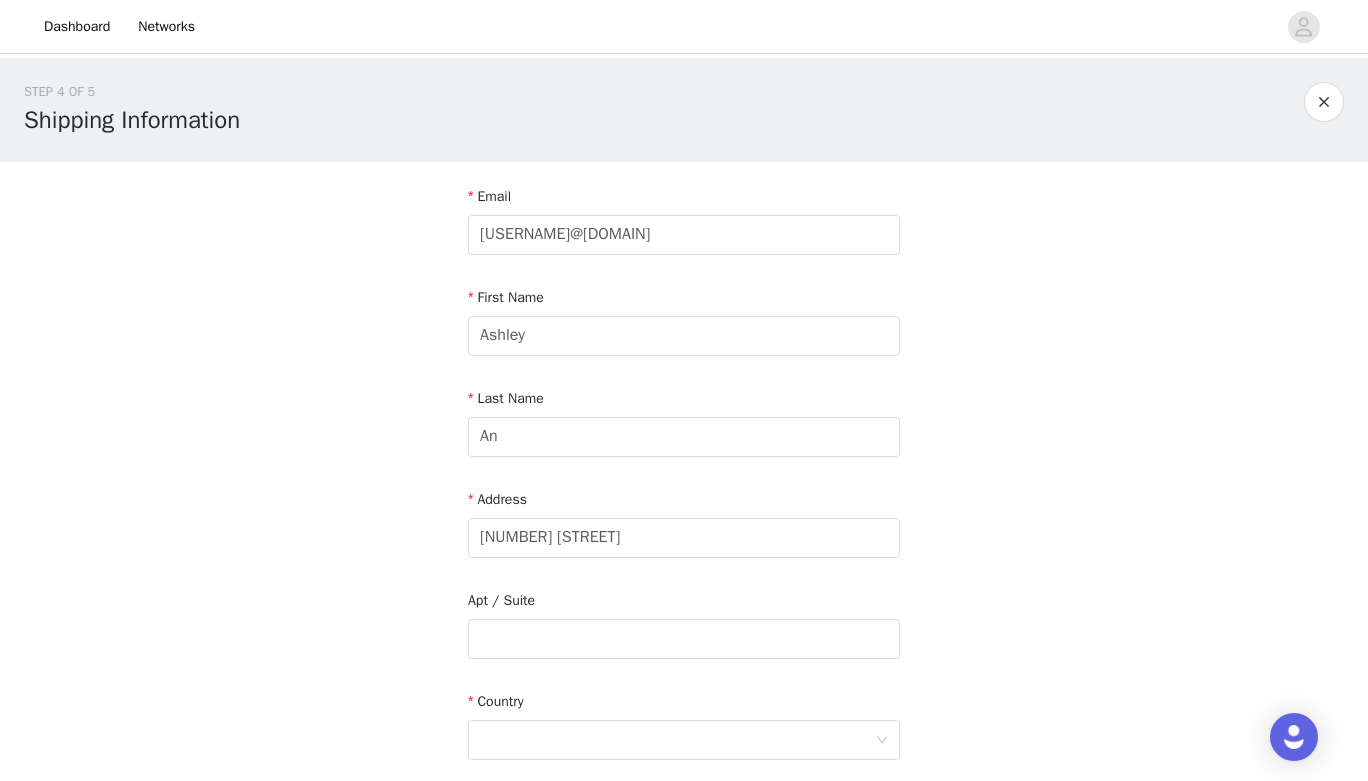 type on "[CITY]" 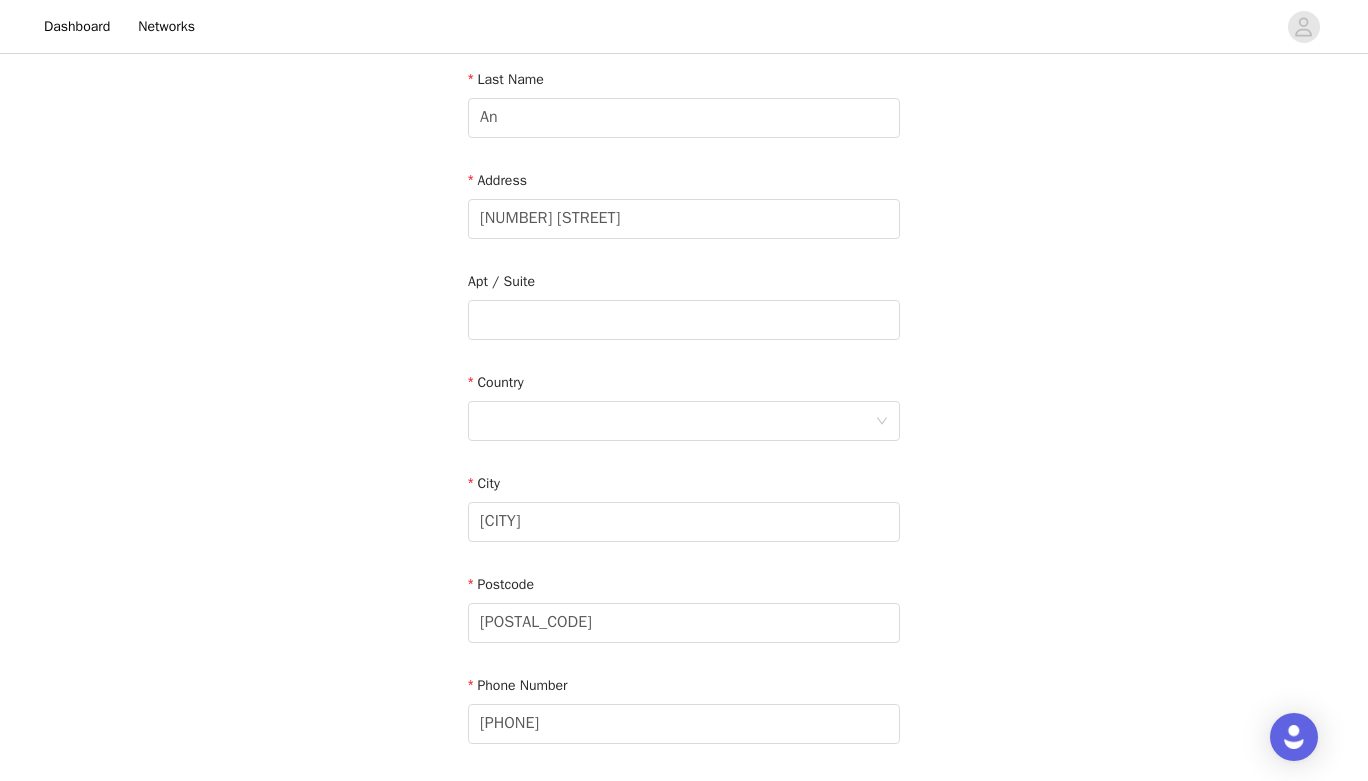 scroll, scrollTop: 320, scrollLeft: 0, axis: vertical 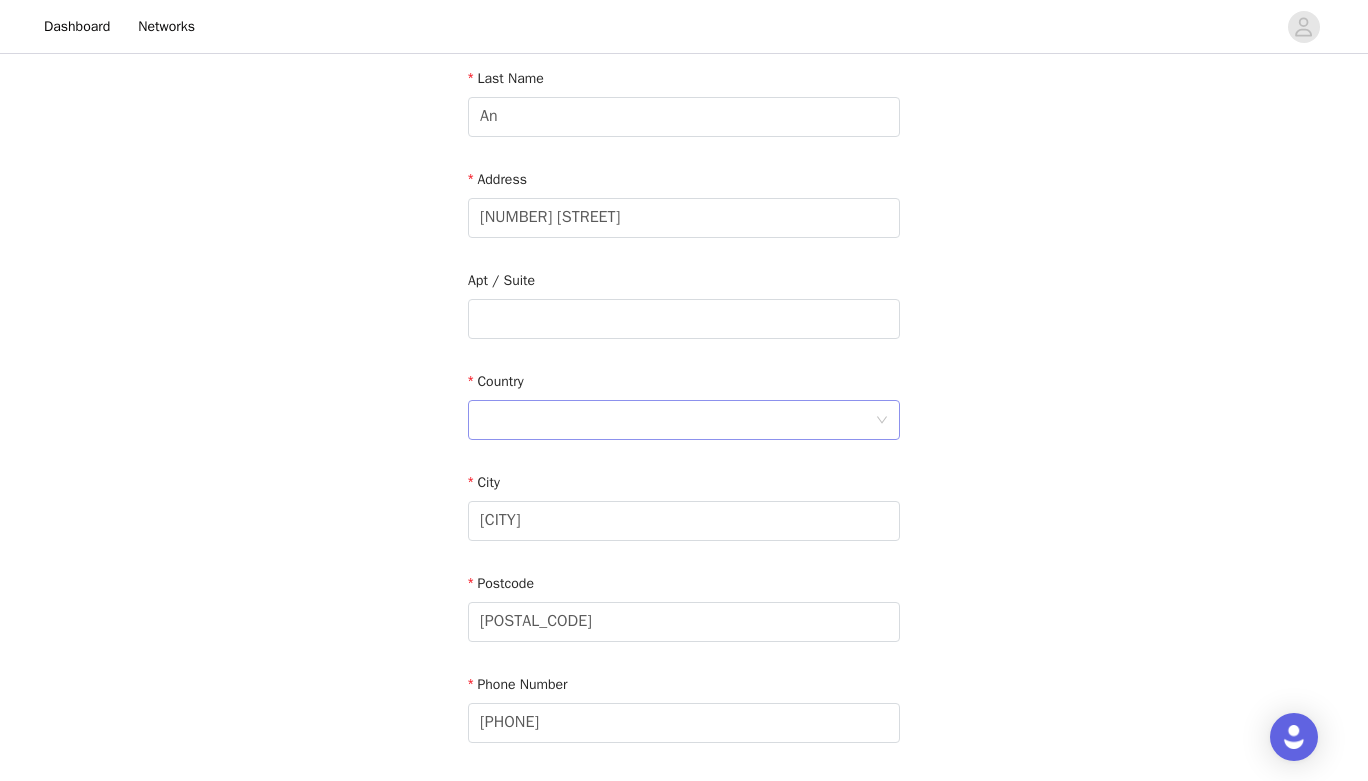 click at bounding box center [677, 420] 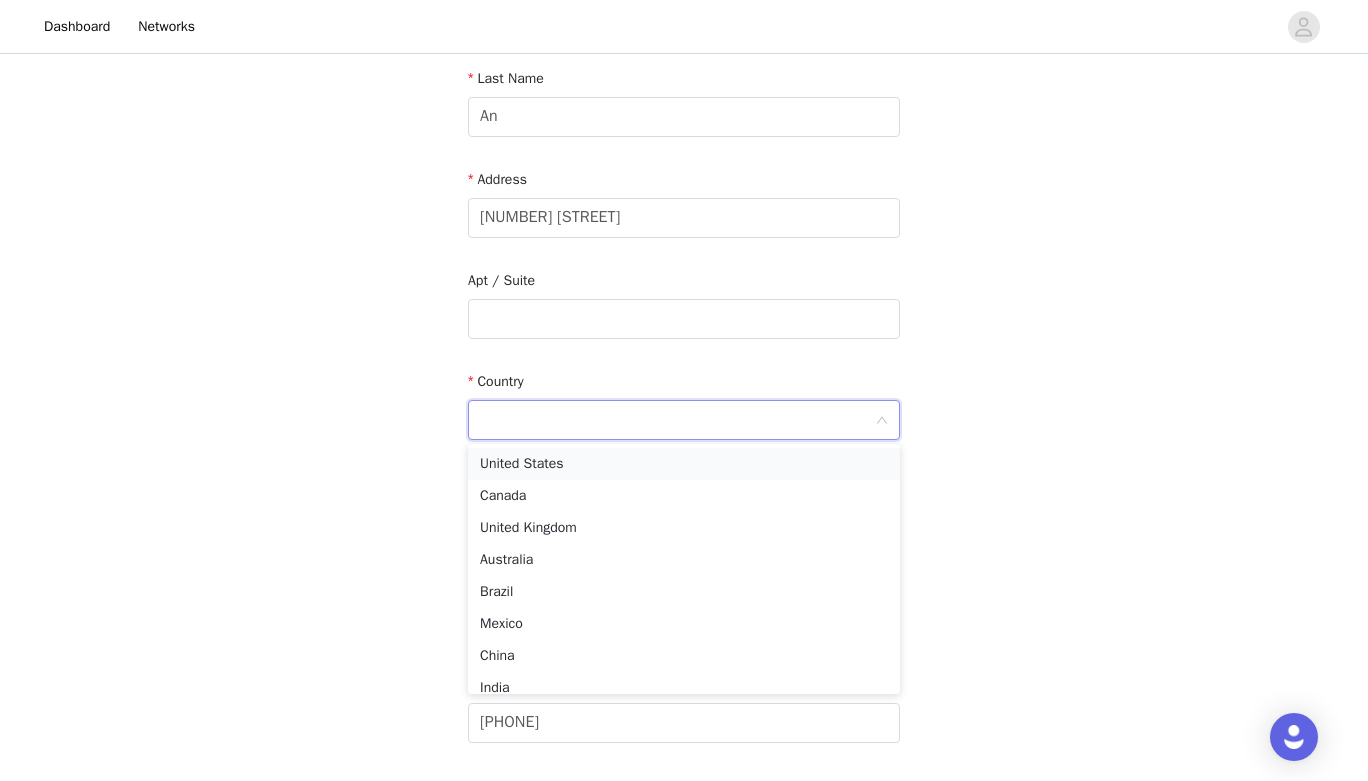 click on "United States" at bounding box center (684, 464) 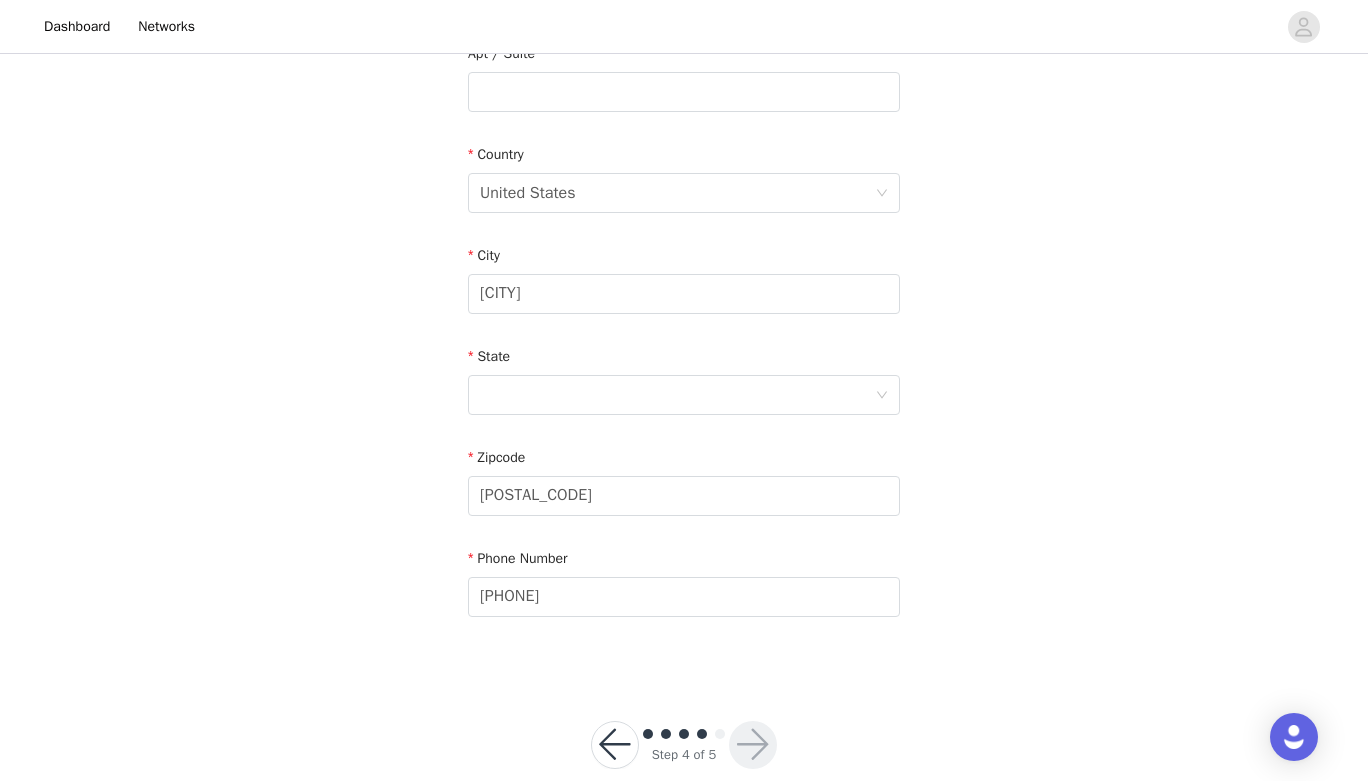 scroll, scrollTop: 582, scrollLeft: 0, axis: vertical 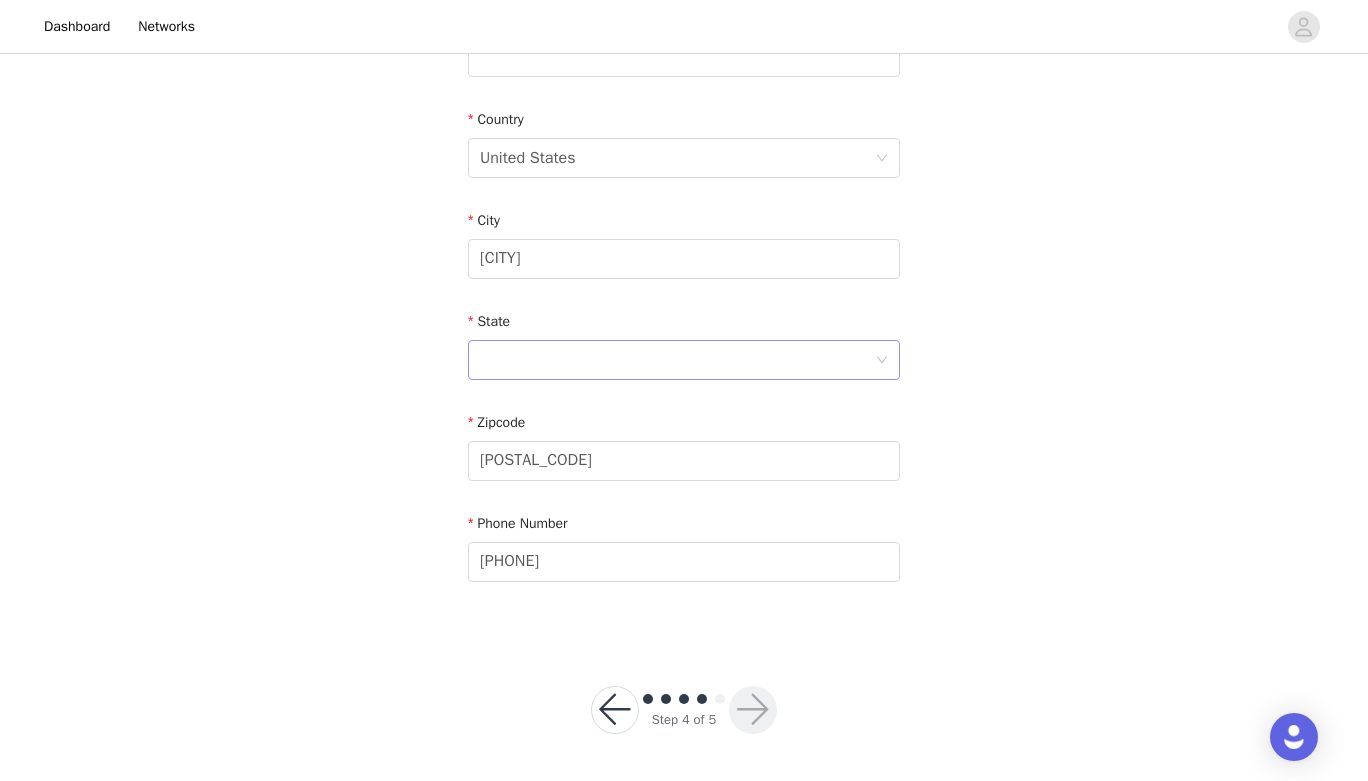 click at bounding box center [677, 360] 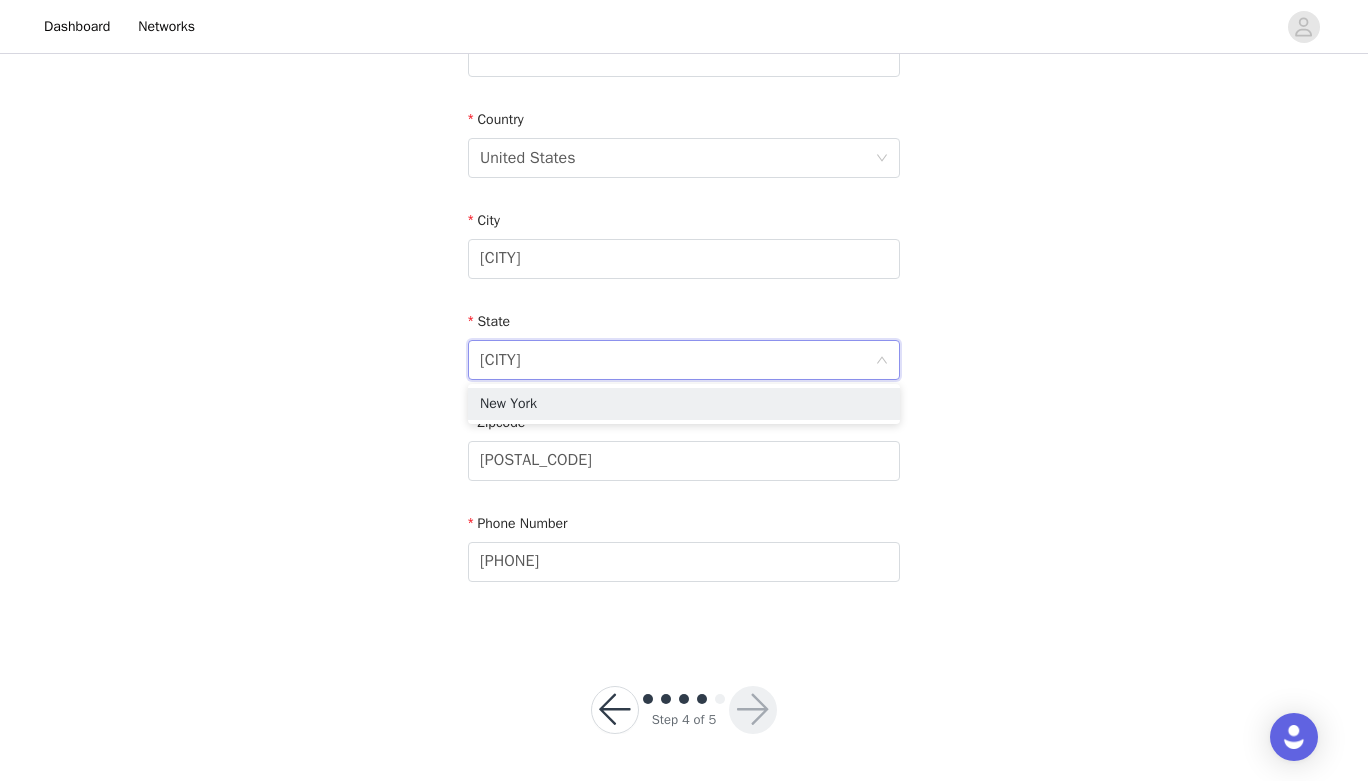 type on "[CITY]" 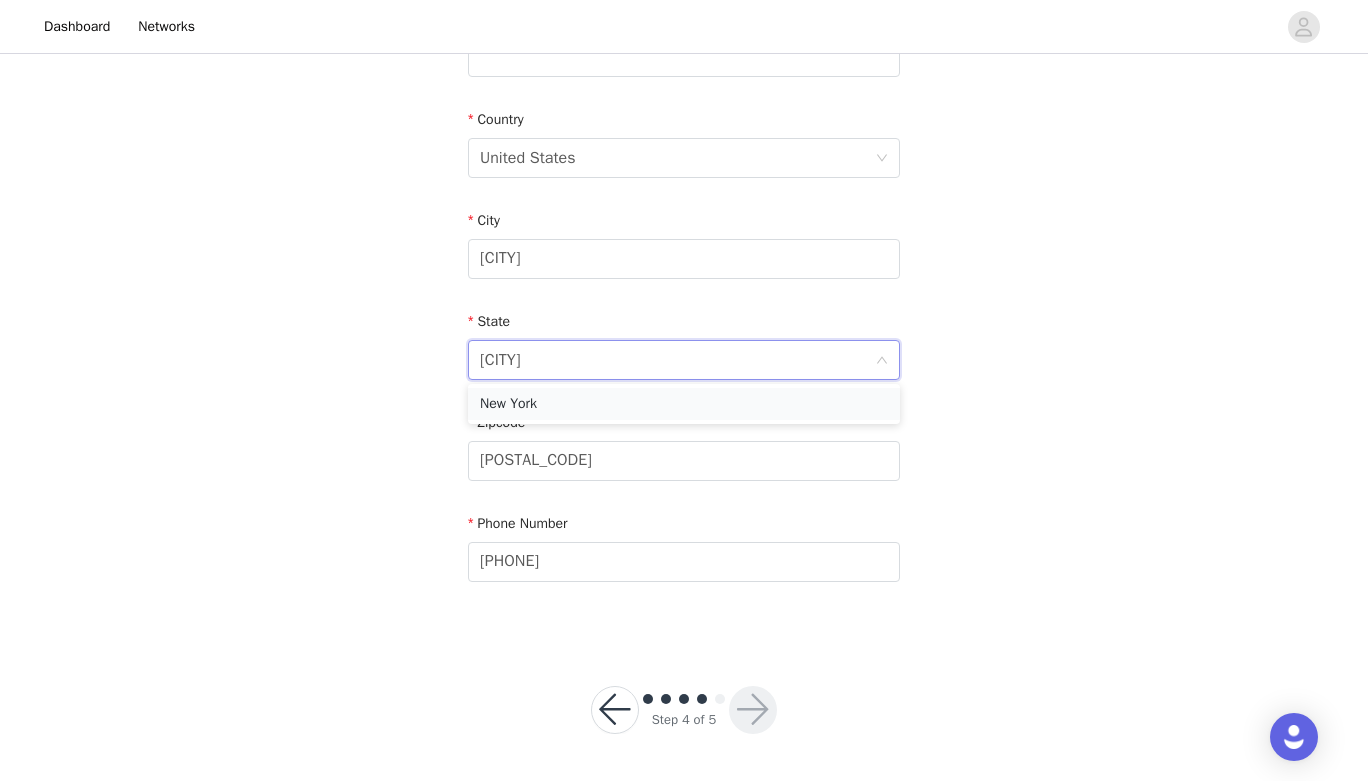 click on "New York" at bounding box center (684, 404) 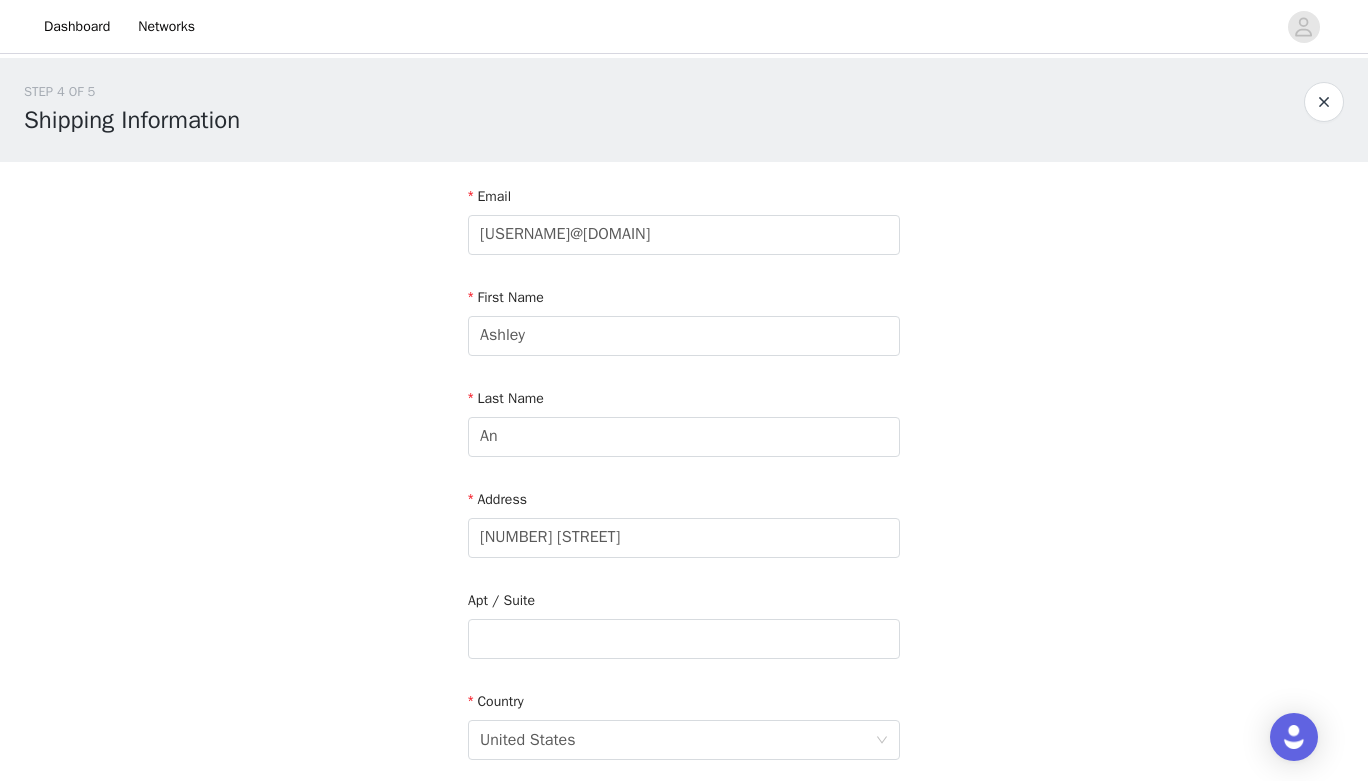 scroll, scrollTop: 582, scrollLeft: 0, axis: vertical 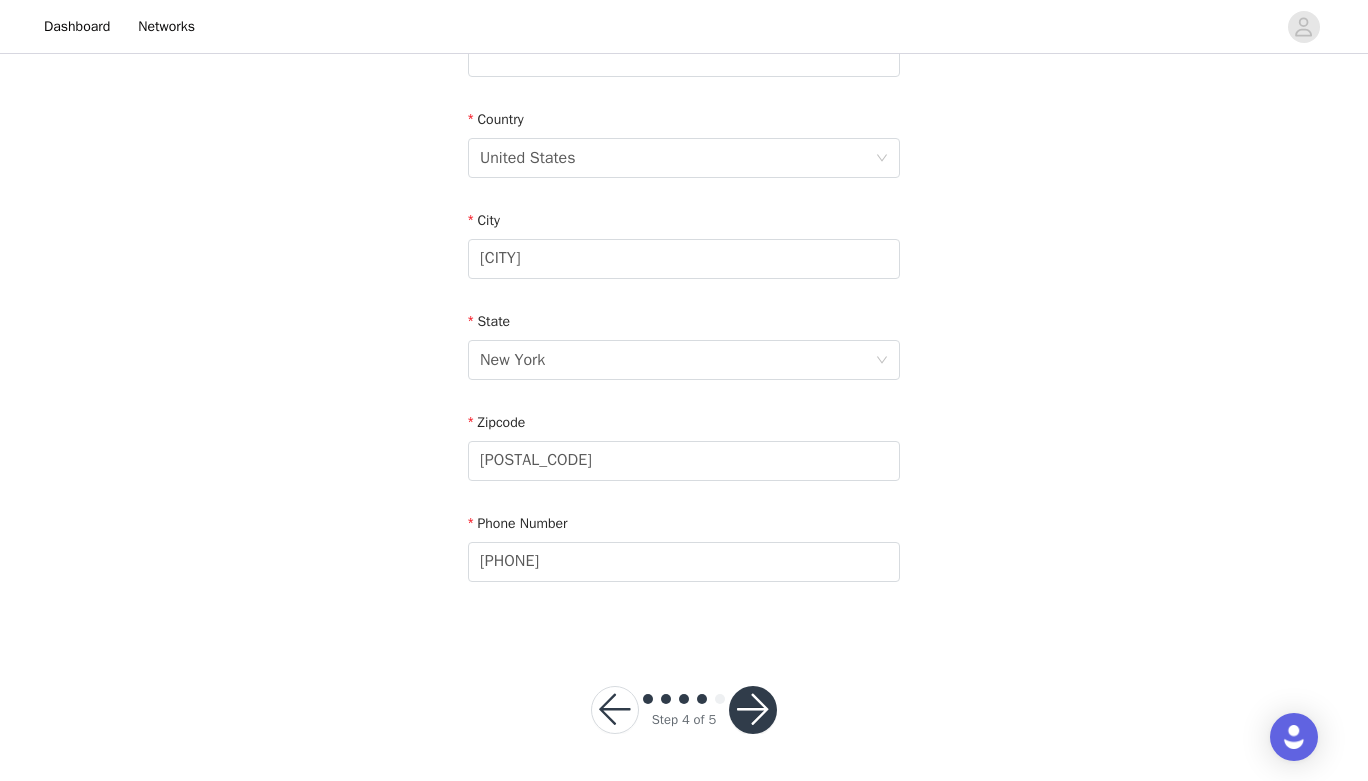 click at bounding box center [753, 710] 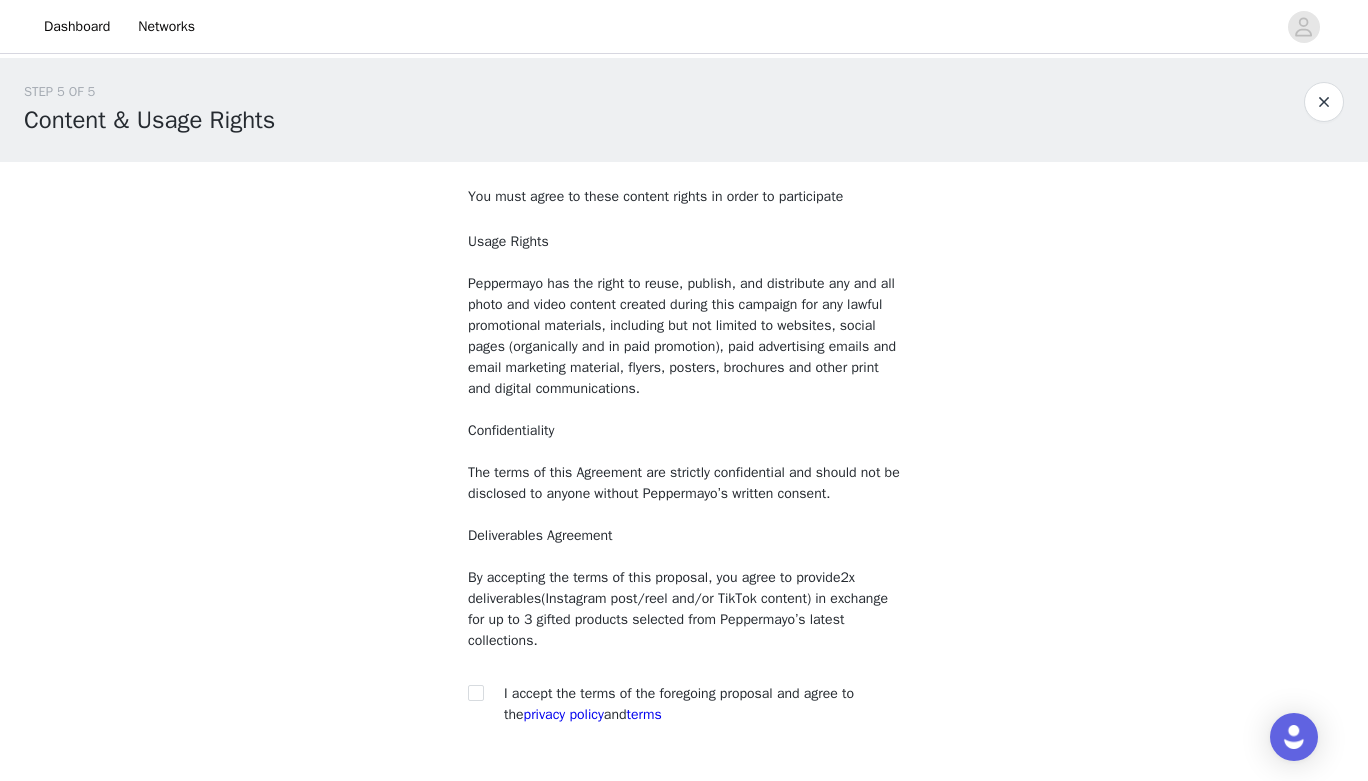 scroll, scrollTop: 143, scrollLeft: 0, axis: vertical 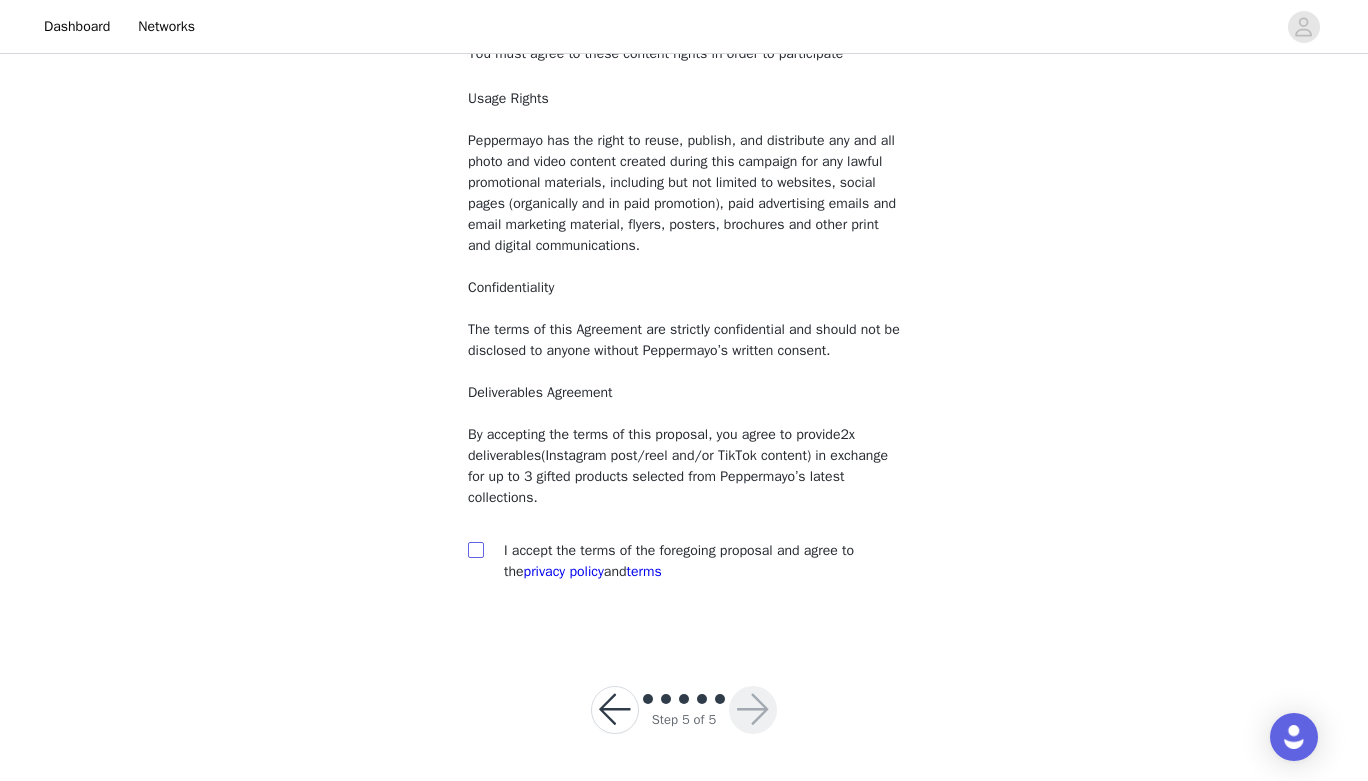 click at bounding box center [475, 549] 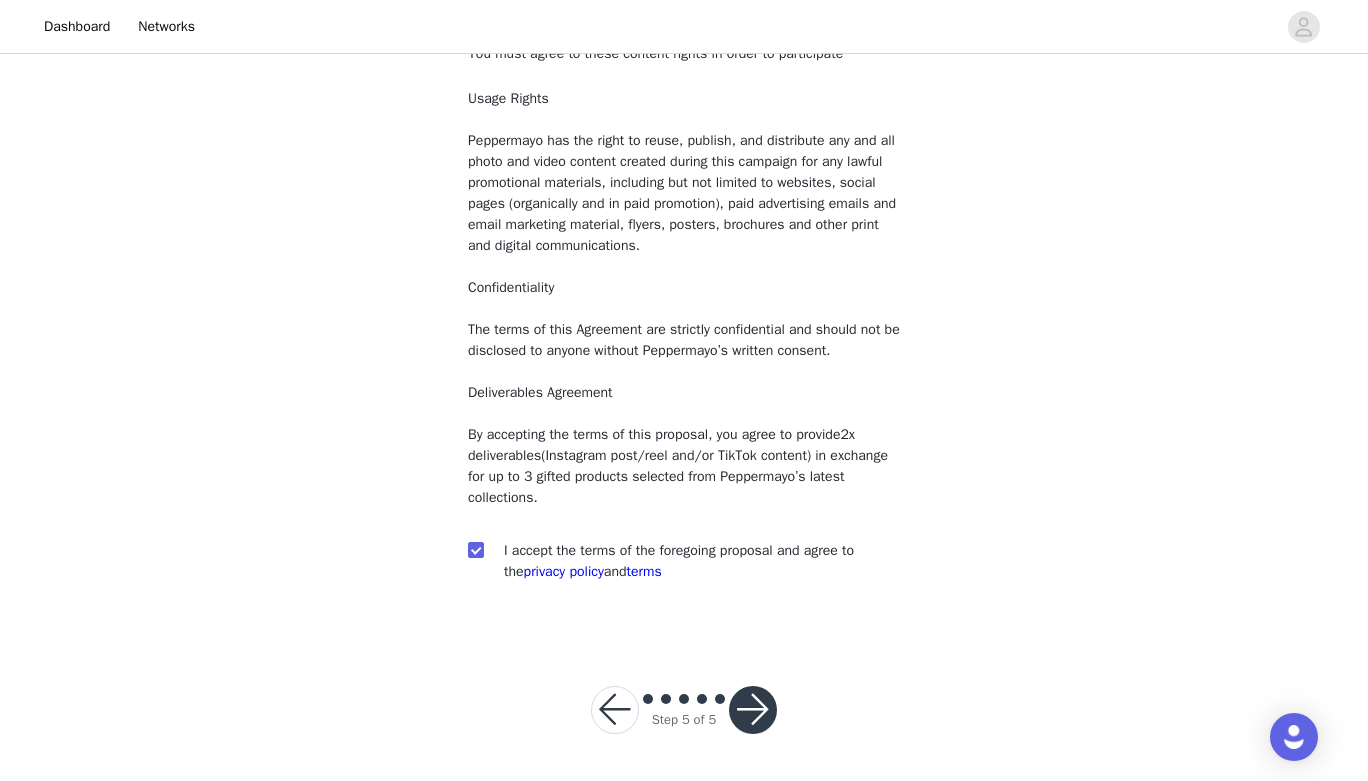 click at bounding box center (753, 710) 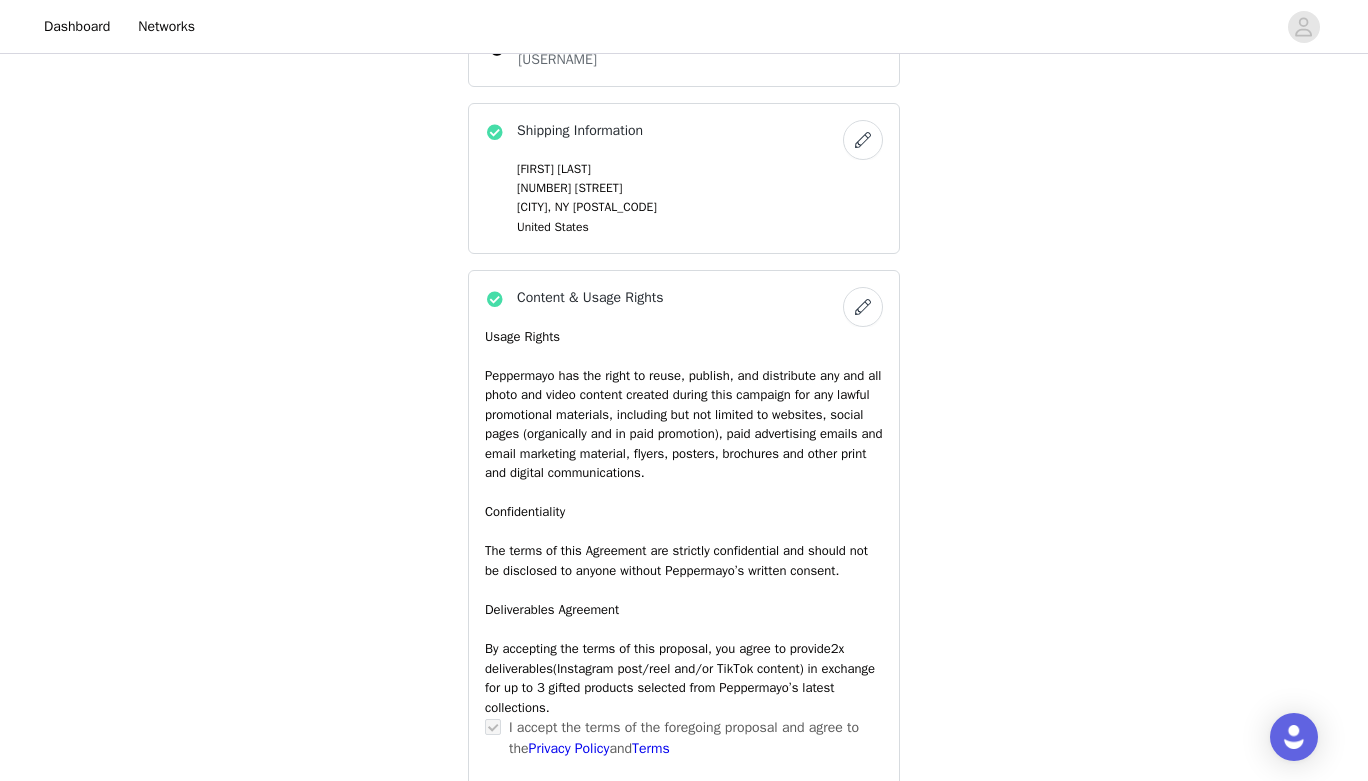 scroll, scrollTop: 1571, scrollLeft: 0, axis: vertical 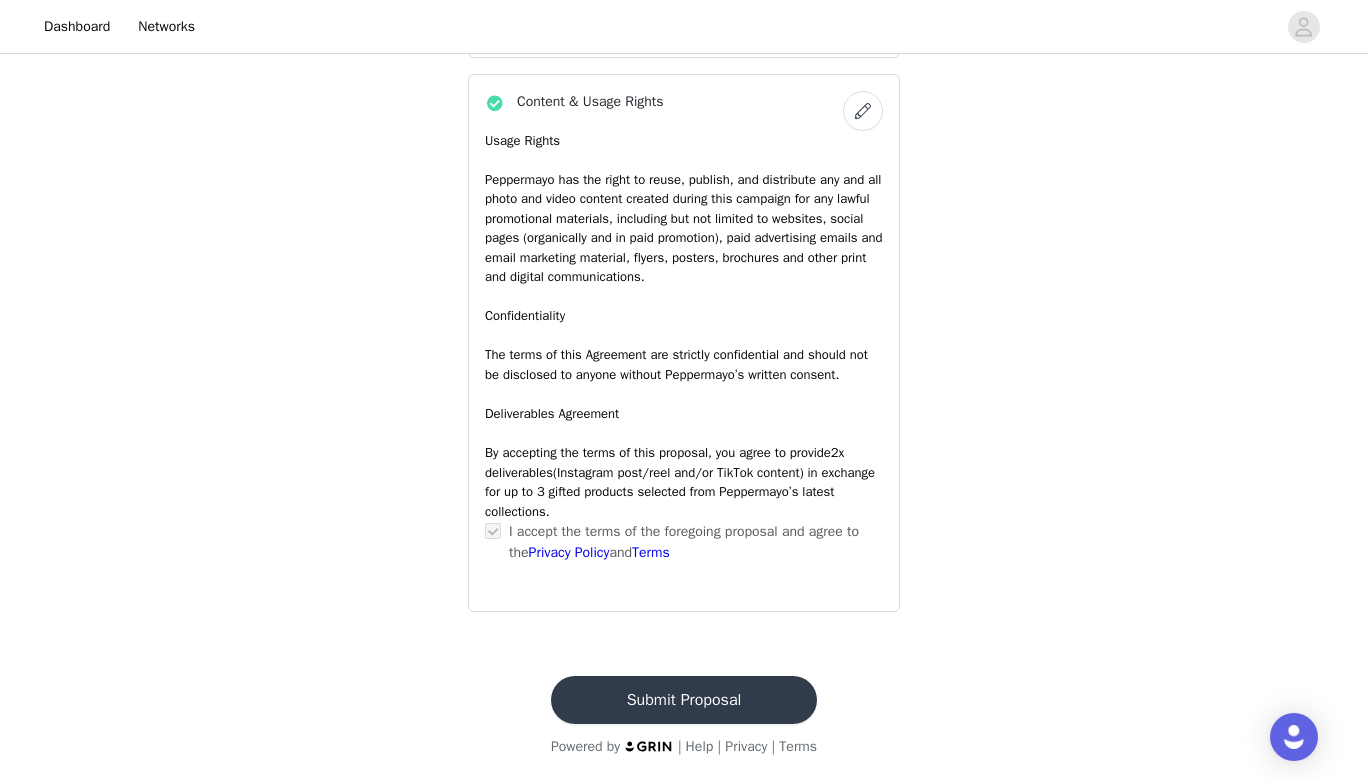 click on "Submit Proposal" at bounding box center (684, 700) 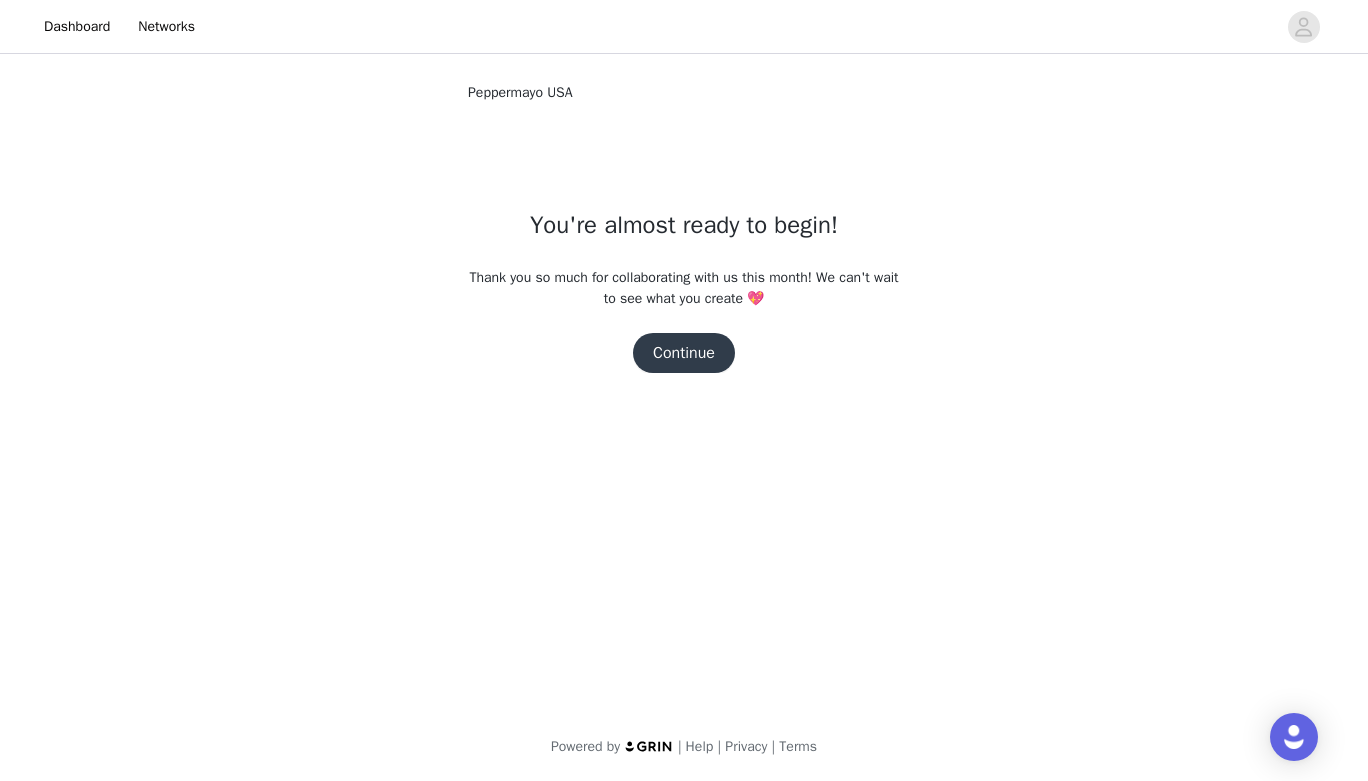 scroll, scrollTop: 0, scrollLeft: 0, axis: both 